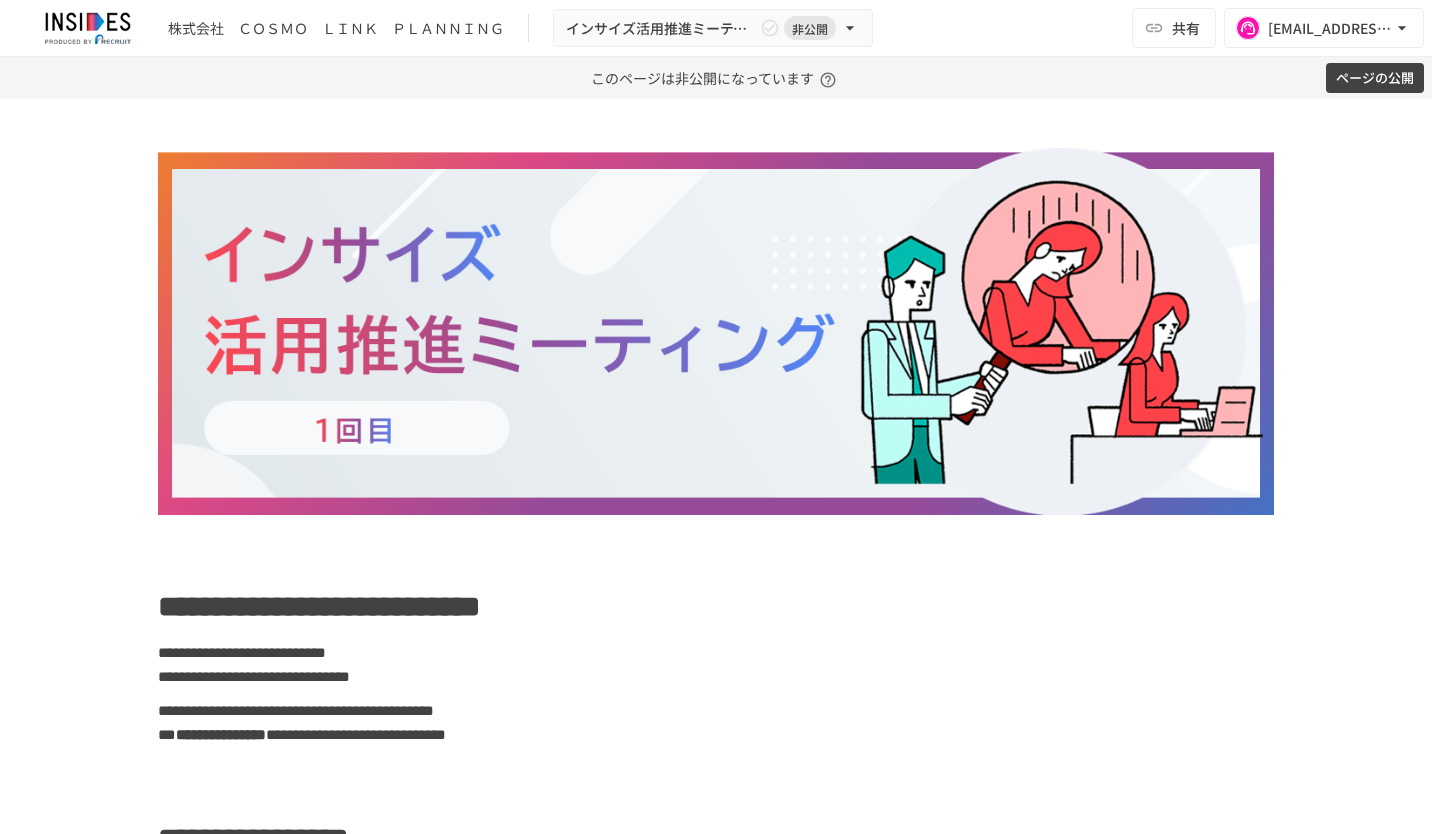 scroll, scrollTop: 0, scrollLeft: 0, axis: both 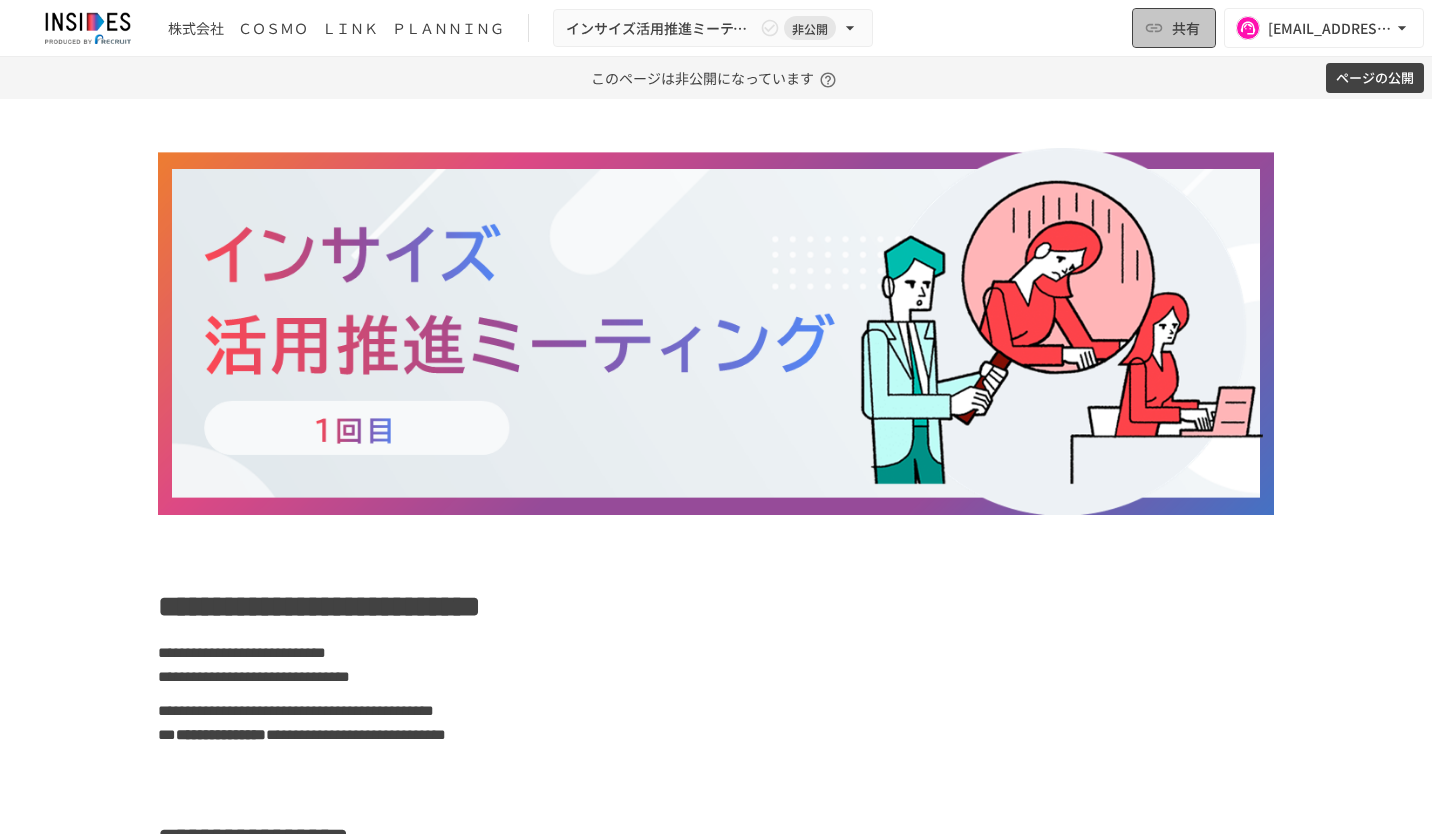 click on "共有" at bounding box center (1186, 28) 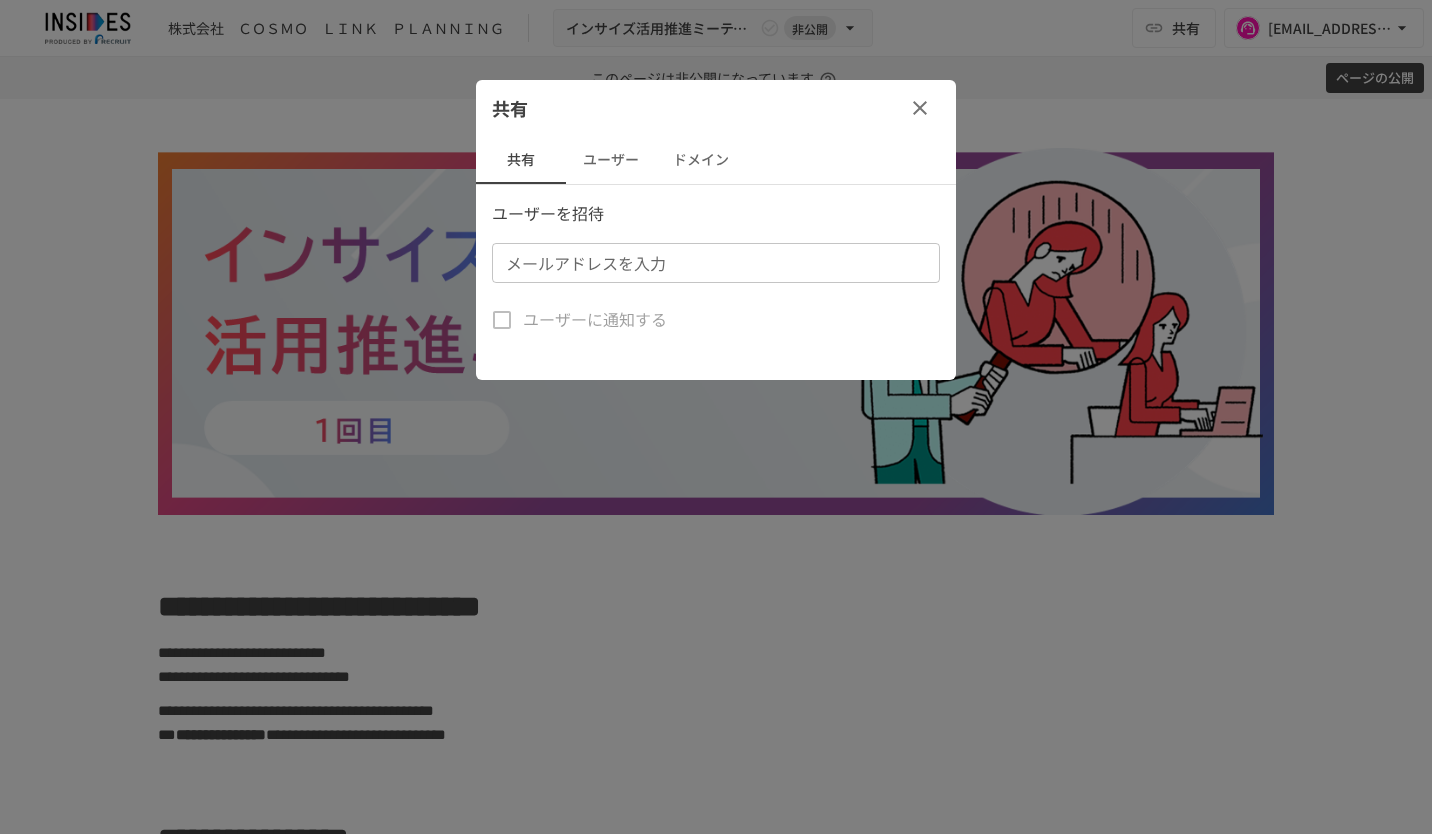 click on "メールアドレスを入力 メールアドレスを入力" at bounding box center [716, 263] 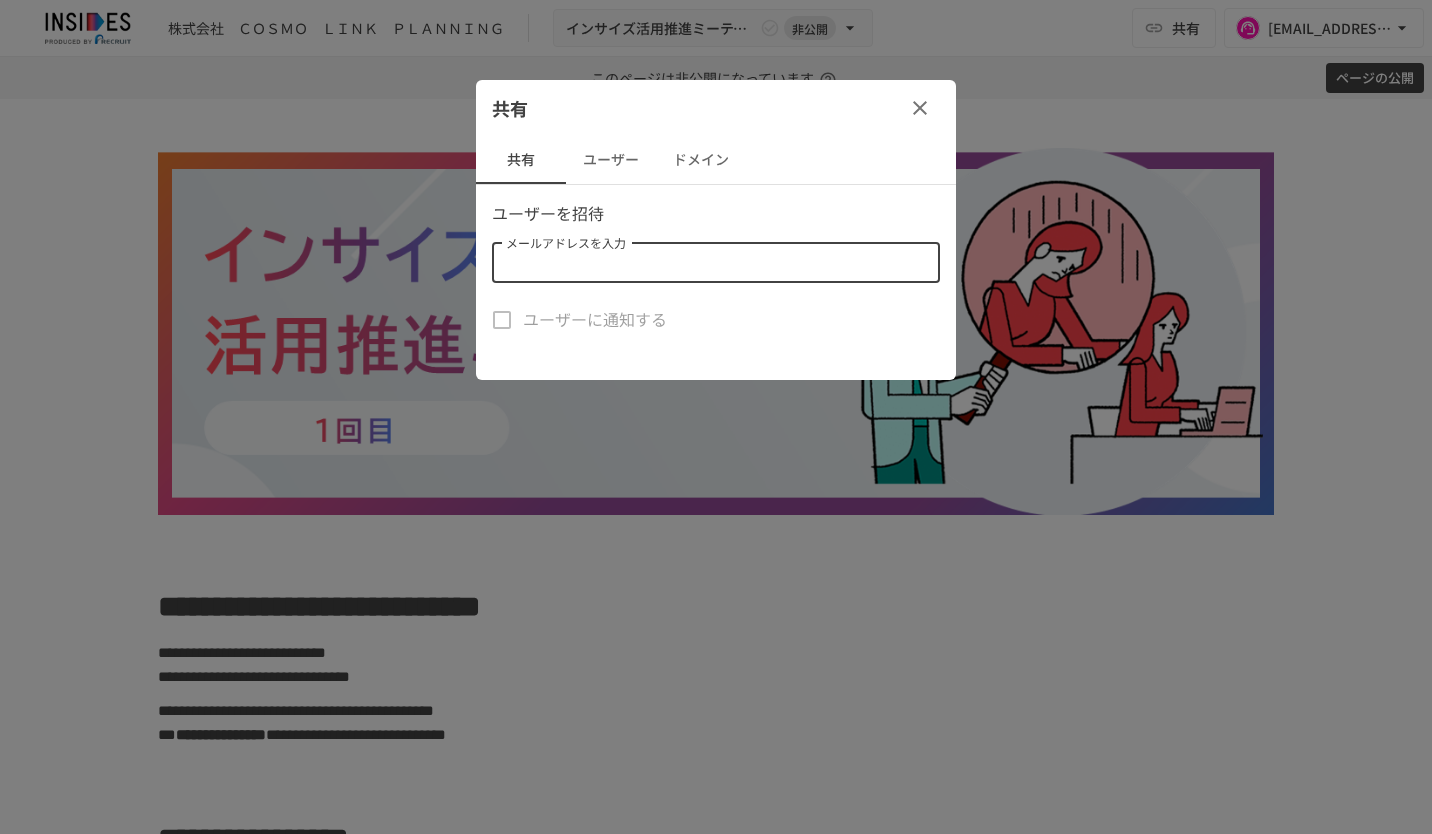 paste on "**********" 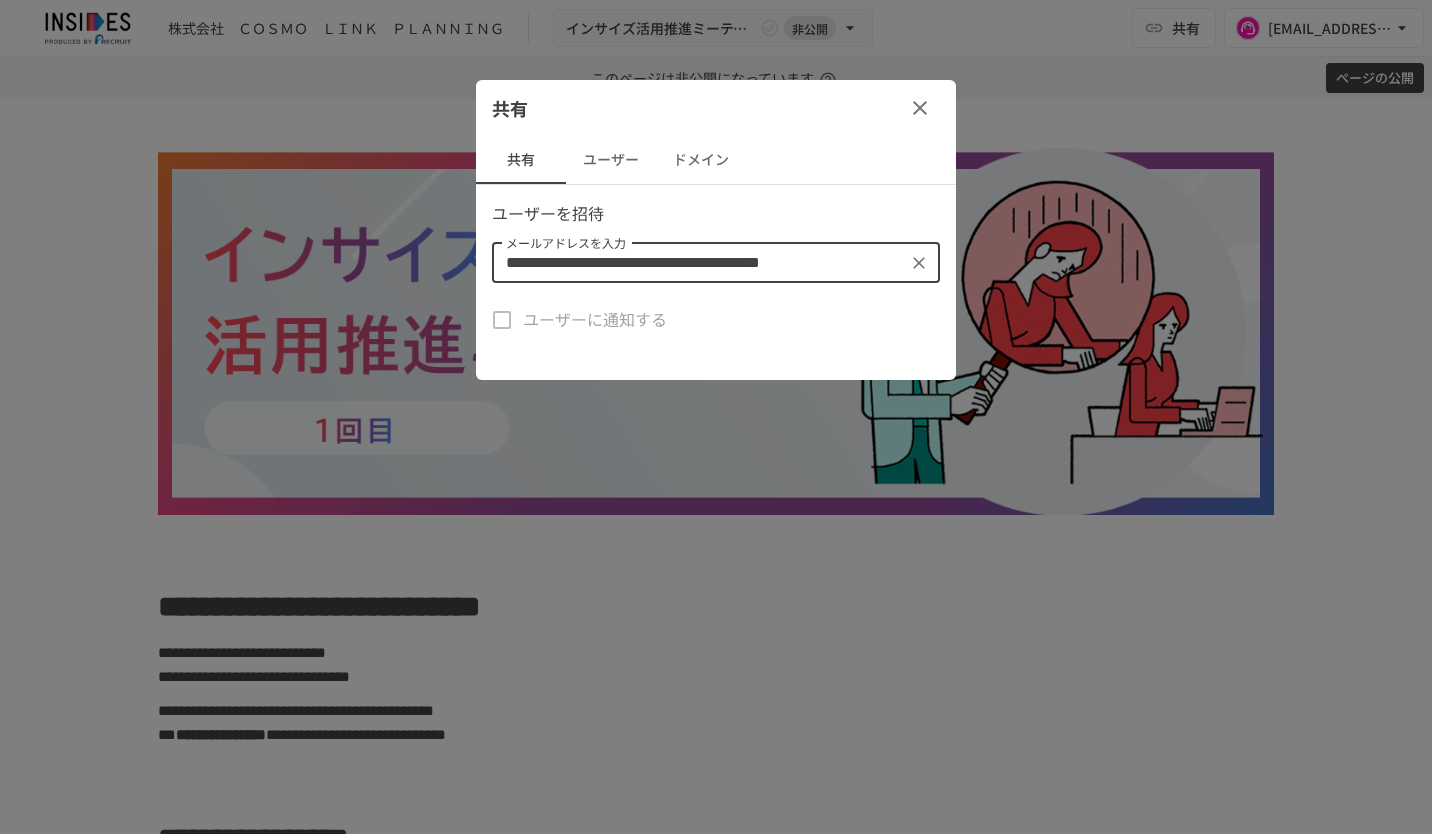 type on "**********" 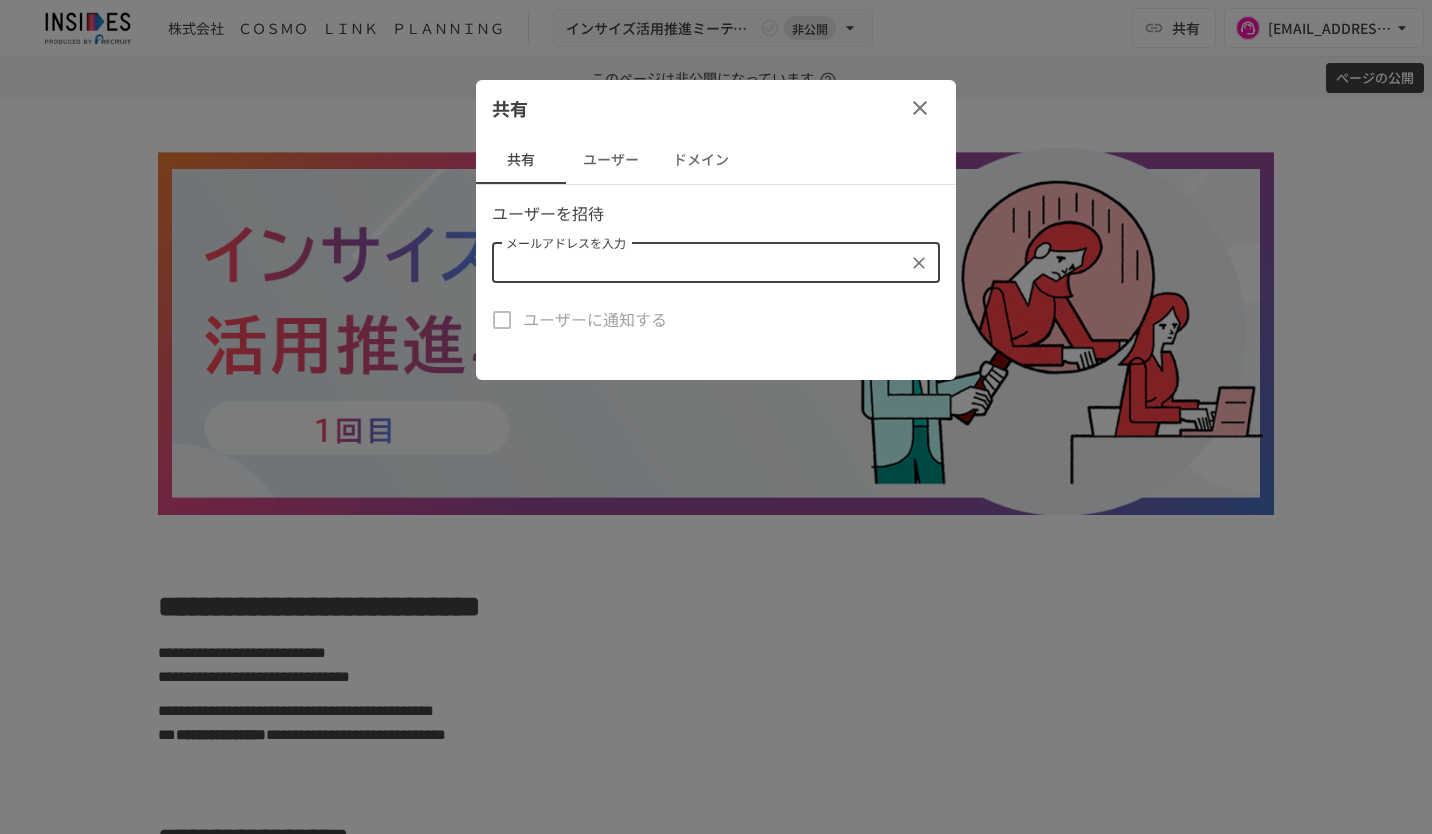 click on "共有" at bounding box center (716, 108) 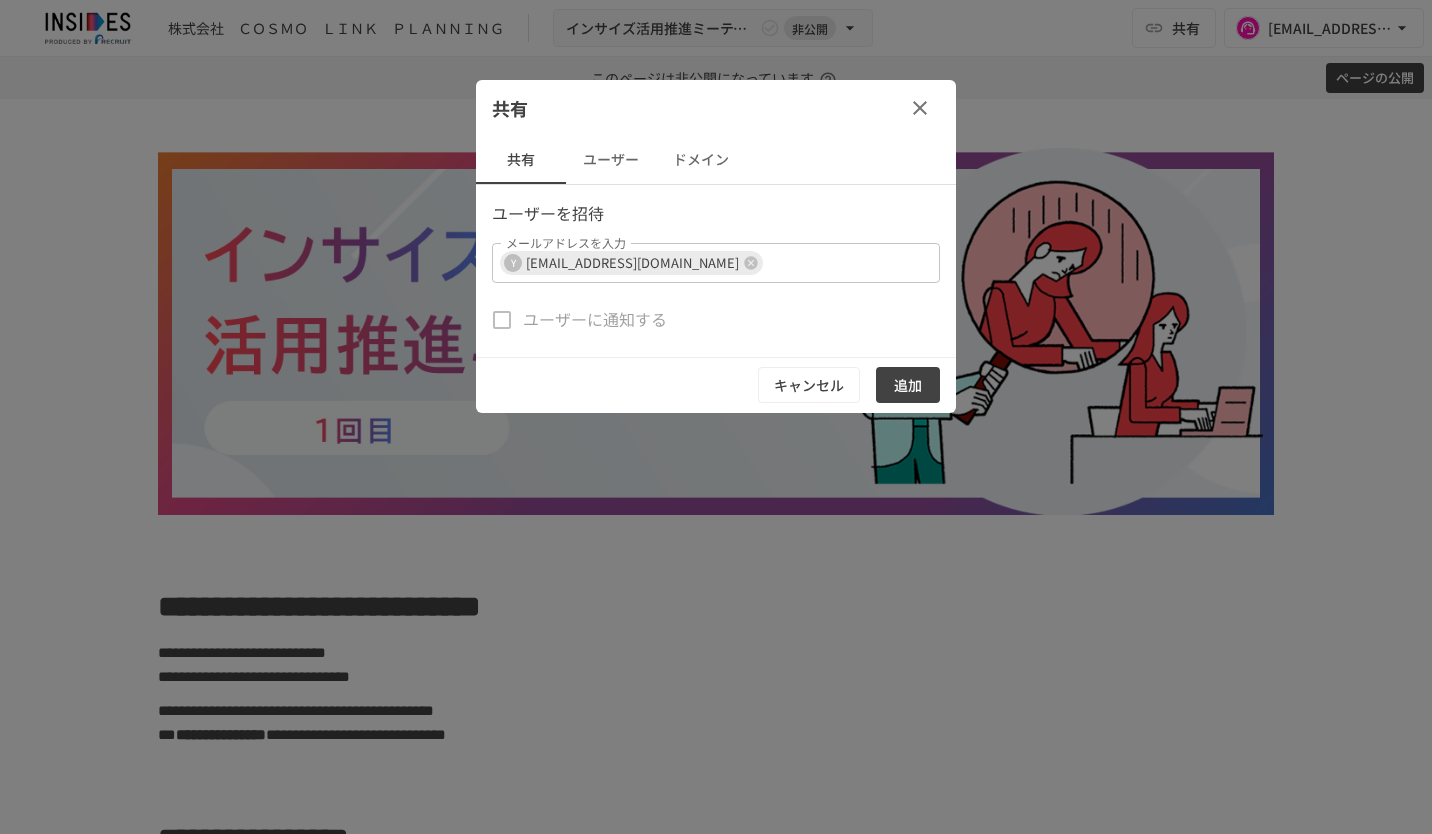 click on "追加" at bounding box center (908, 385) 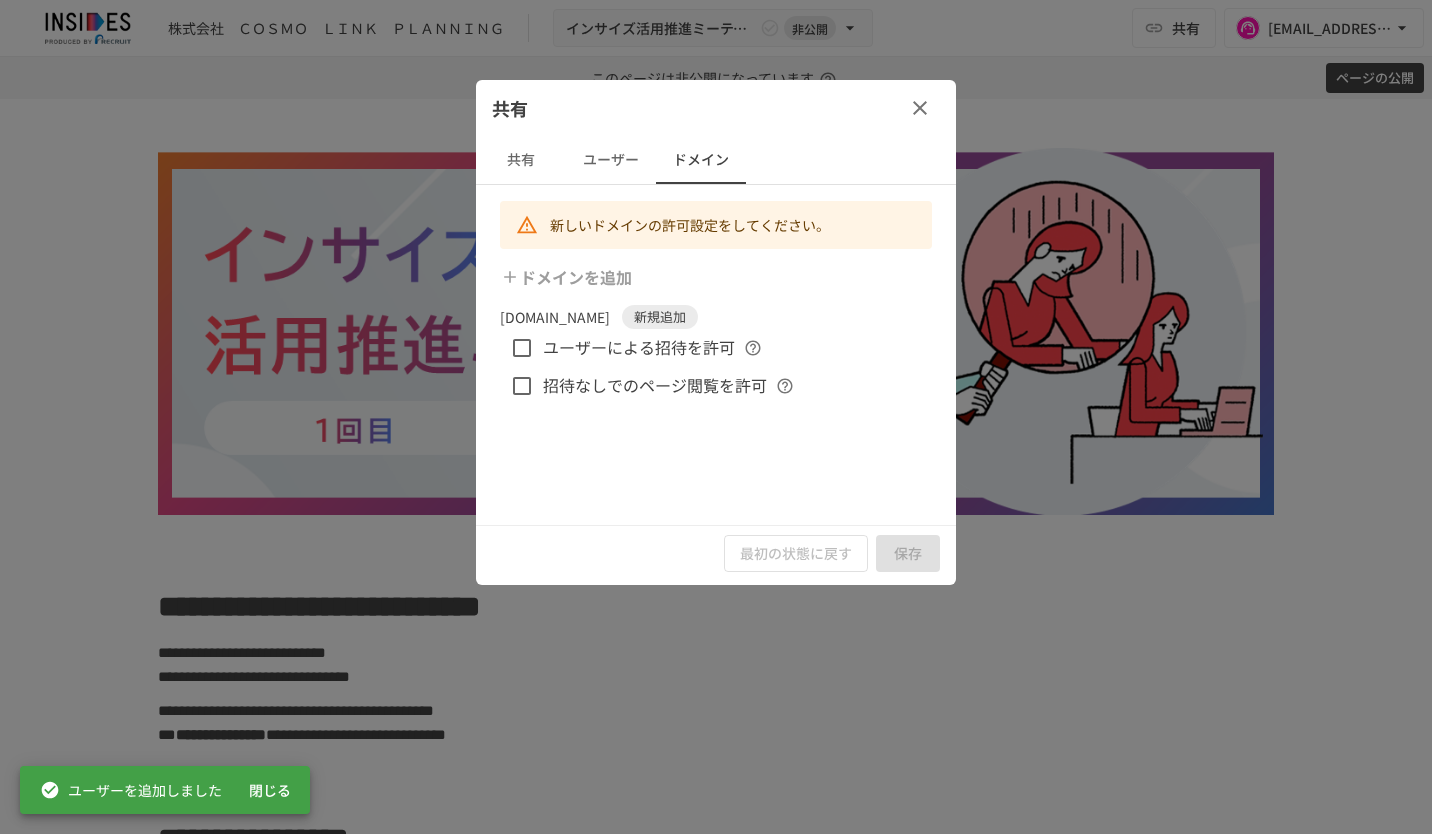 click 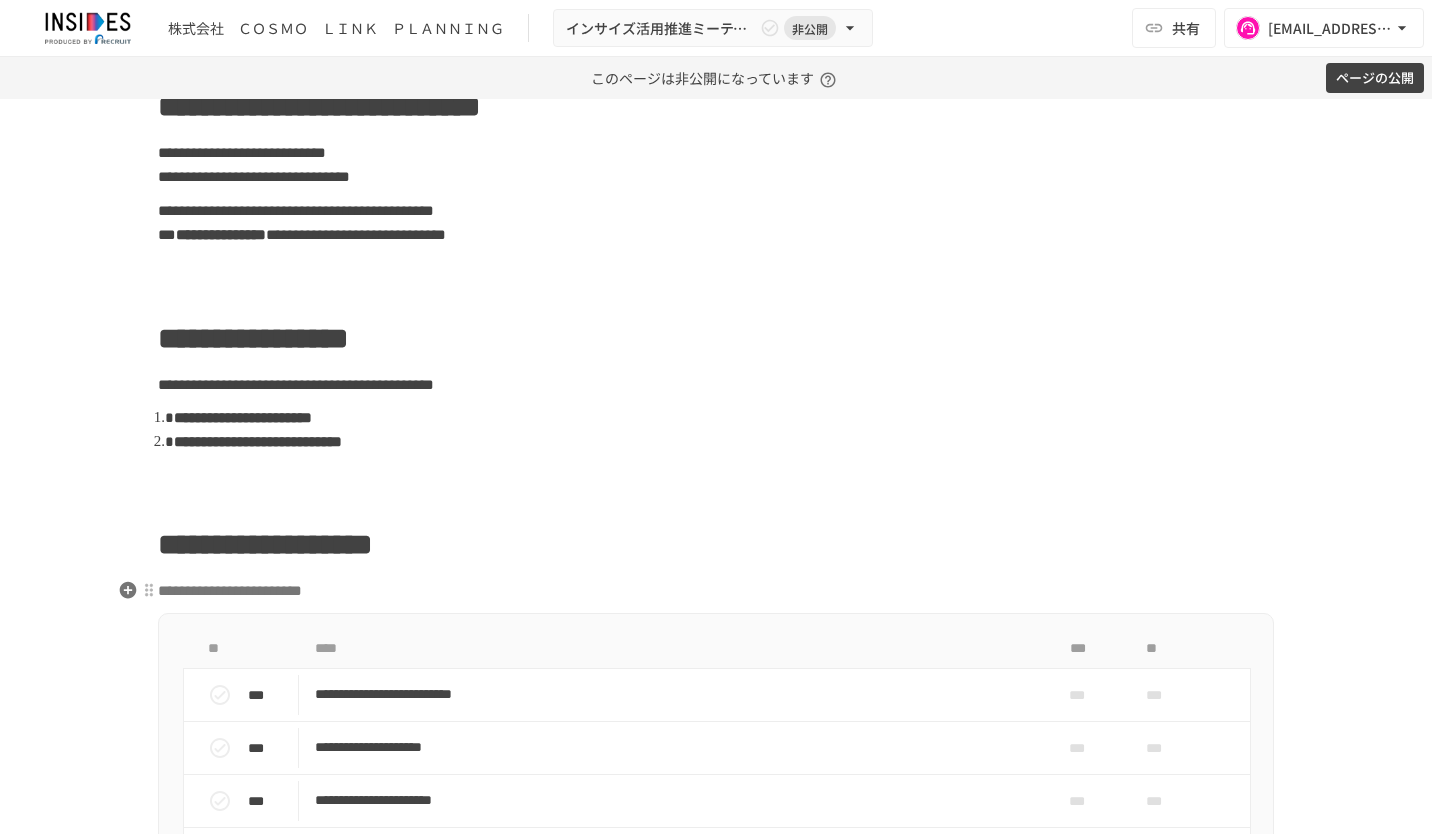 scroll, scrollTop: 900, scrollLeft: 0, axis: vertical 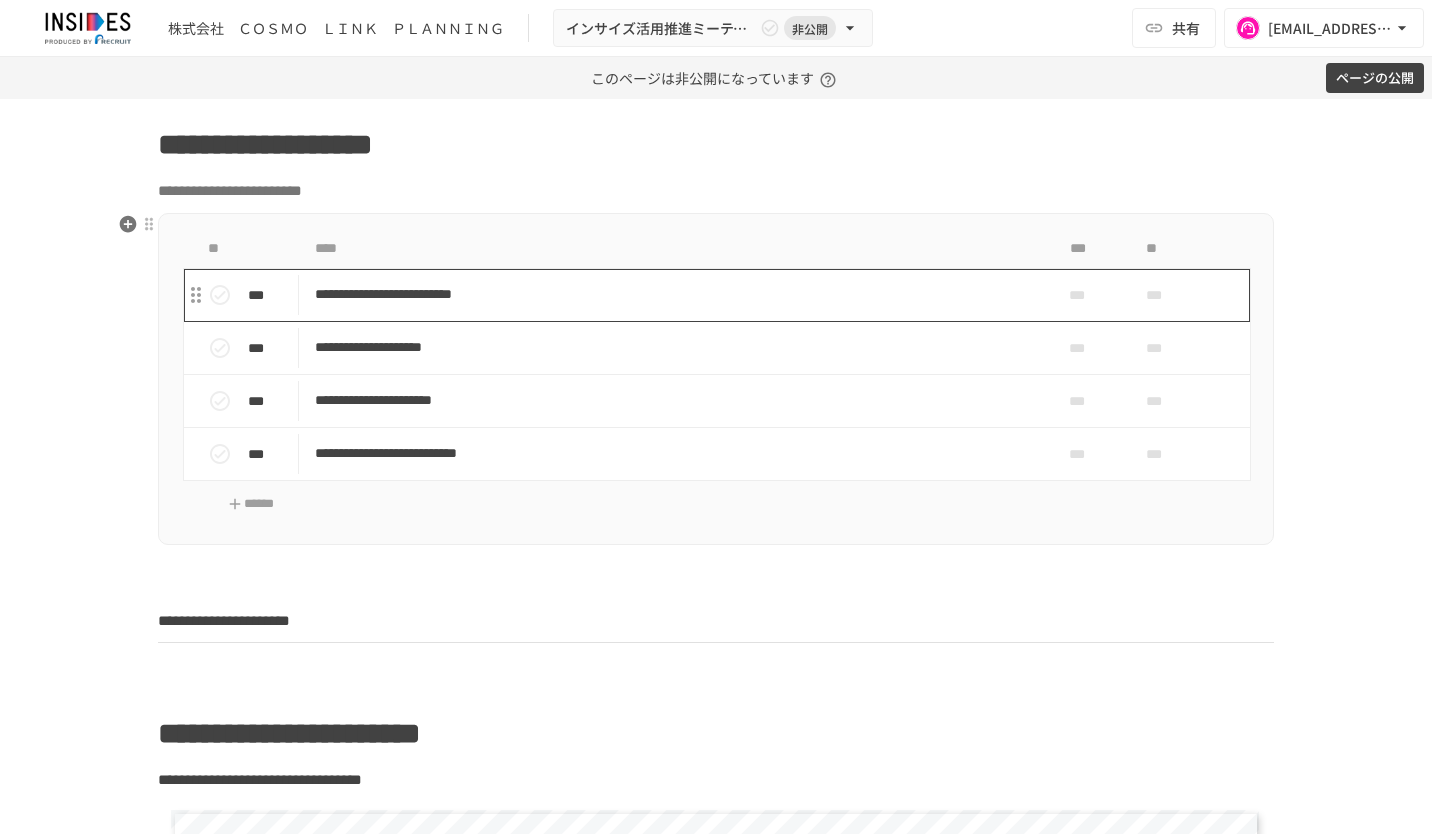 click on "**********" at bounding box center [674, 294] 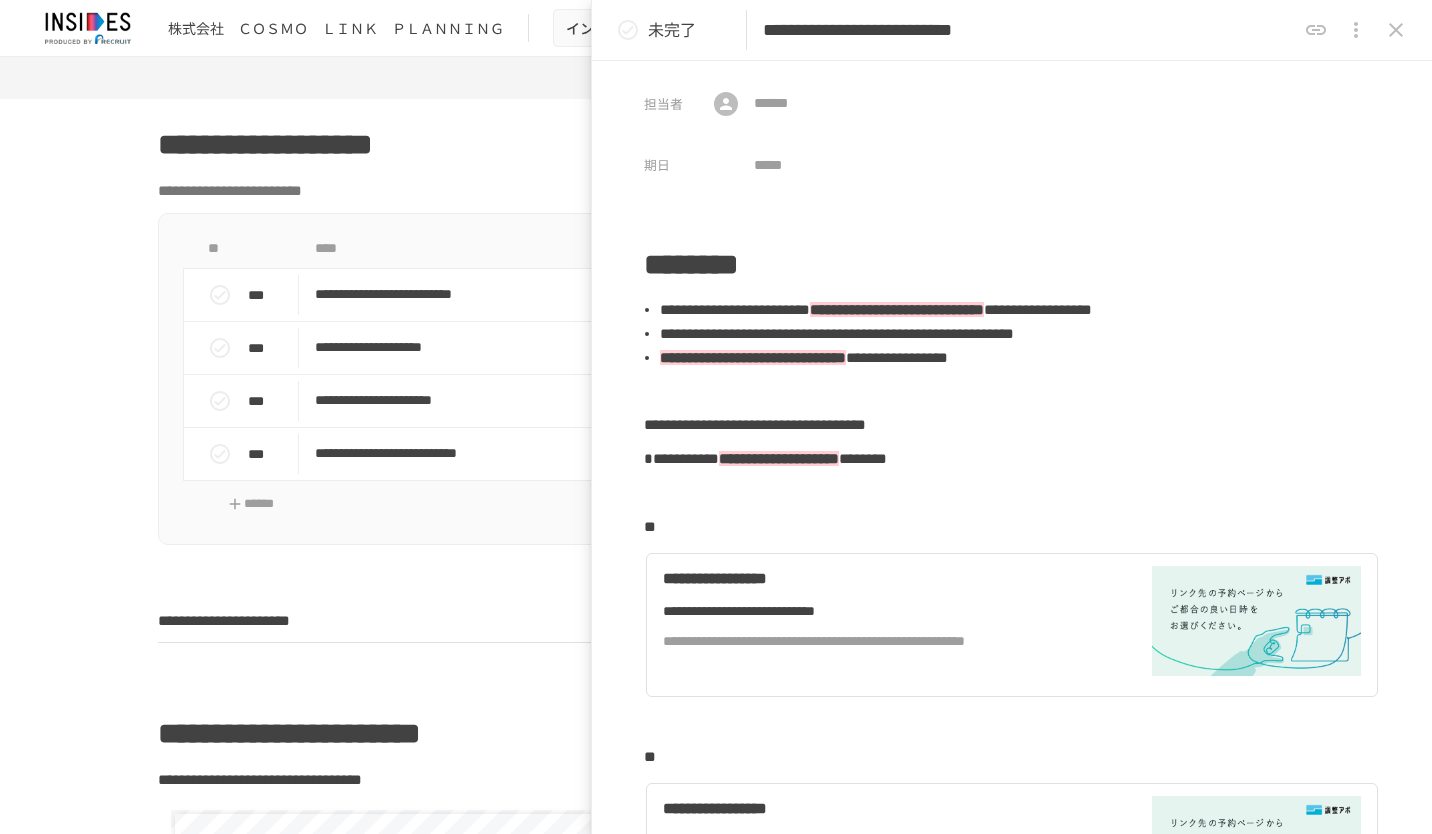 click on "**********" at bounding box center (1029, 30) 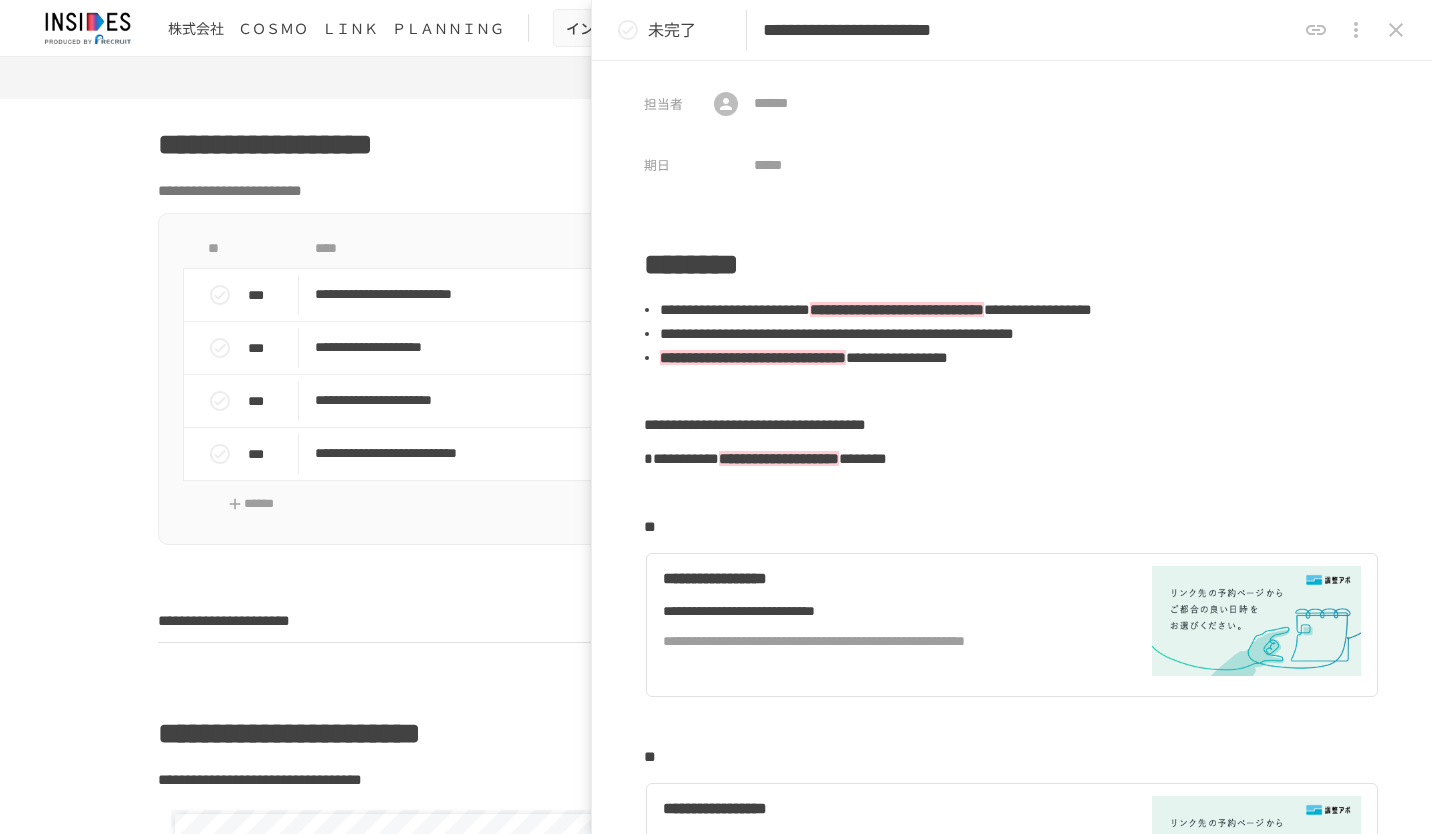 paste on "***" 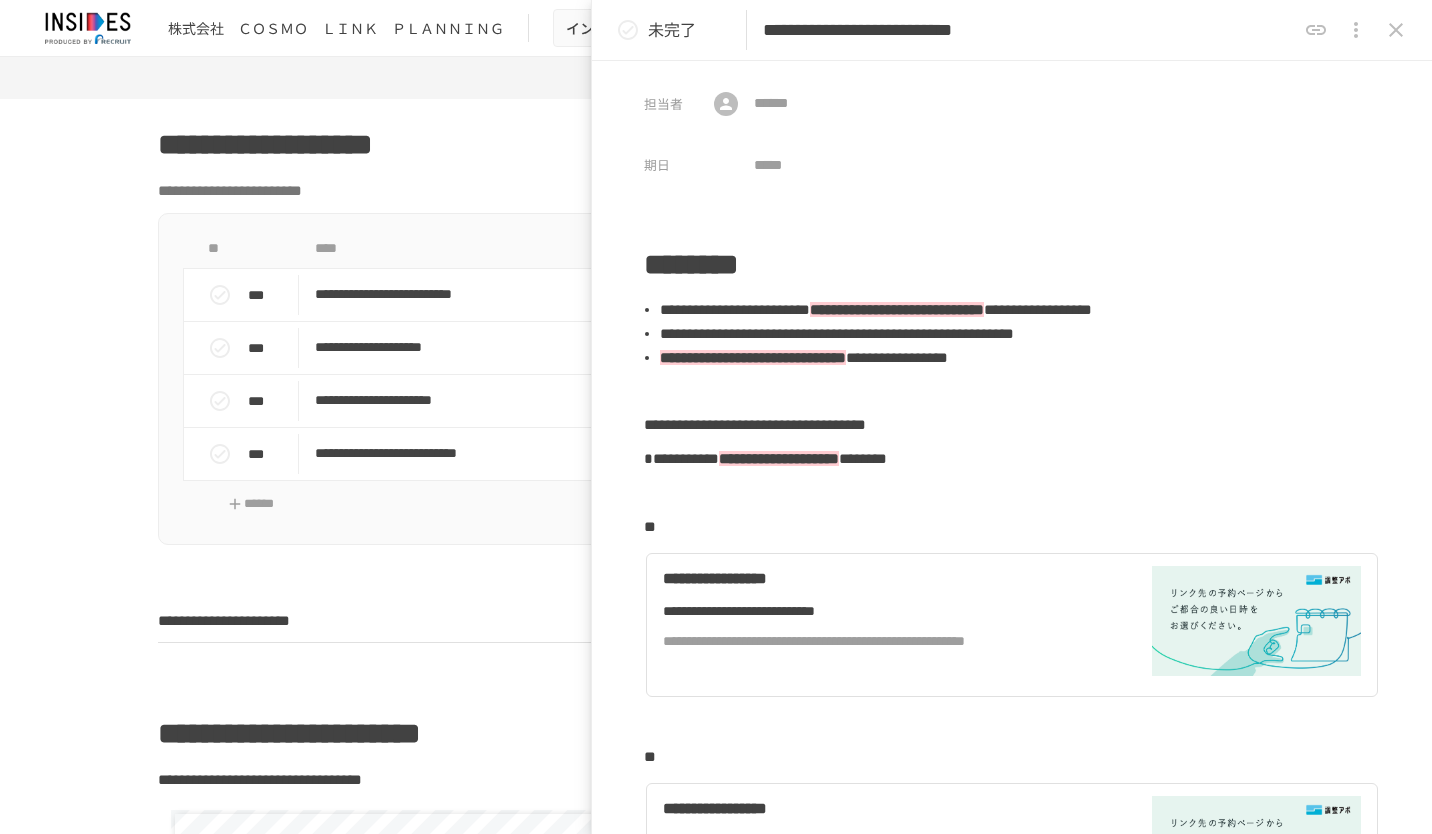 type on "**********" 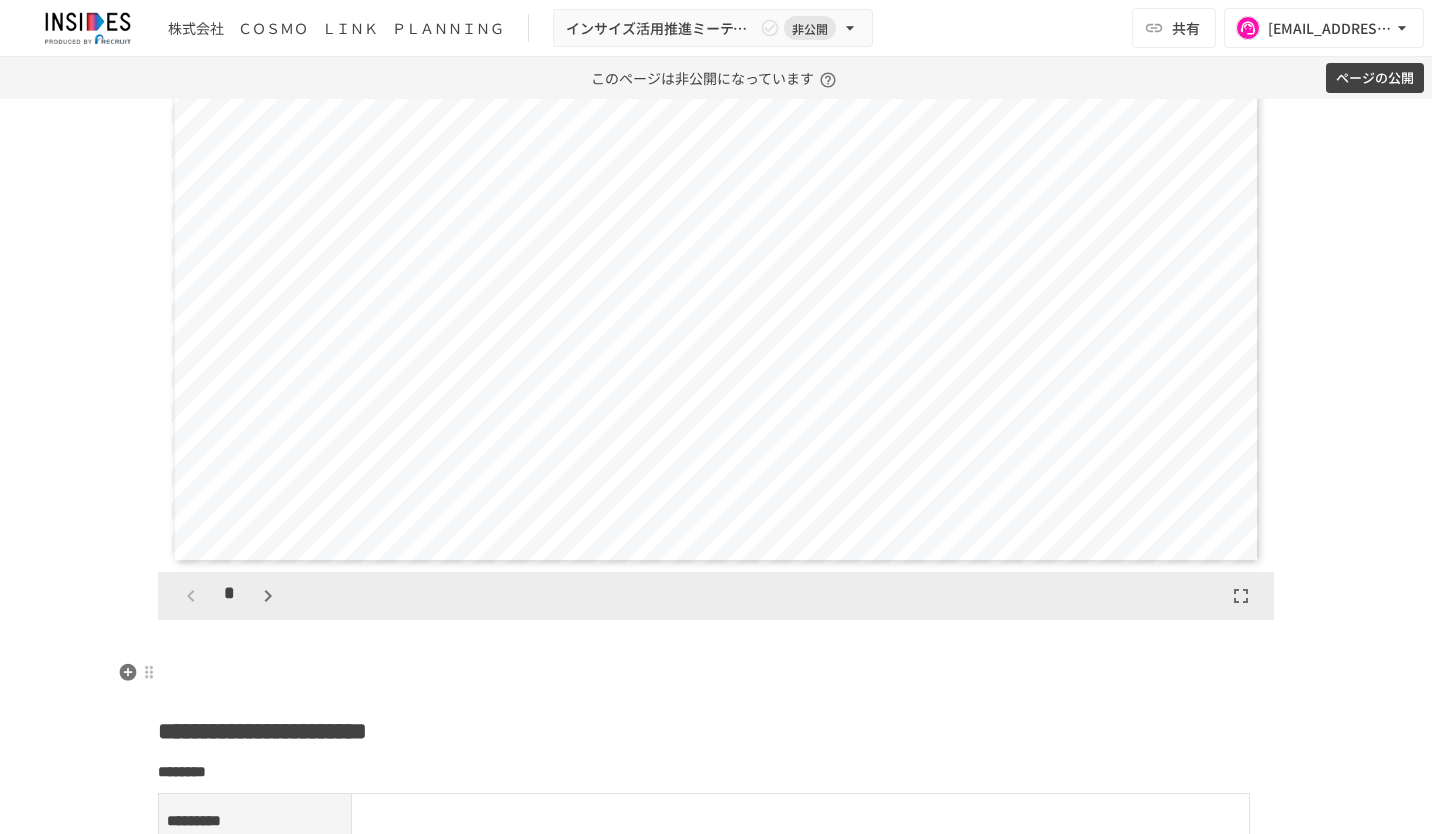 scroll, scrollTop: 2300, scrollLeft: 0, axis: vertical 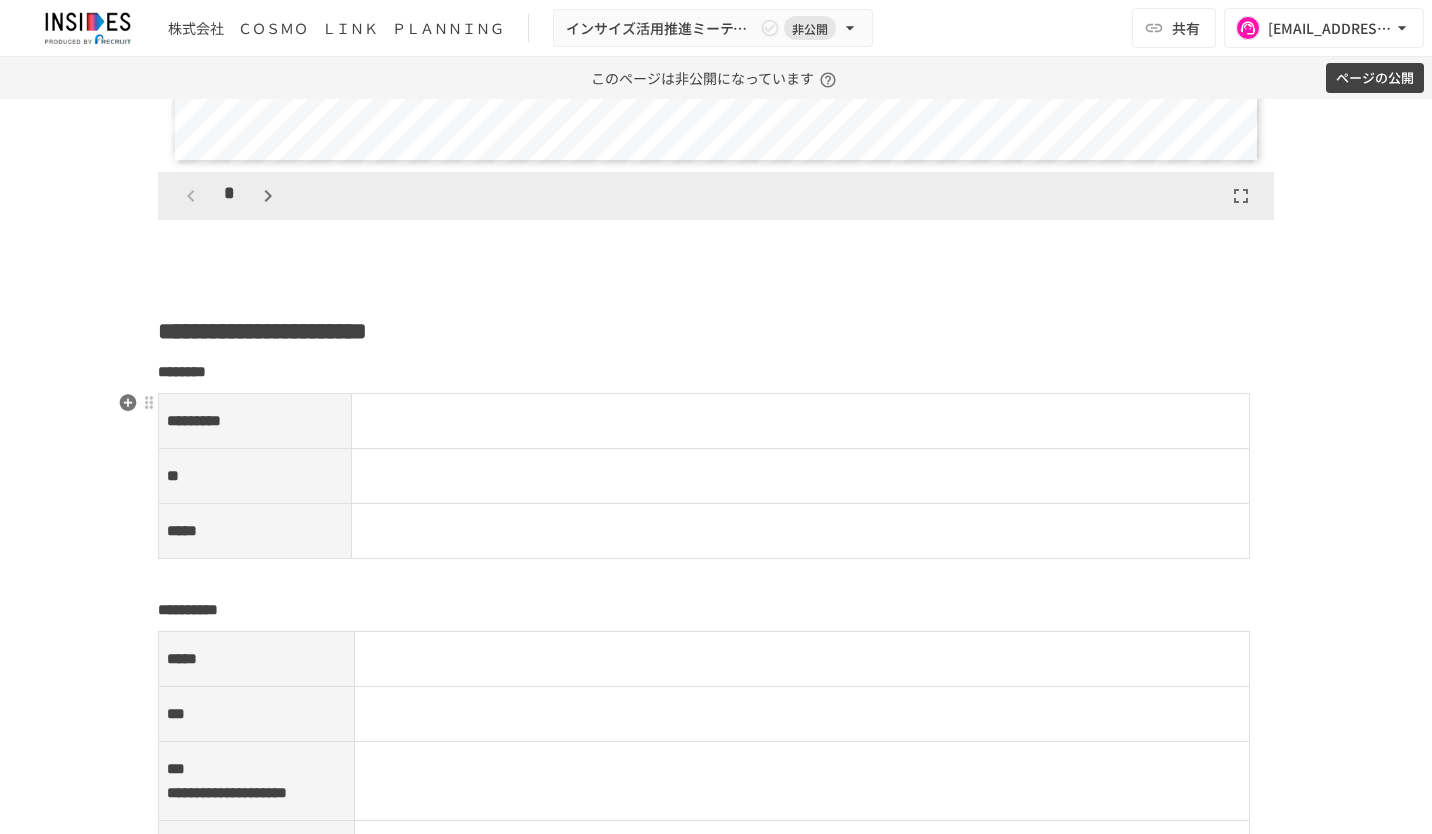 click at bounding box center (801, 421) 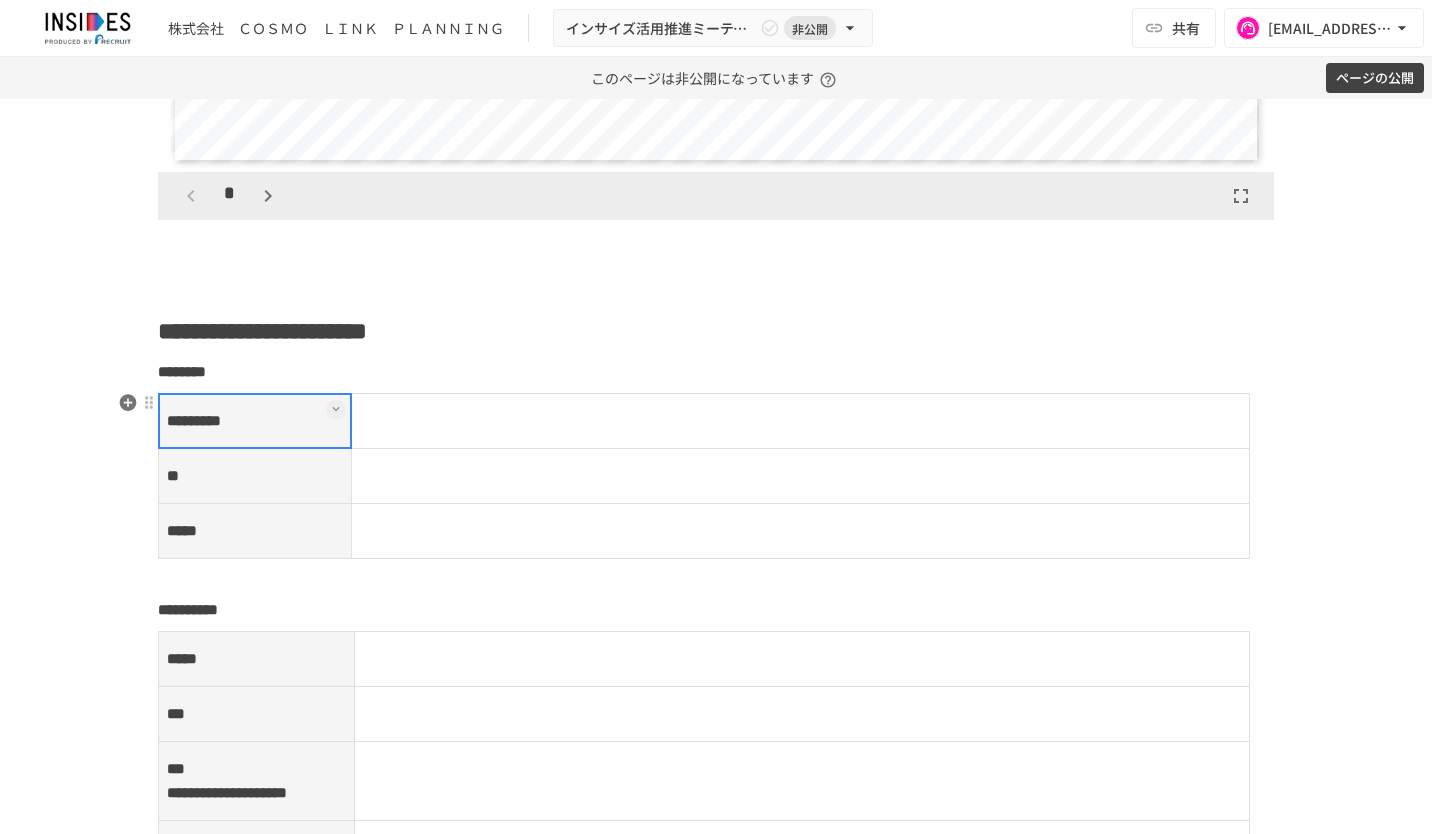 click at bounding box center [800, 421] 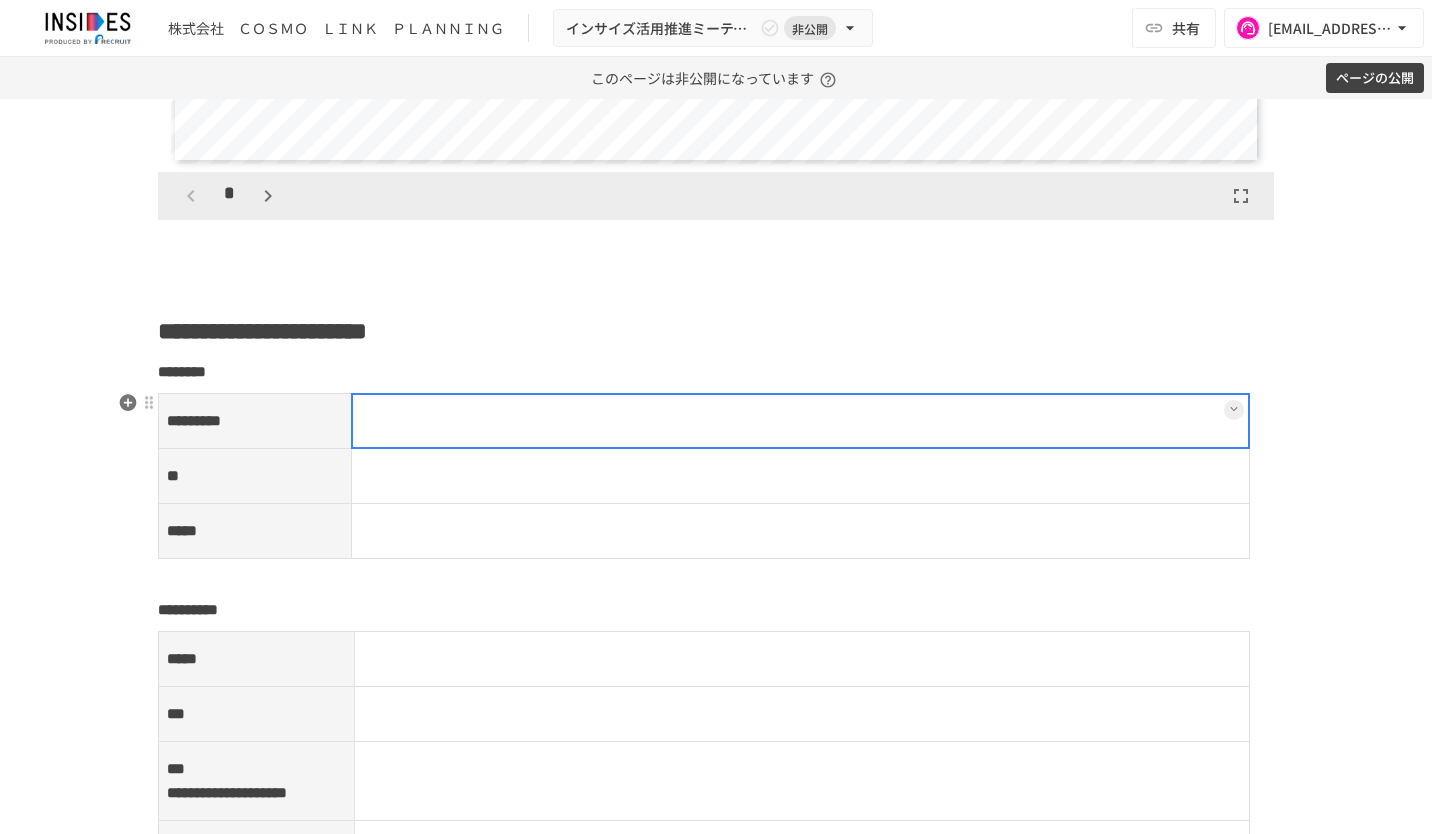 click at bounding box center [801, 421] 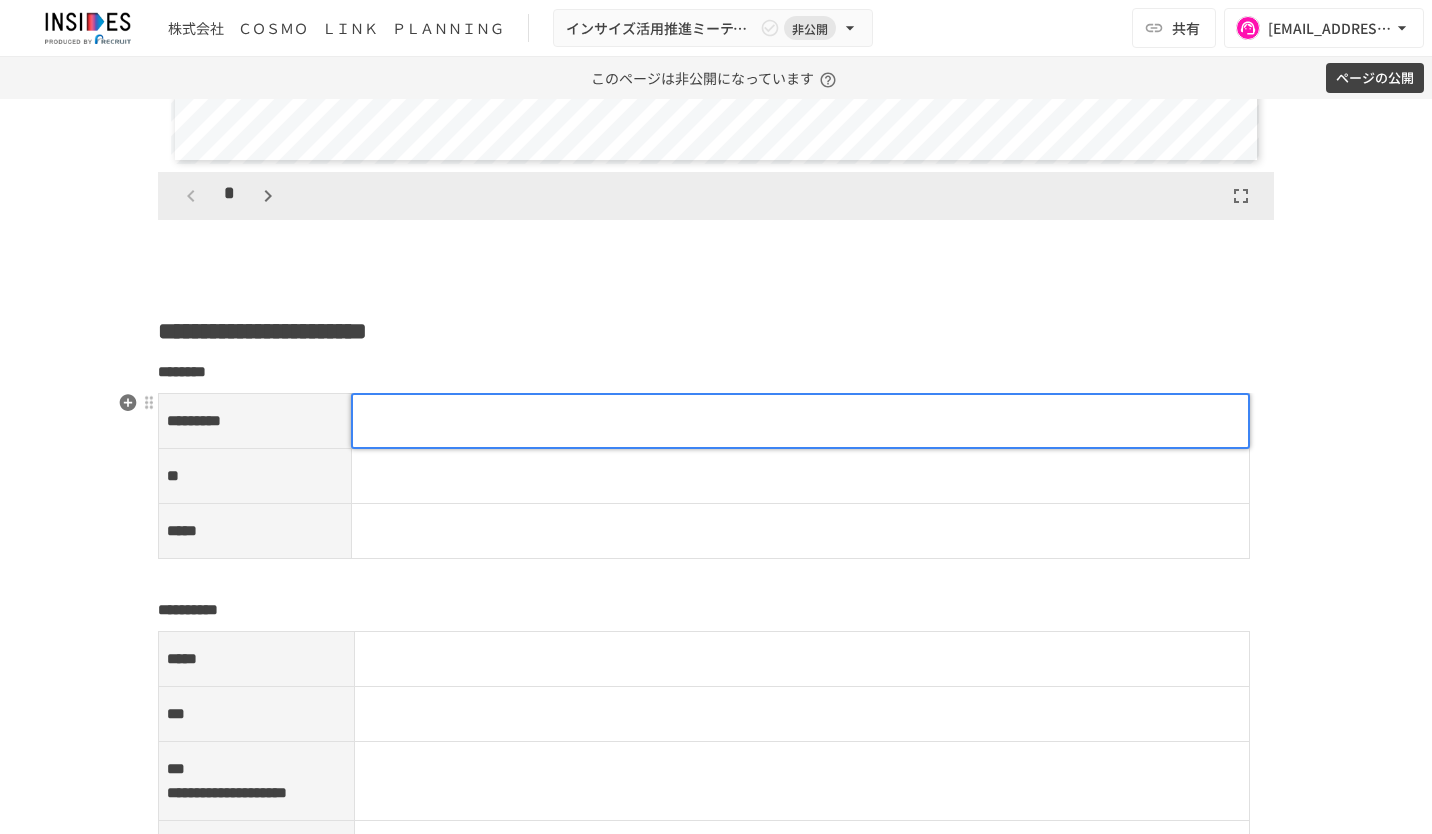 click at bounding box center (801, 421) 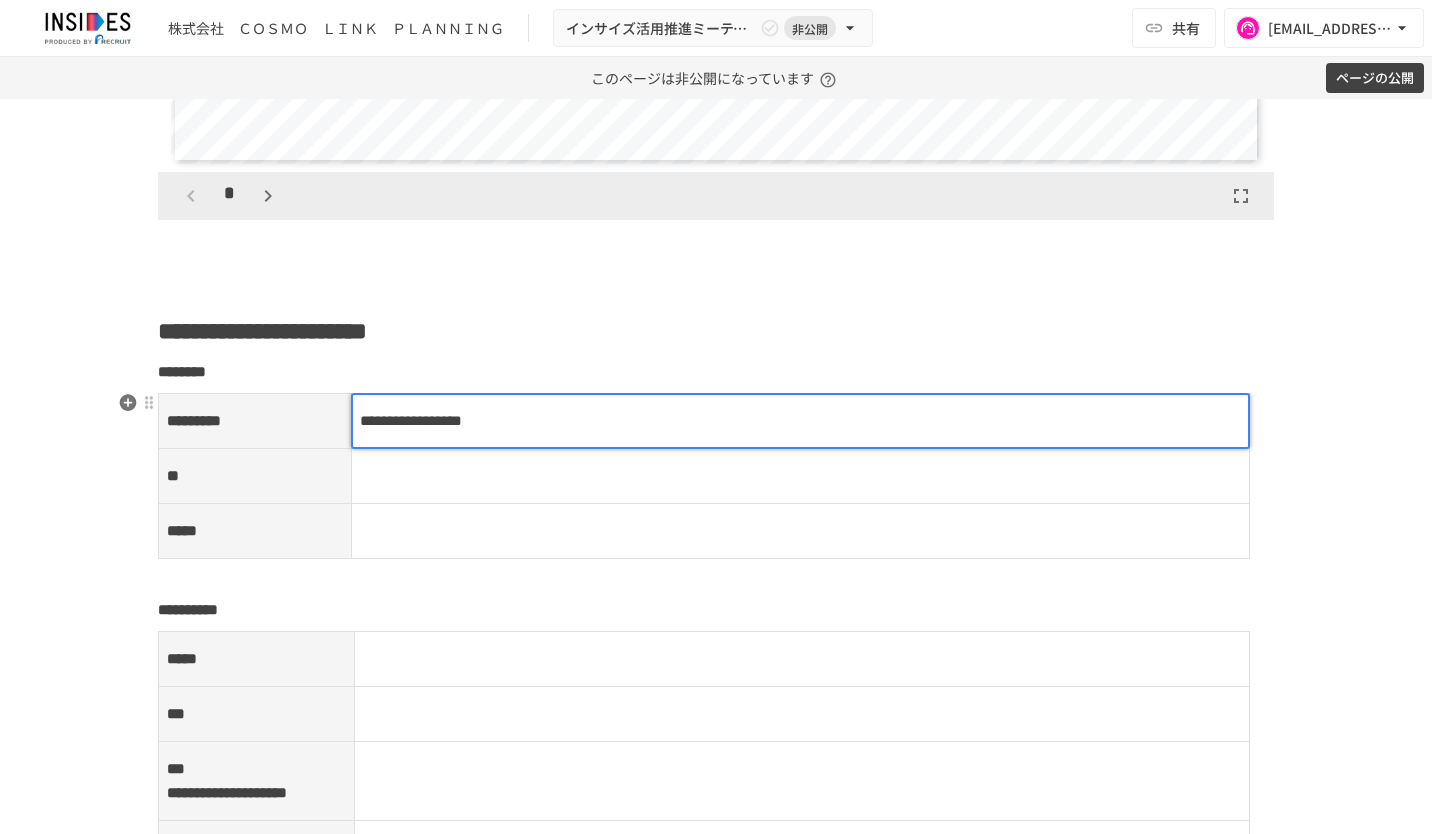 click at bounding box center (800, 476) 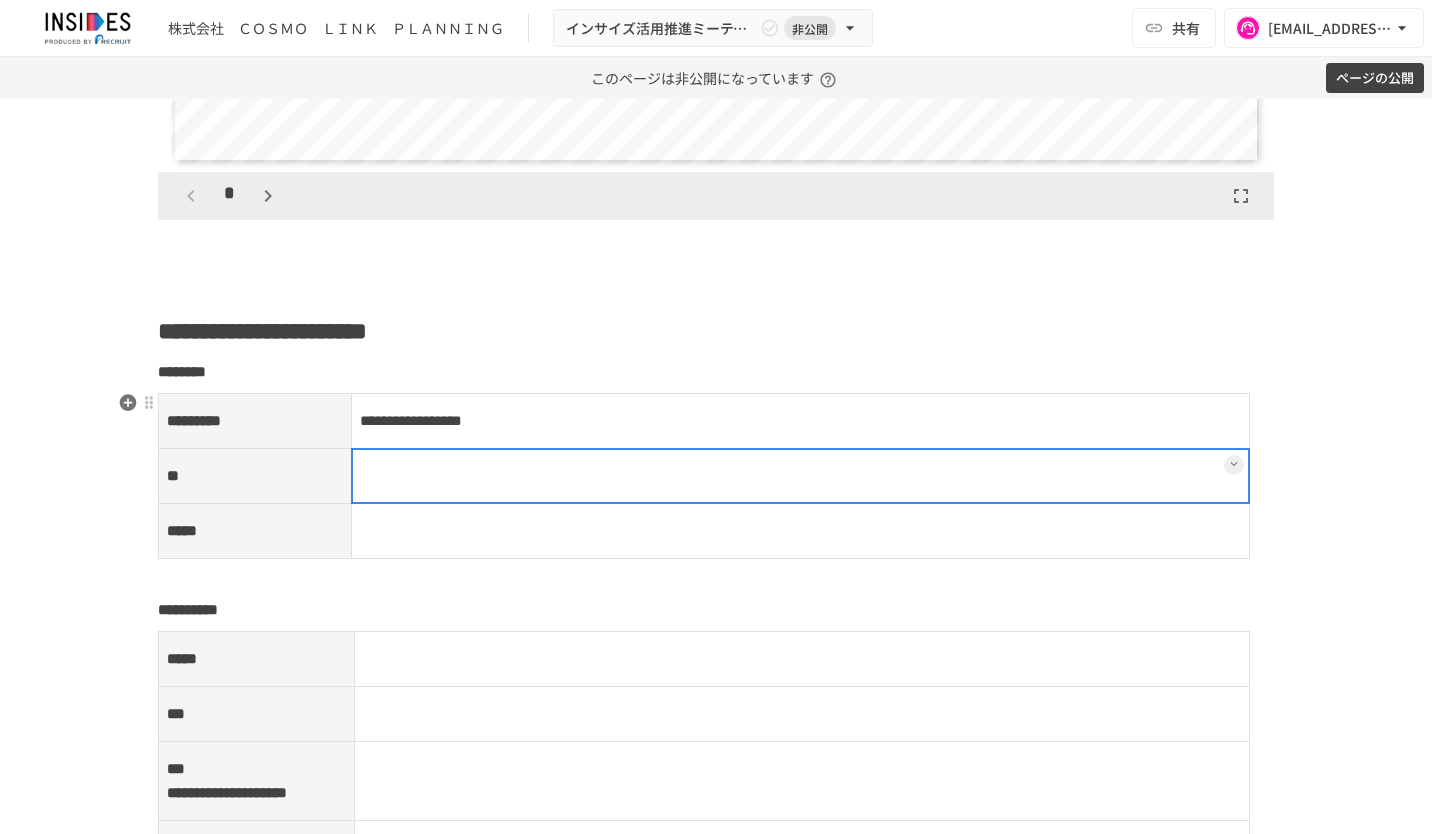 click at bounding box center (801, 476) 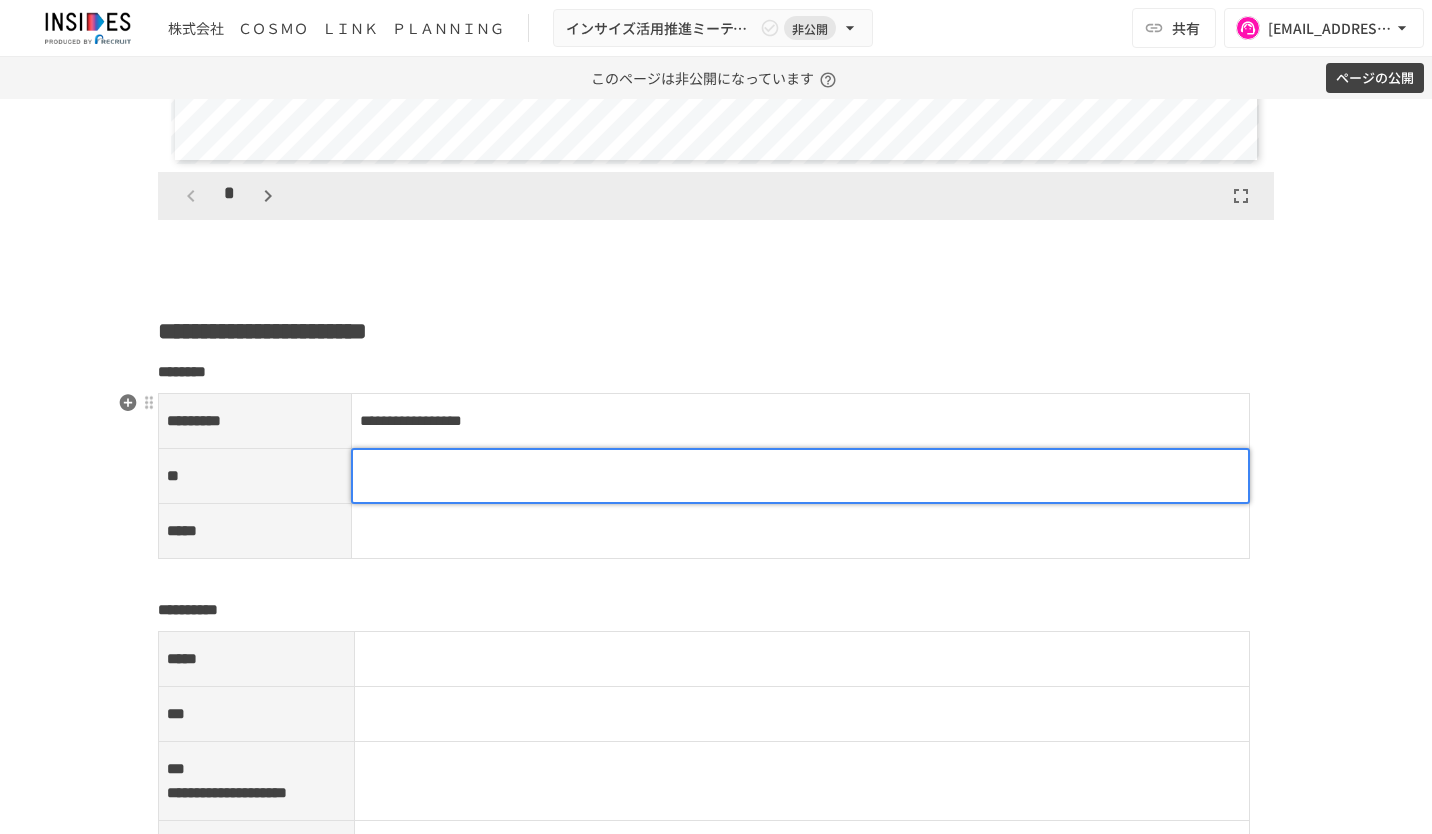 click at bounding box center (801, 476) 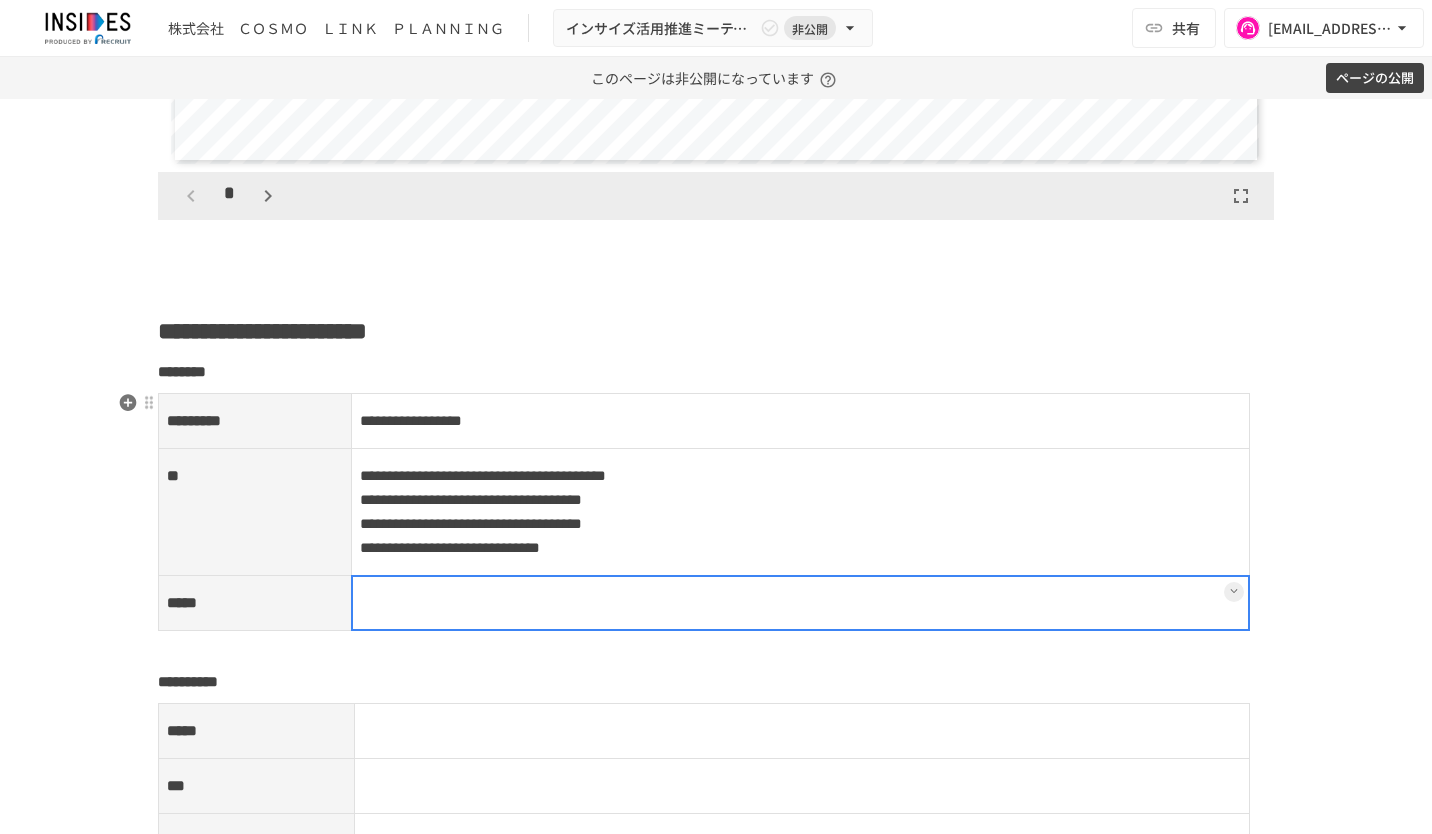click at bounding box center [800, 603] 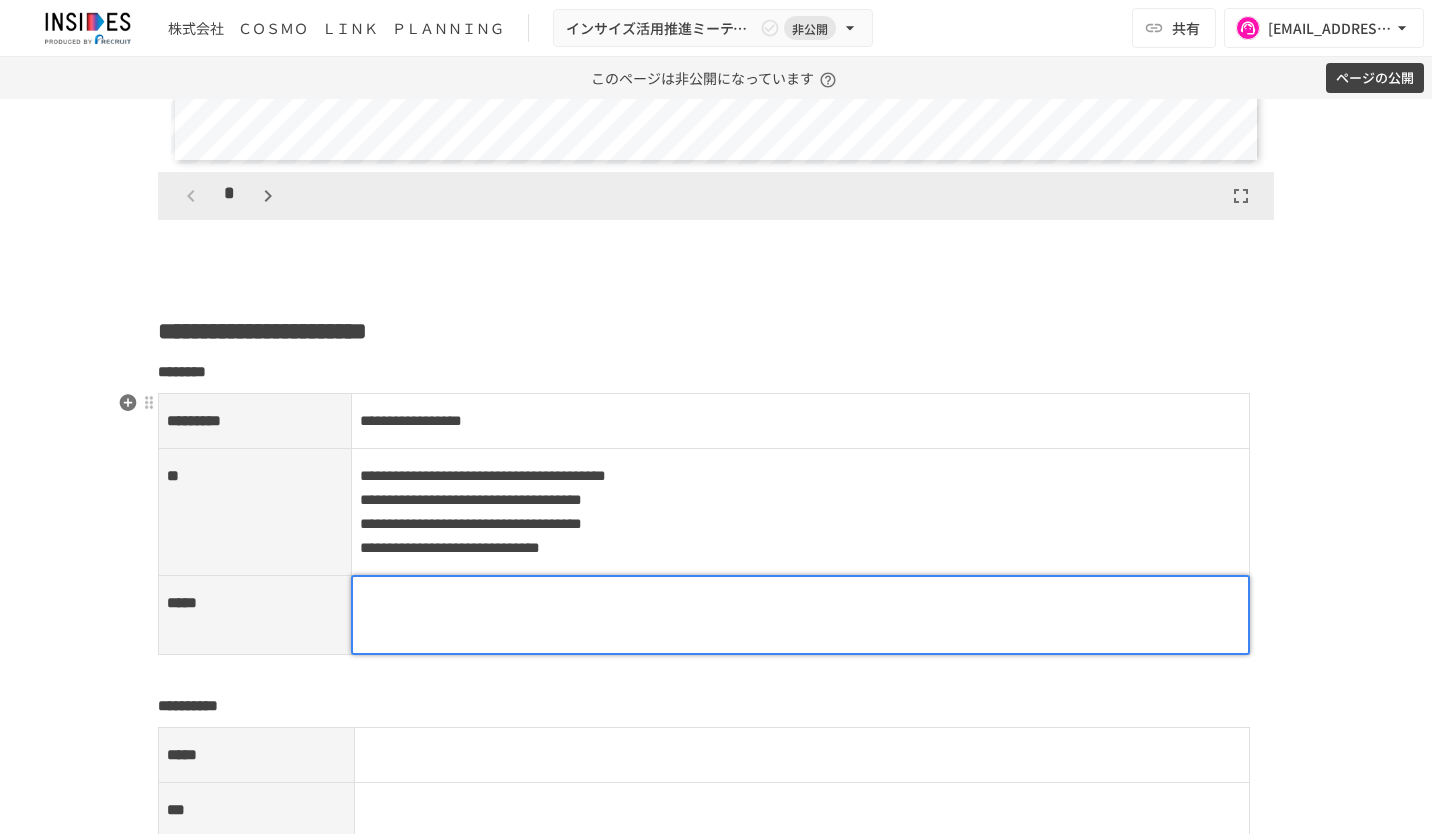 click at bounding box center (801, 615) 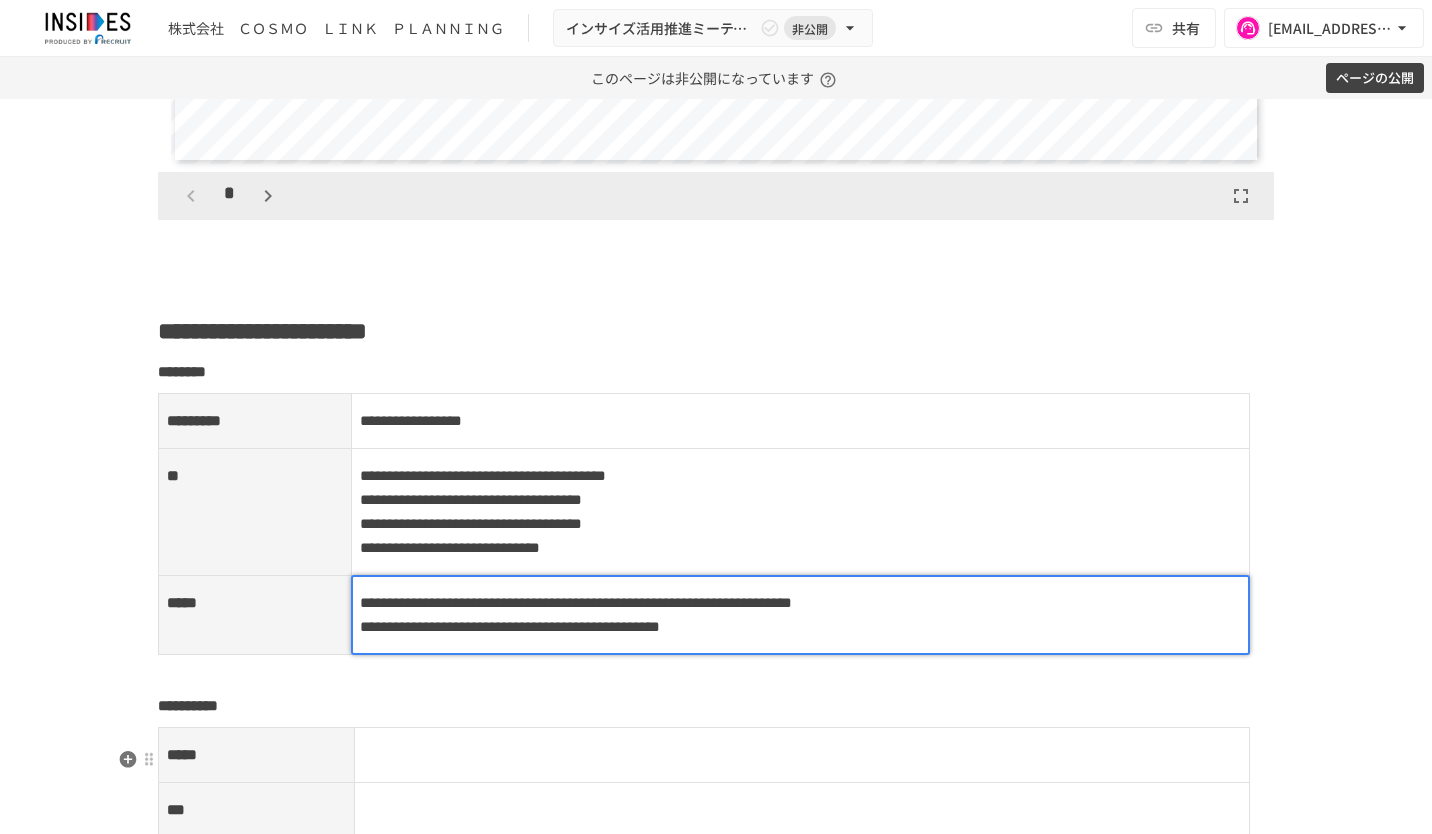 click at bounding box center [802, 755] 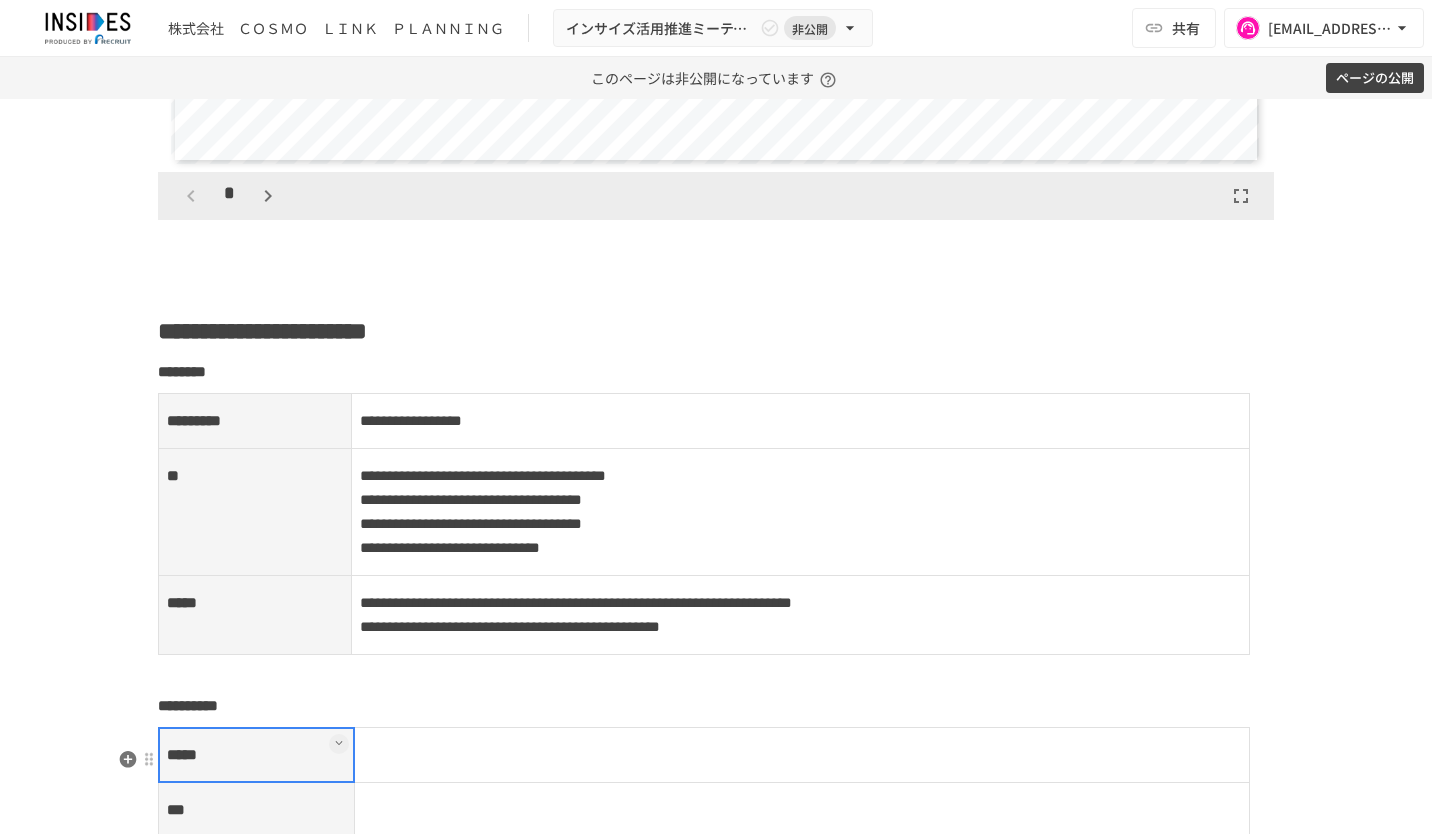 scroll, scrollTop: 2400, scrollLeft: 0, axis: vertical 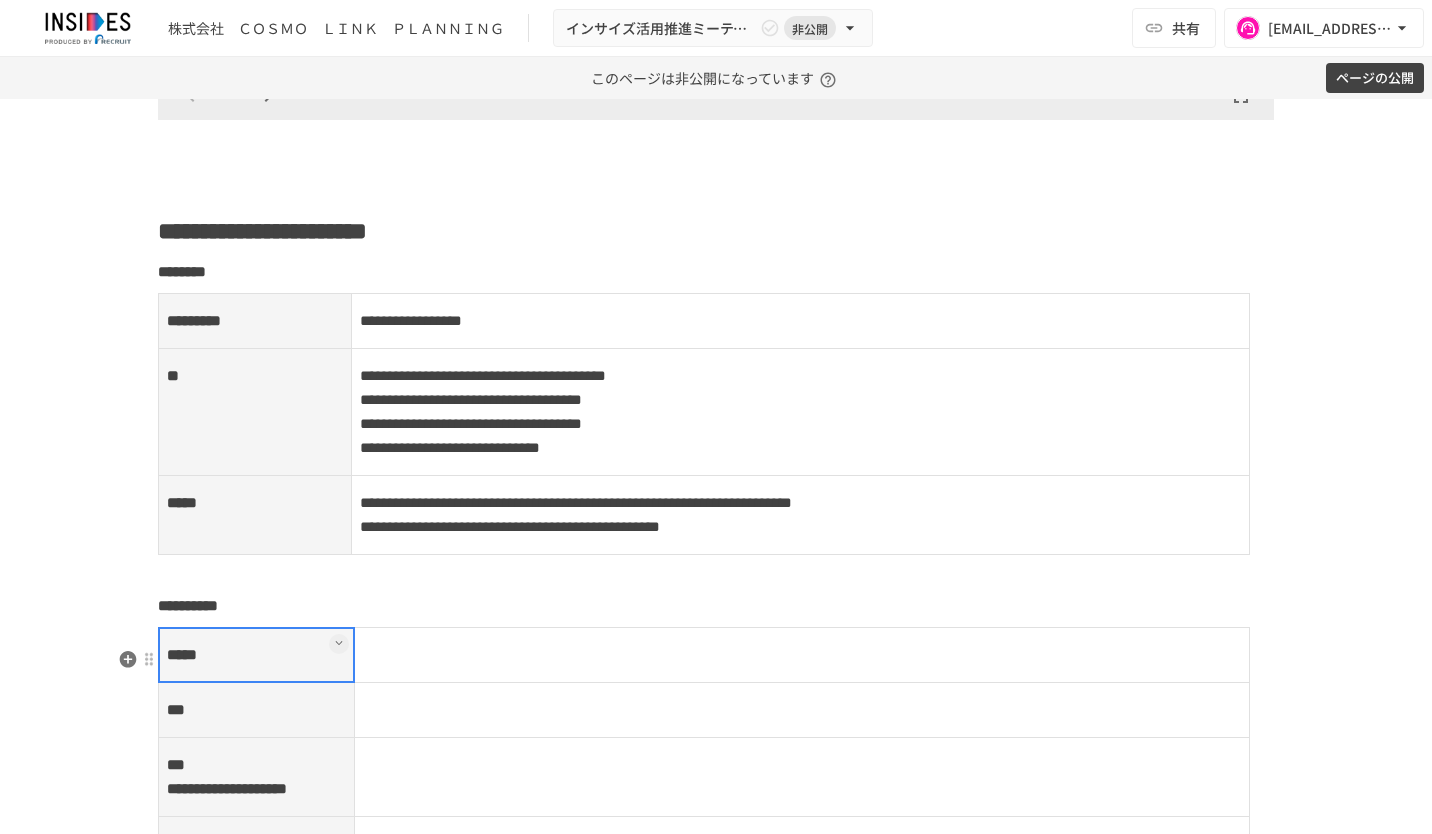 click at bounding box center (802, 655) 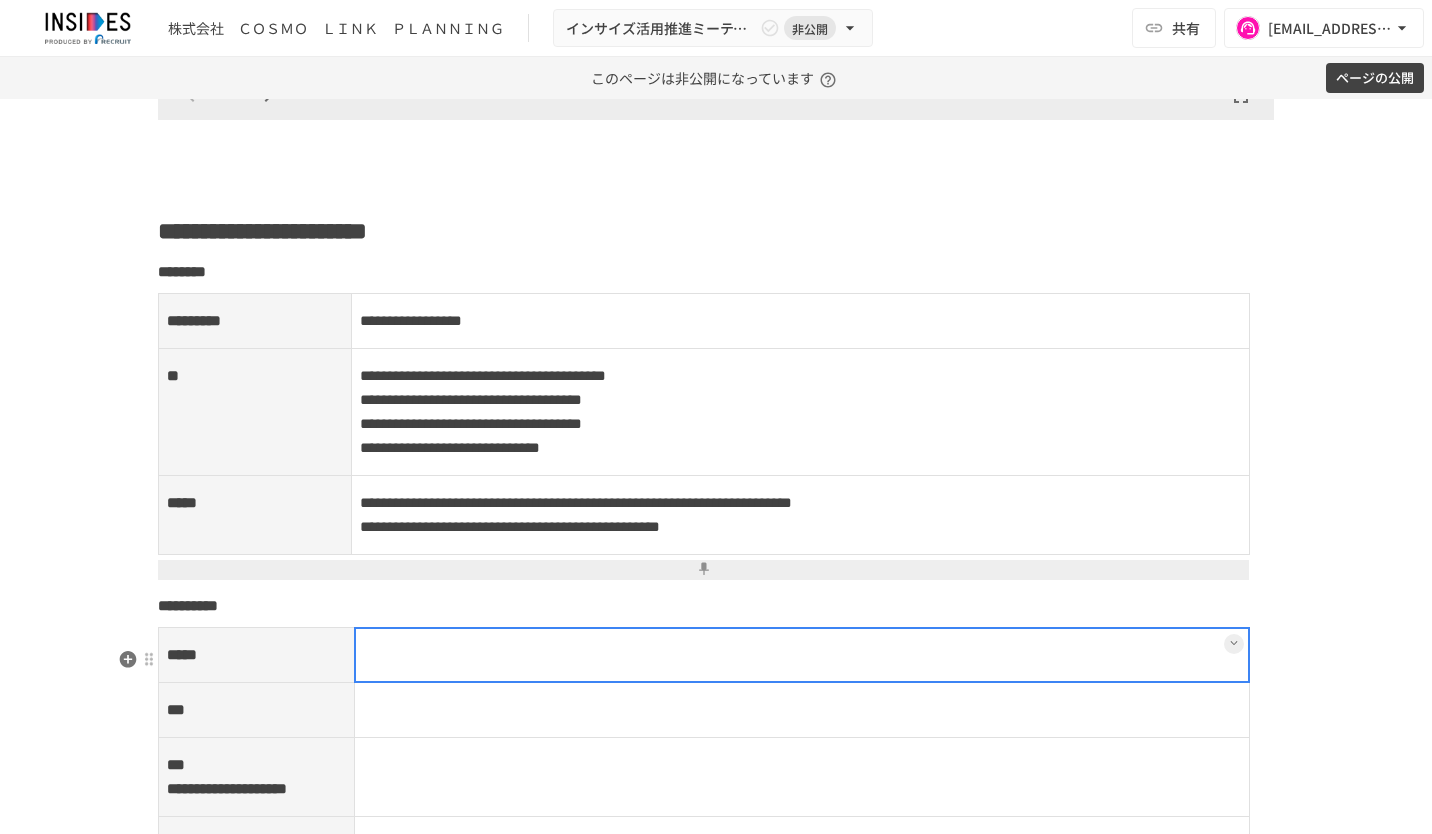 click at bounding box center [802, 655] 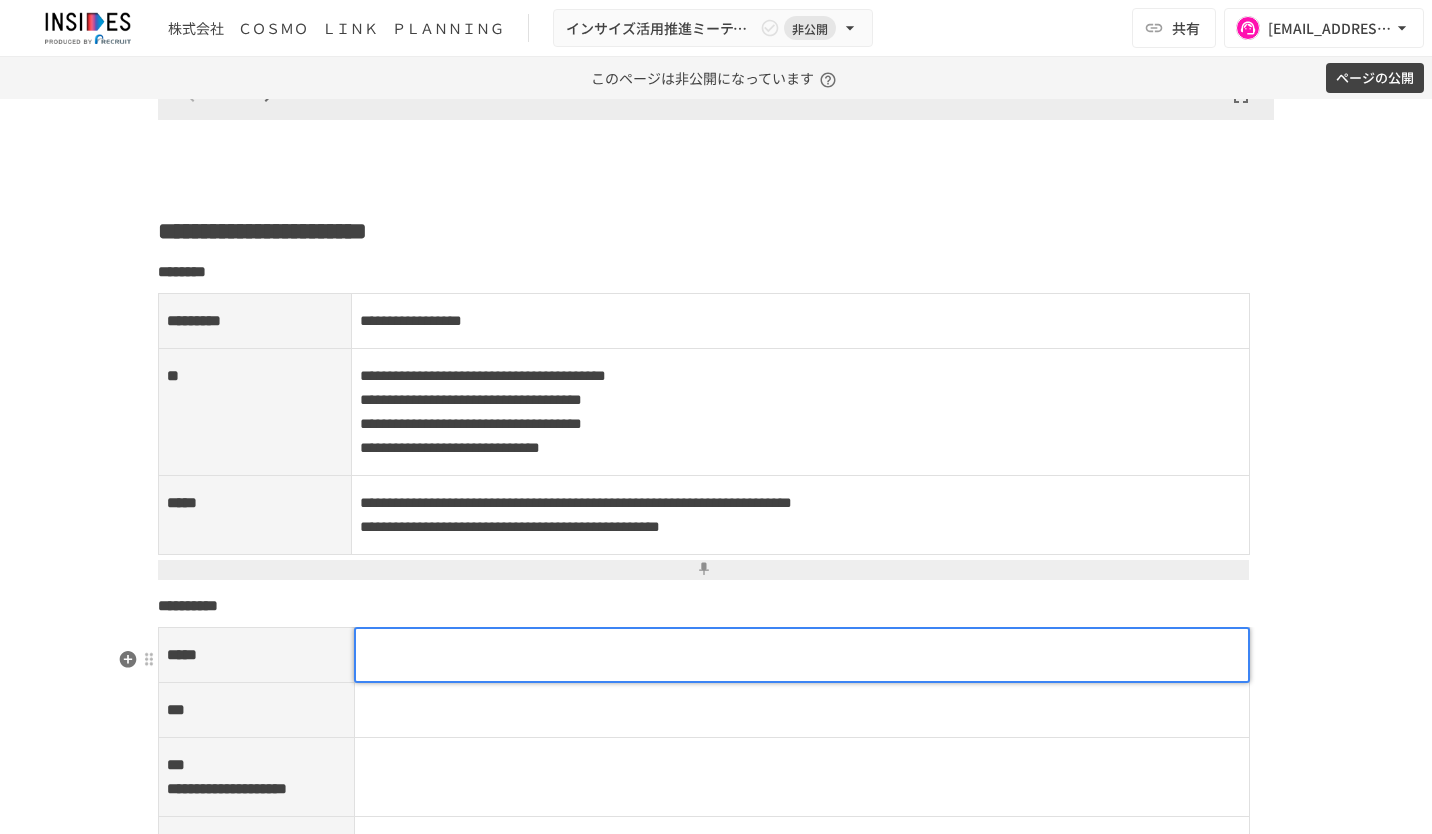 click at bounding box center [802, 655] 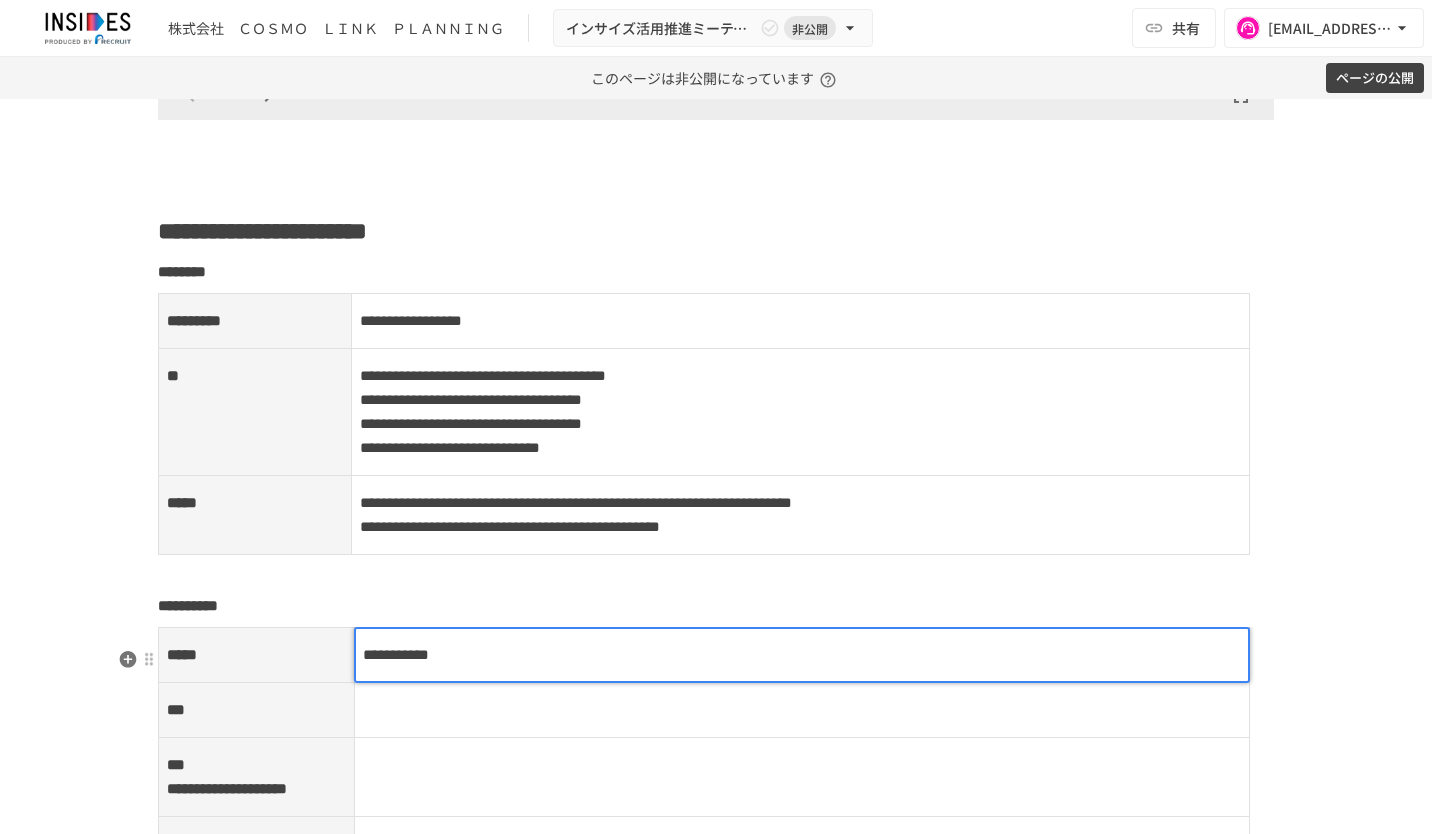 click at bounding box center (802, 710) 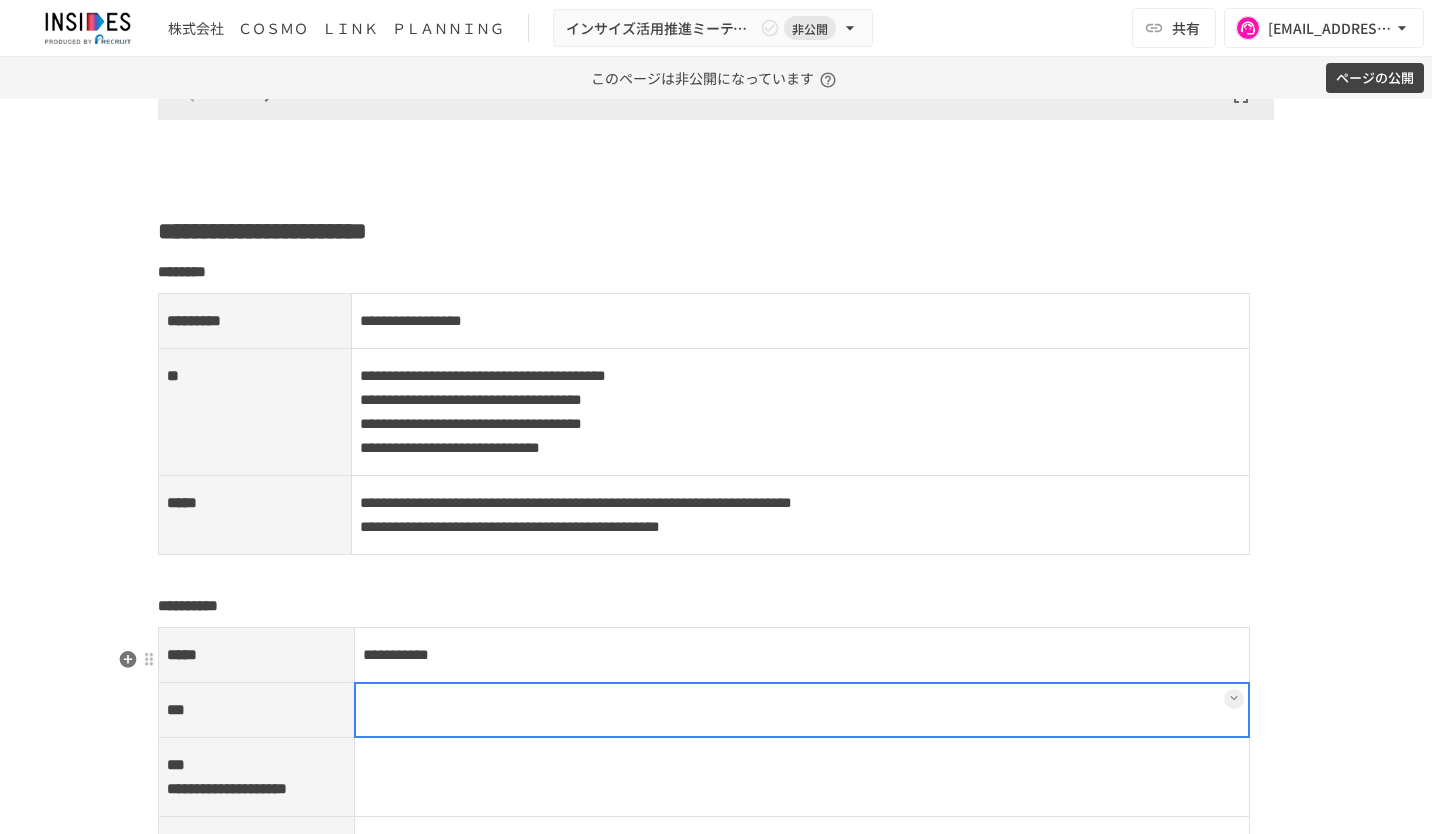scroll, scrollTop: 2700, scrollLeft: 0, axis: vertical 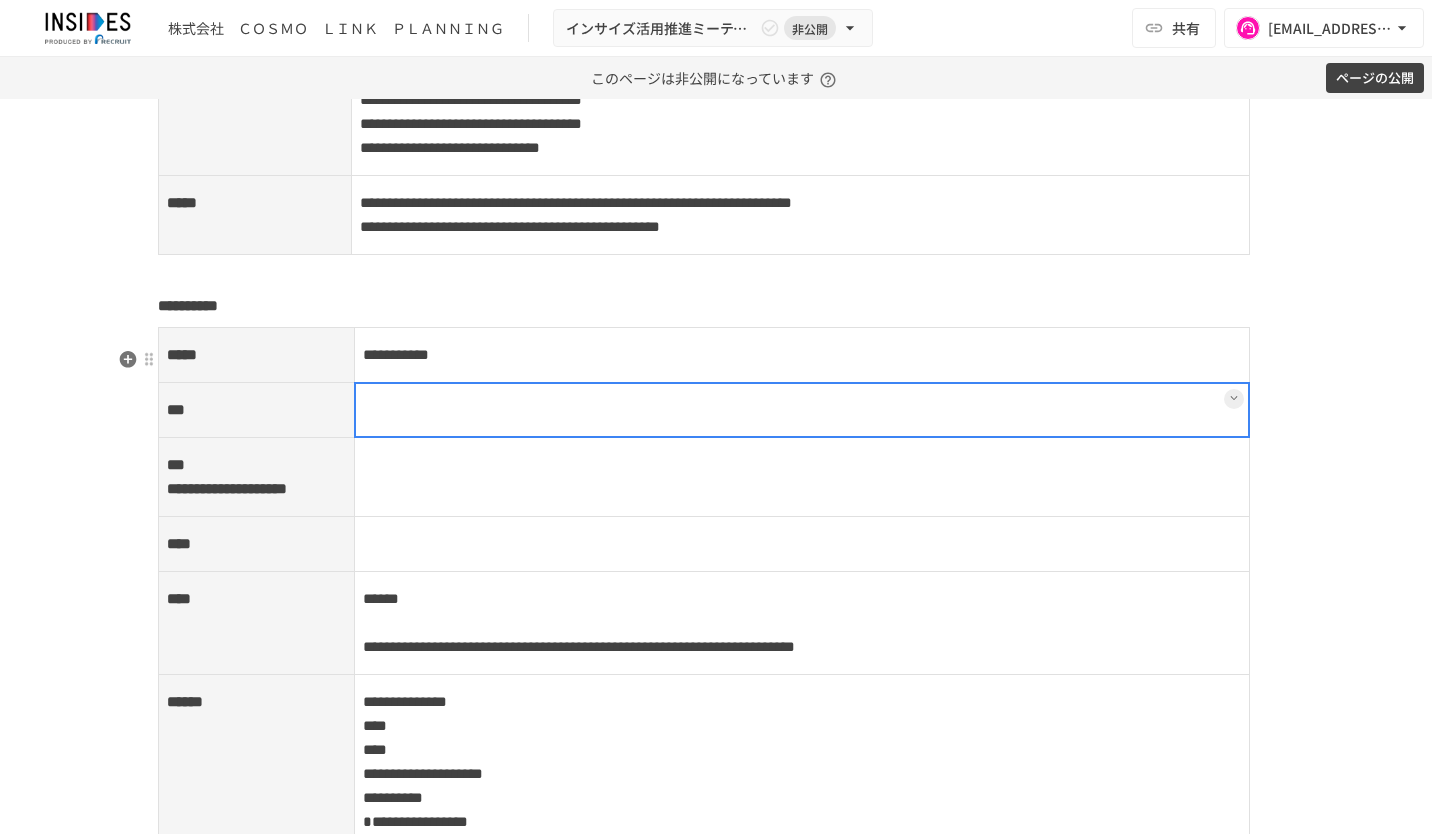 click at bounding box center (802, 410) 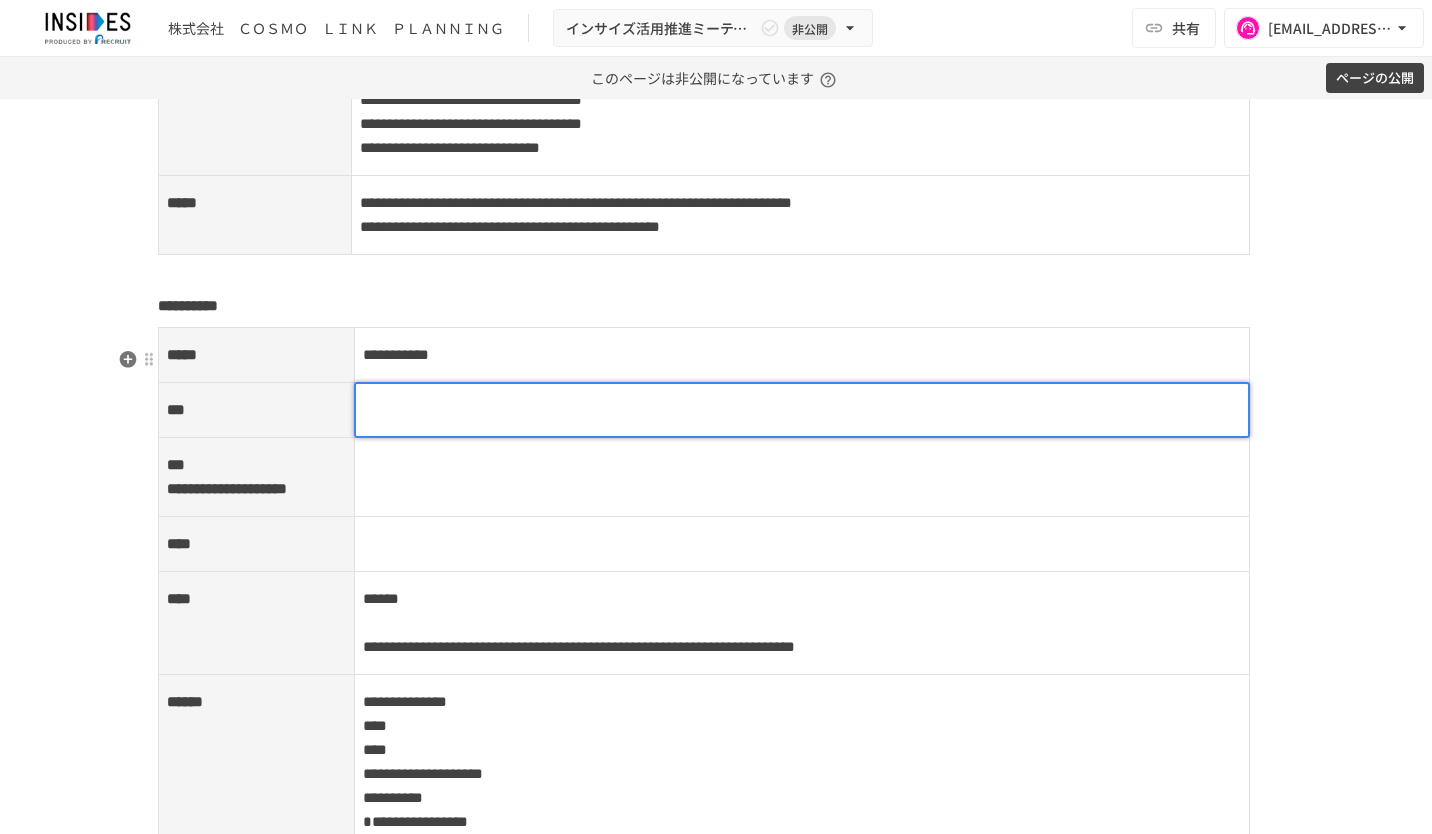 click at bounding box center [802, 410] 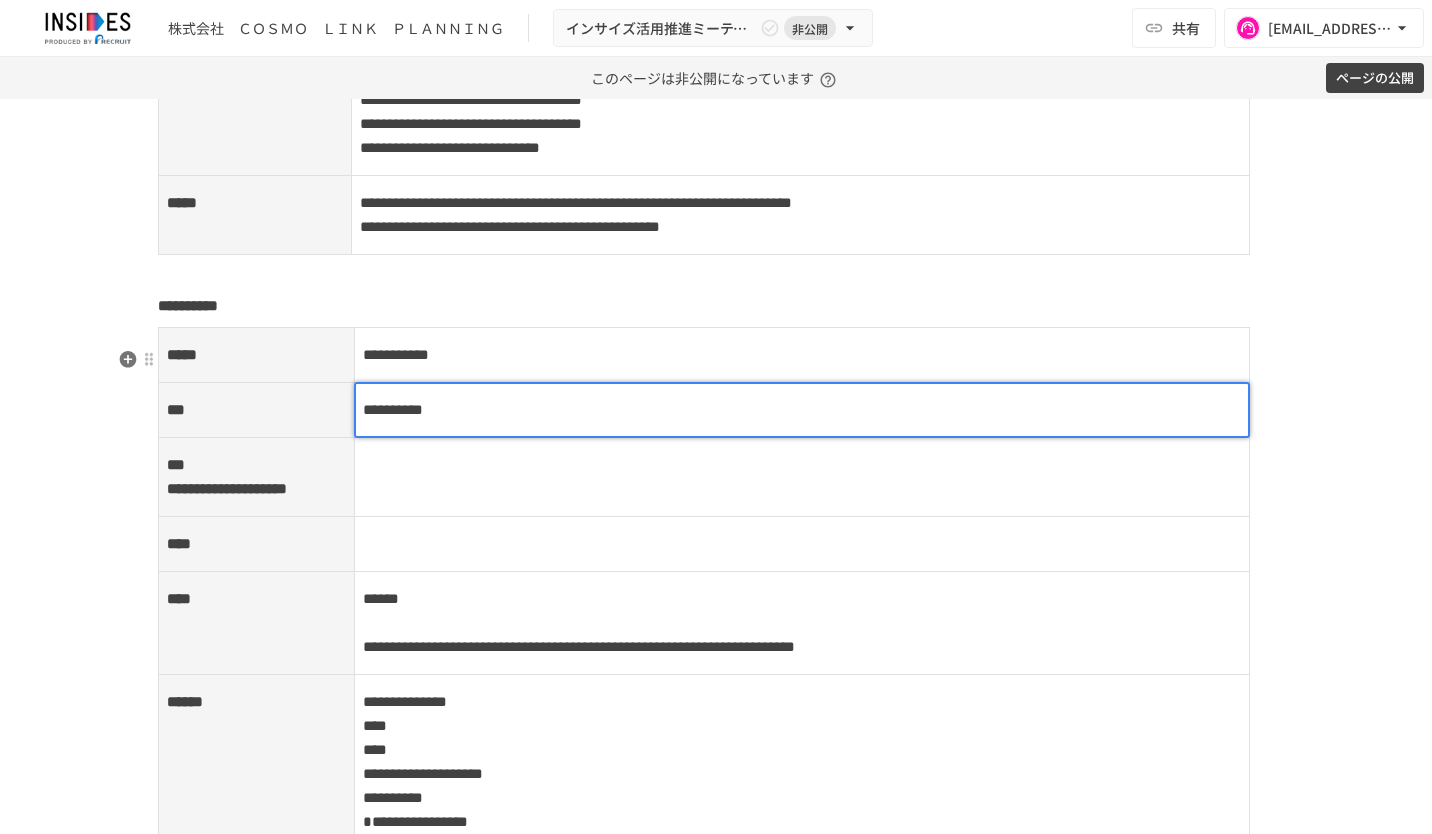 click at bounding box center [802, 477] 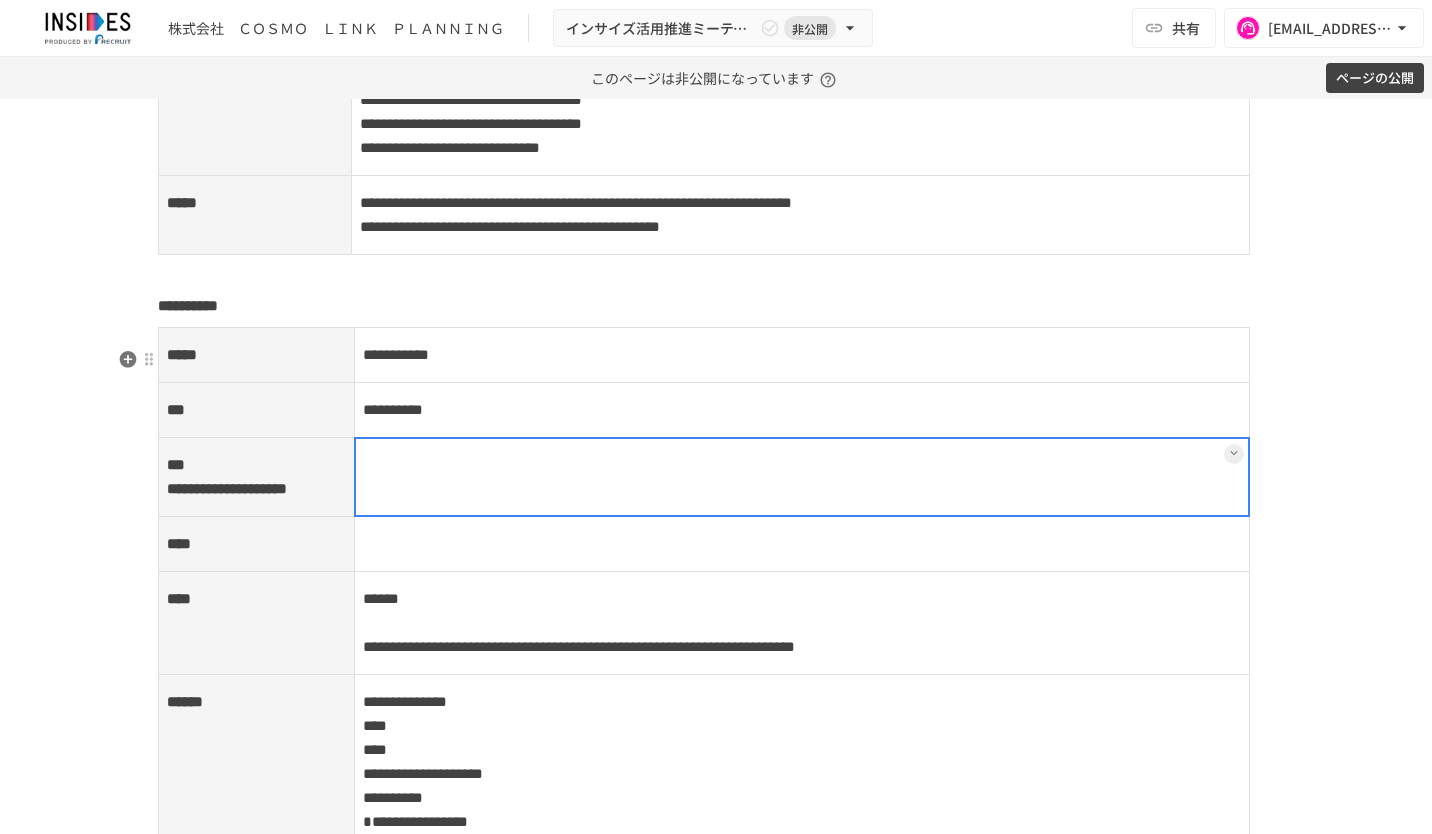 click at bounding box center (802, 477) 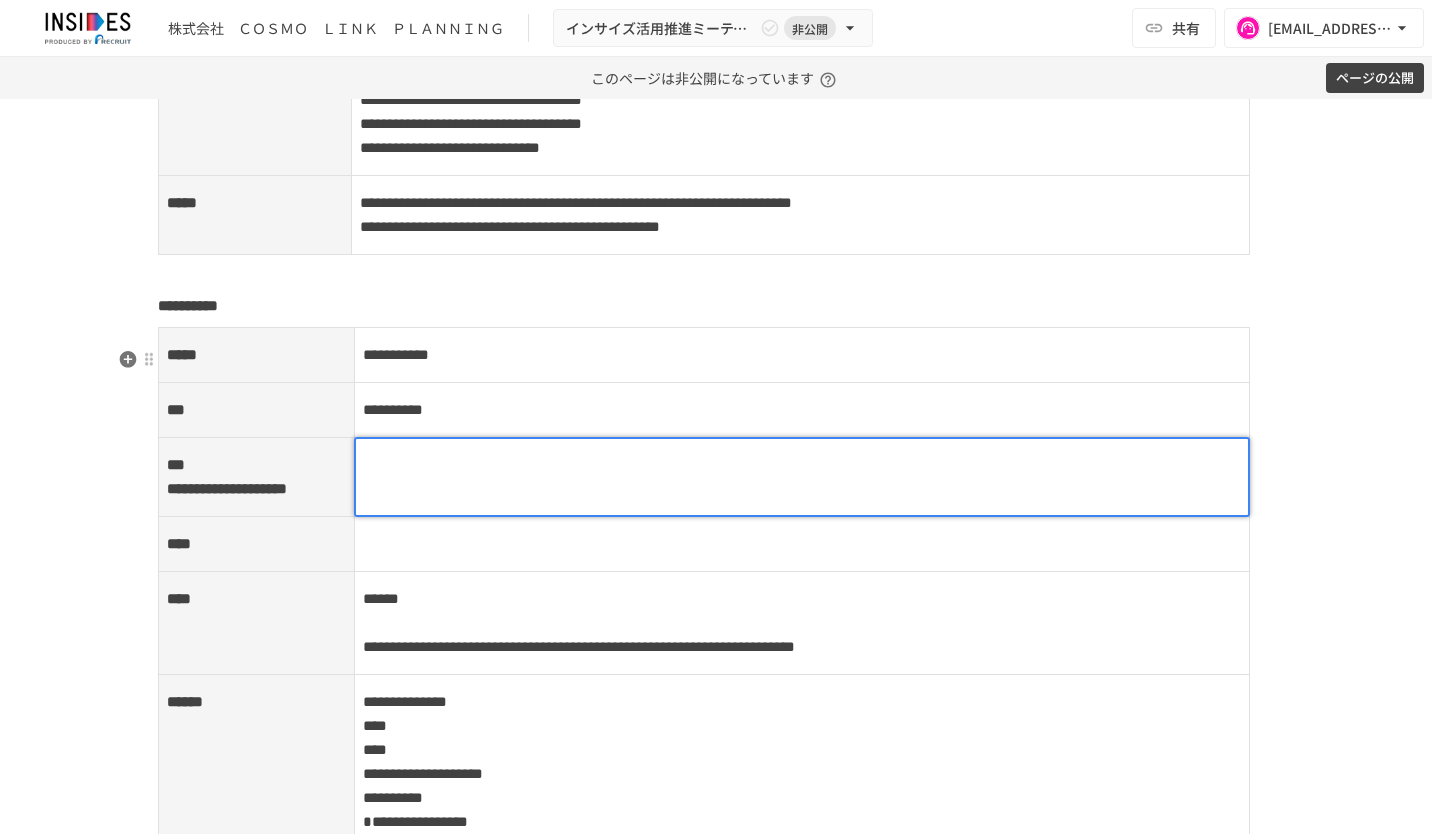 click at bounding box center (802, 465) 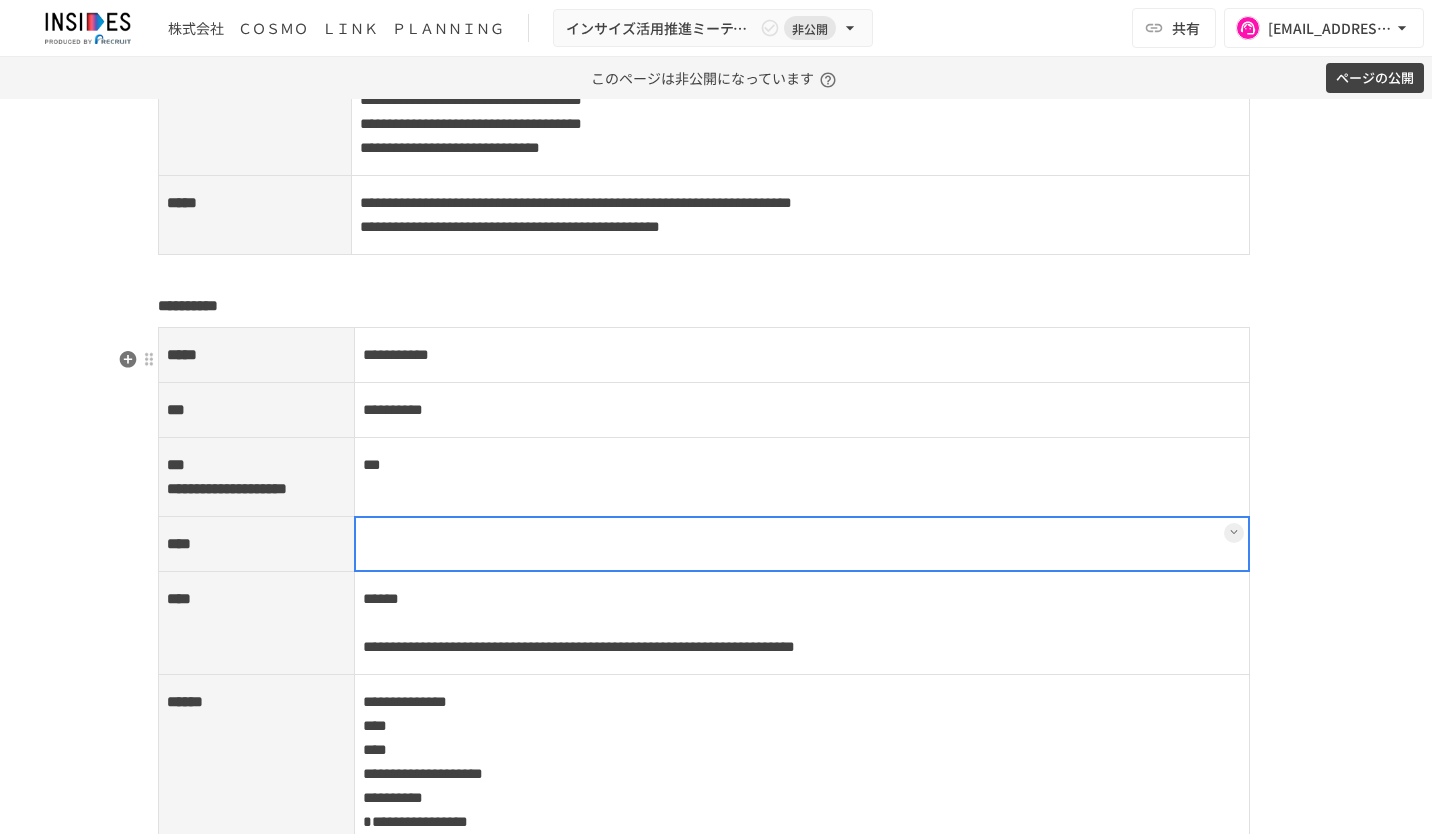 click at bounding box center [802, 544] 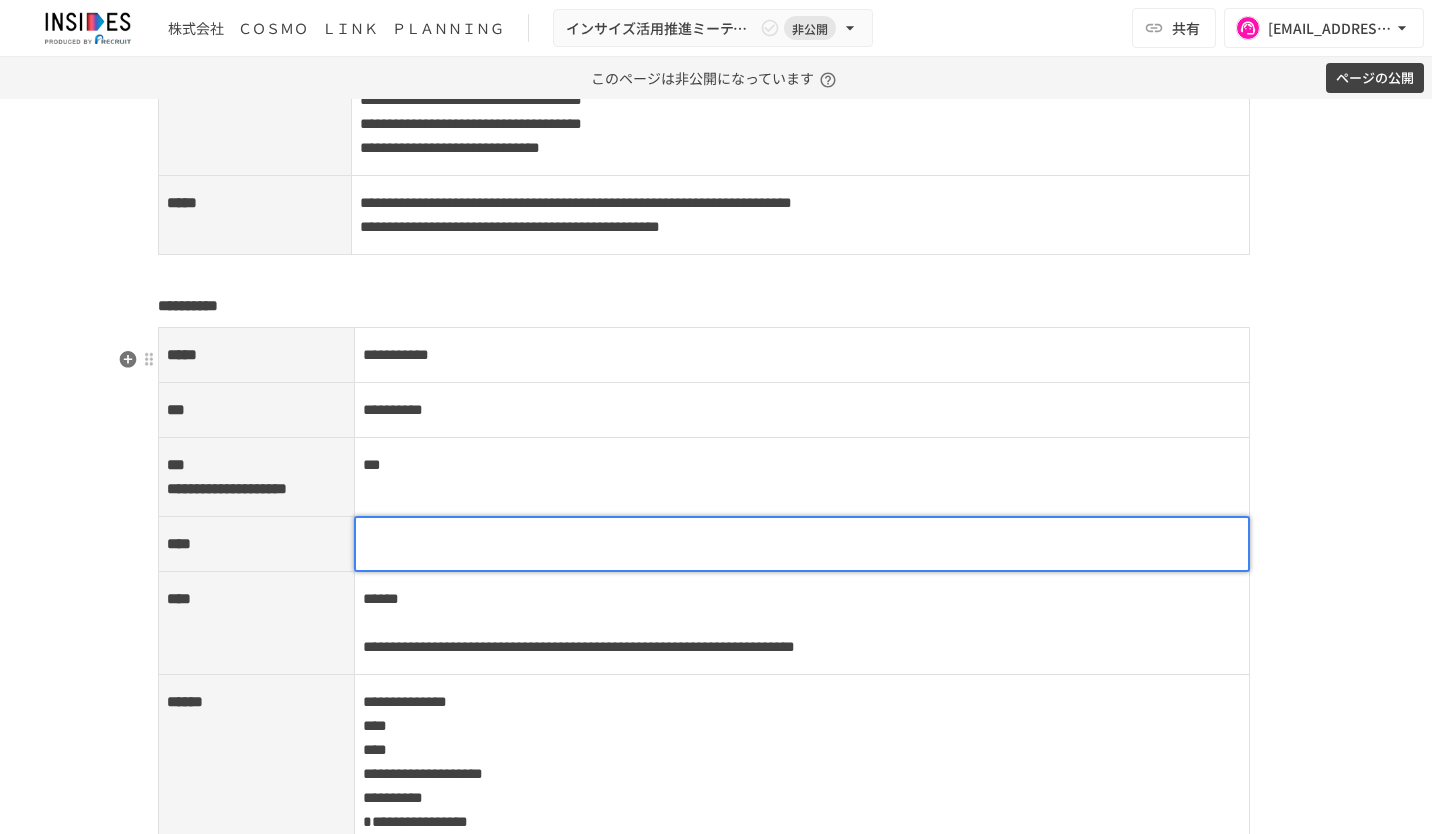 click at bounding box center (802, 544) 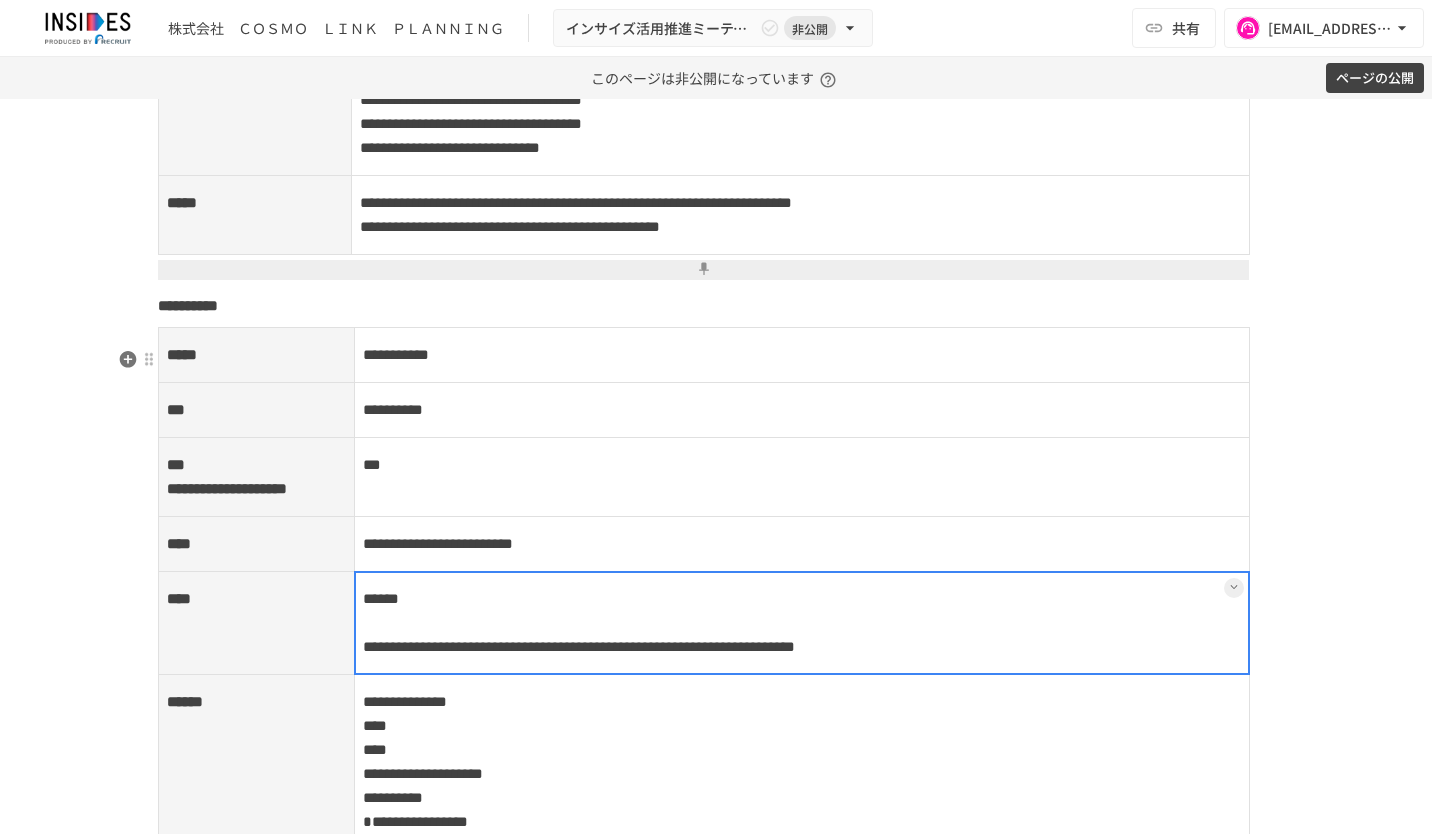 click on "**********" at bounding box center (802, 623) 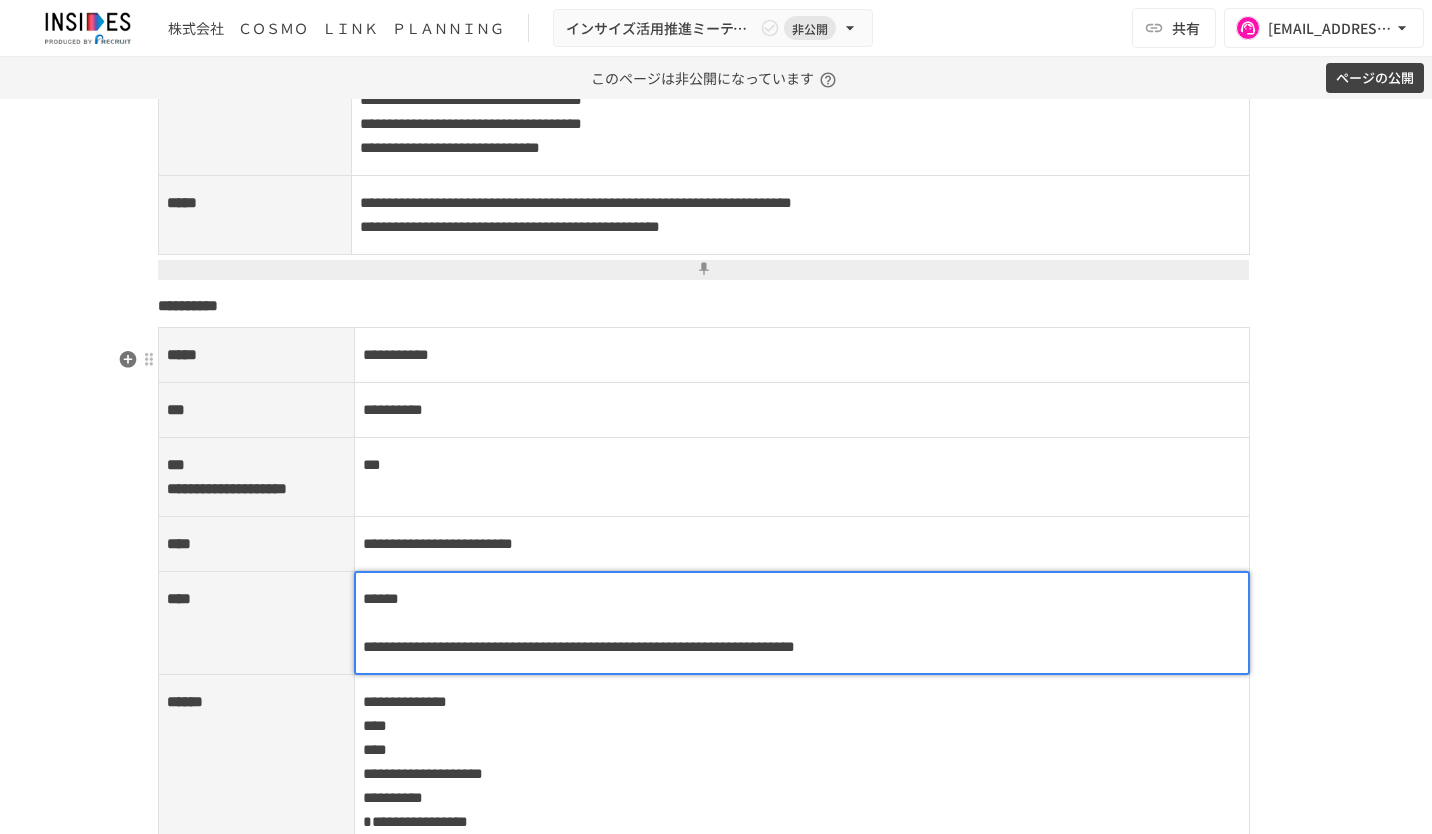 click on "******" at bounding box center (381, 598) 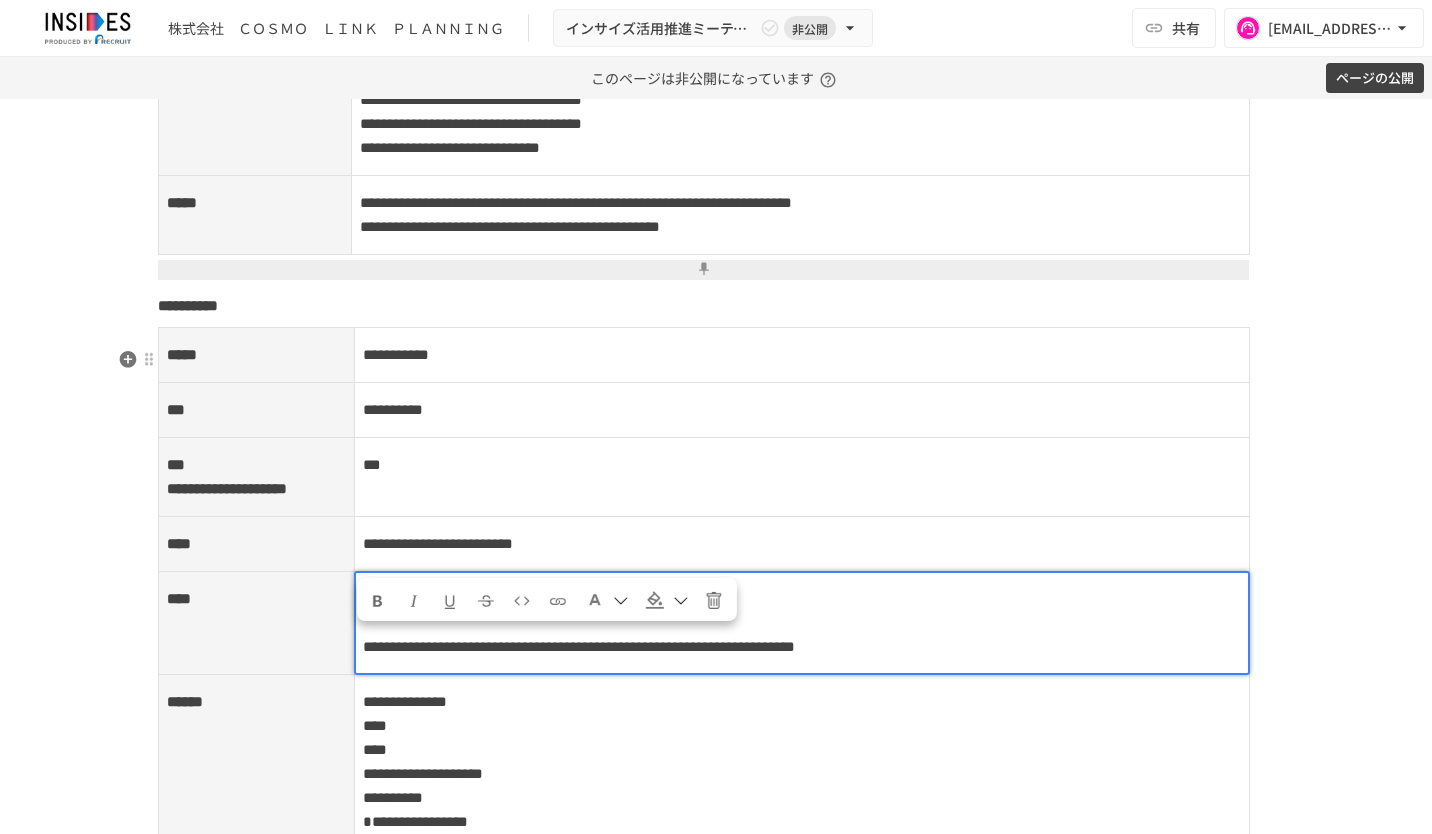 drag, startPoint x: 438, startPoint y: 642, endPoint x: 340, endPoint y: 642, distance: 98 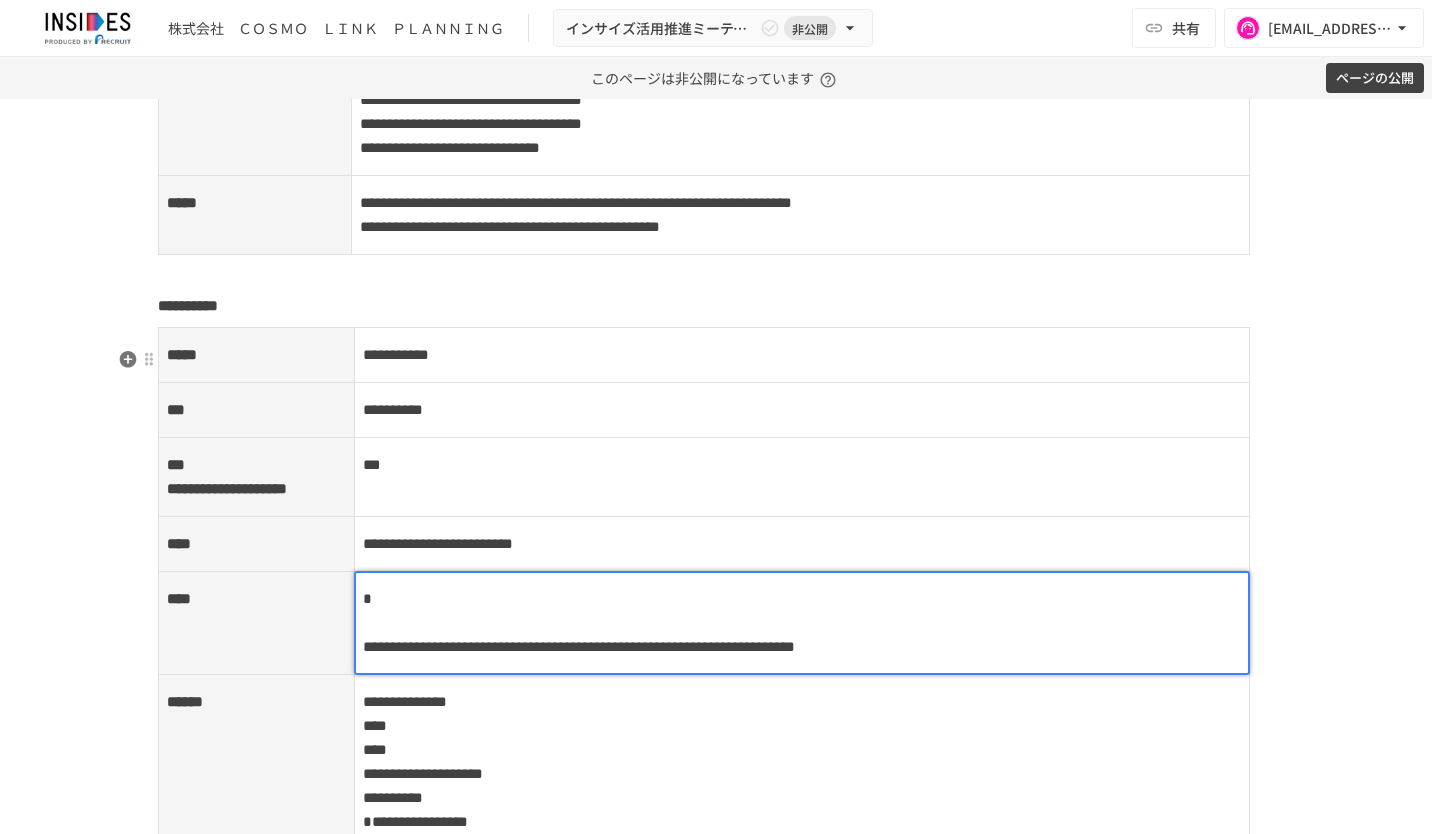 type 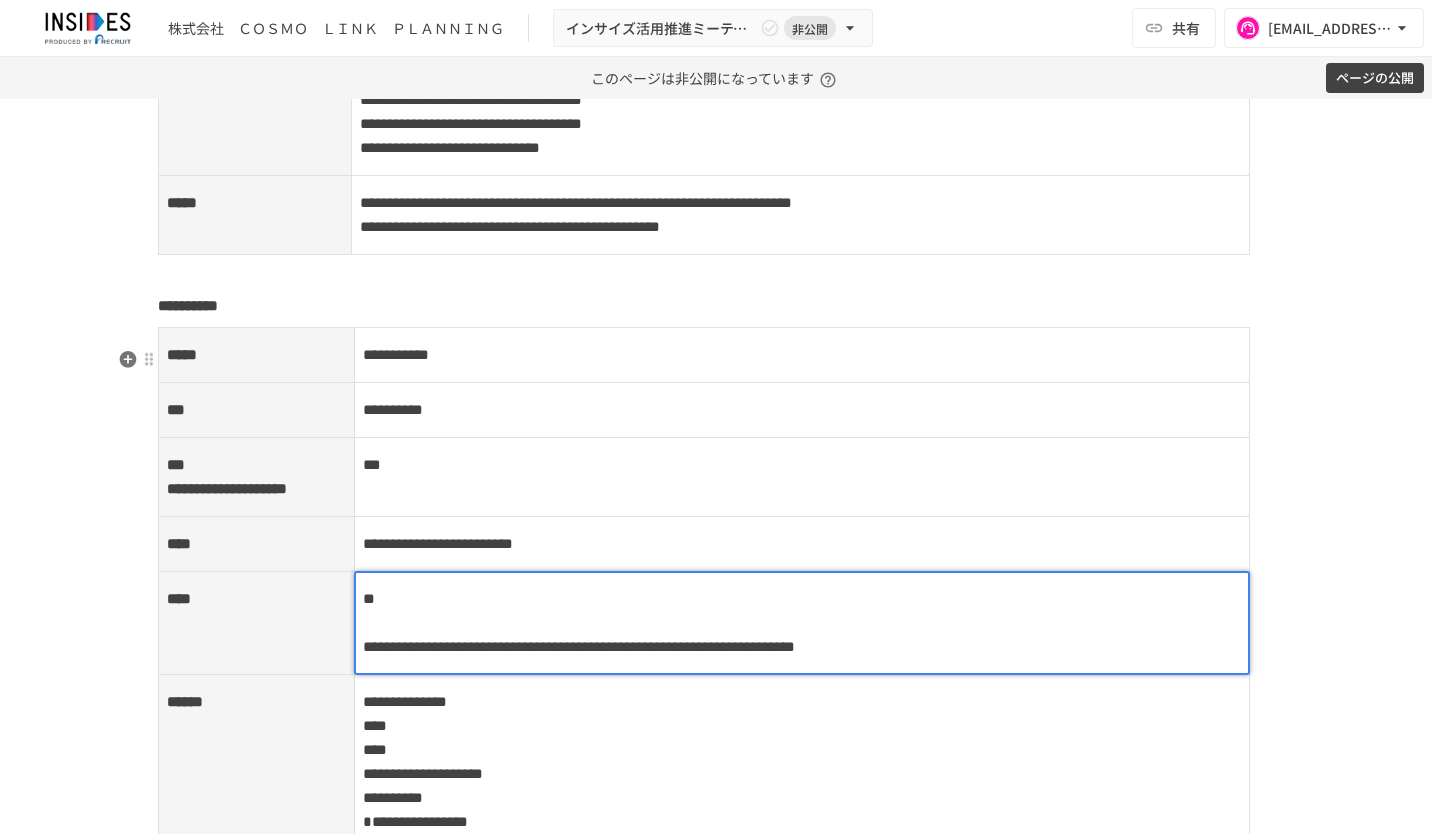 scroll, scrollTop: 3000, scrollLeft: 0, axis: vertical 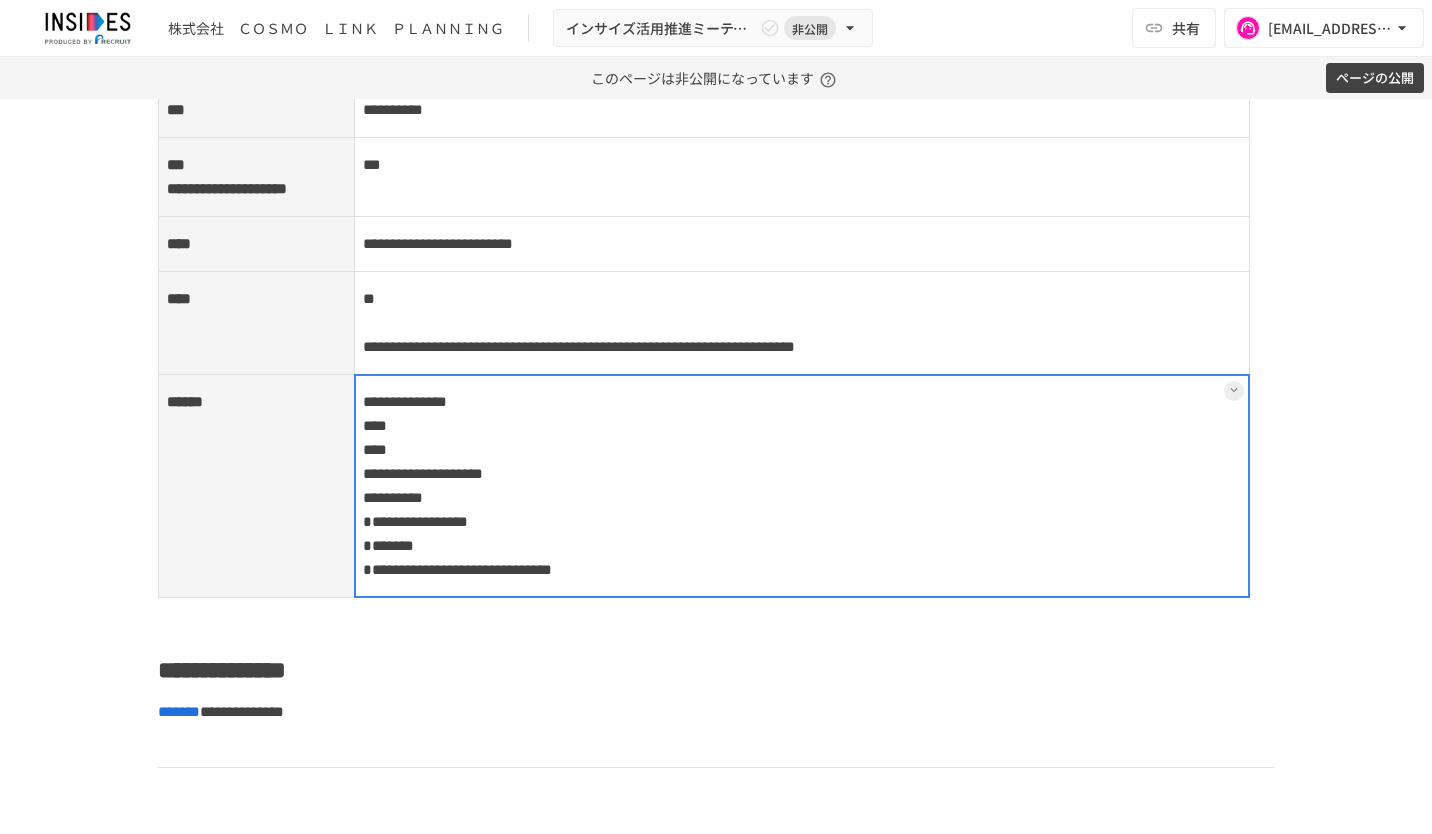 click on "**********" at bounding box center [802, 486] 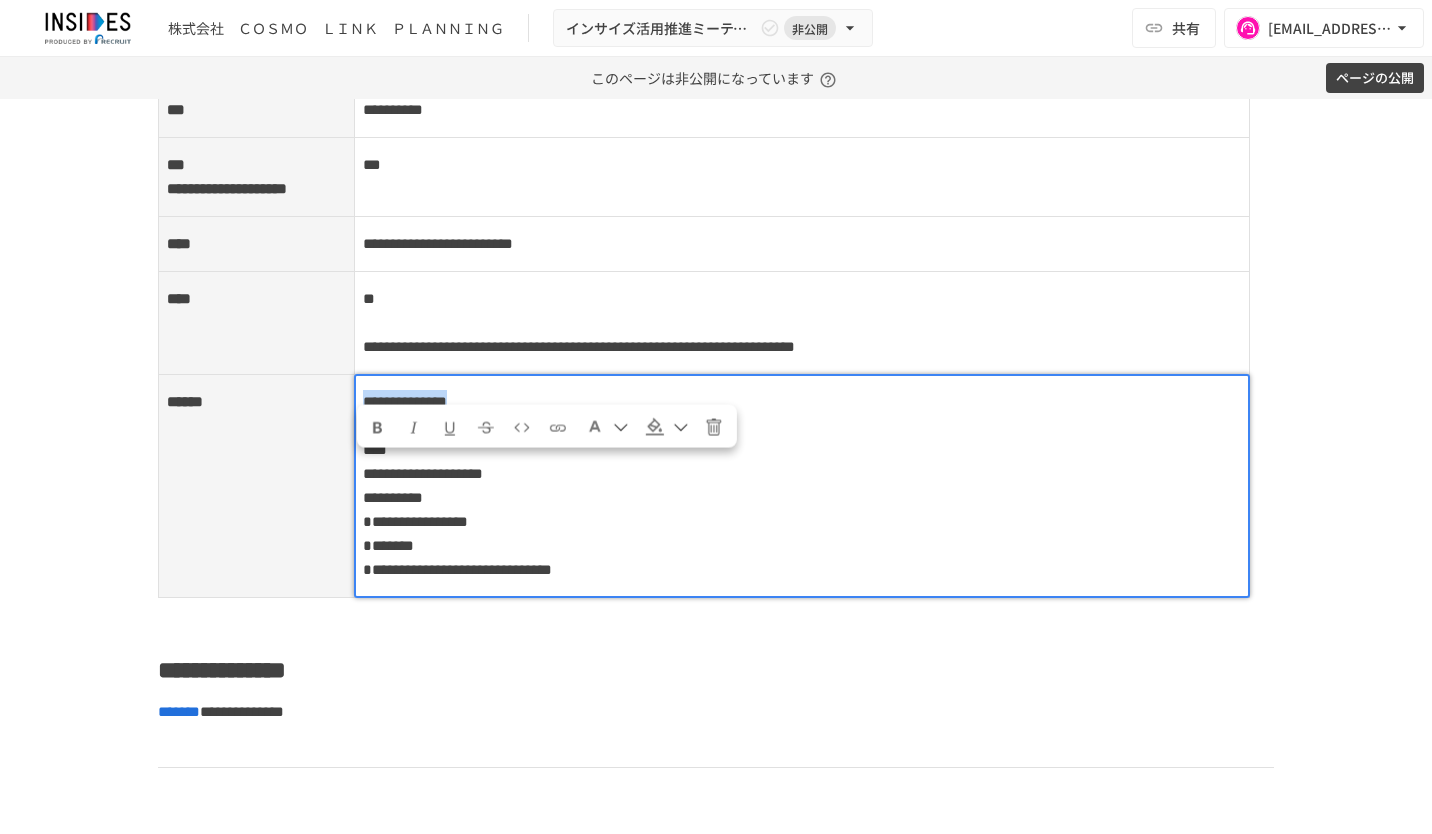 drag, startPoint x: 534, startPoint y: 468, endPoint x: 353, endPoint y: 471, distance: 181.02486 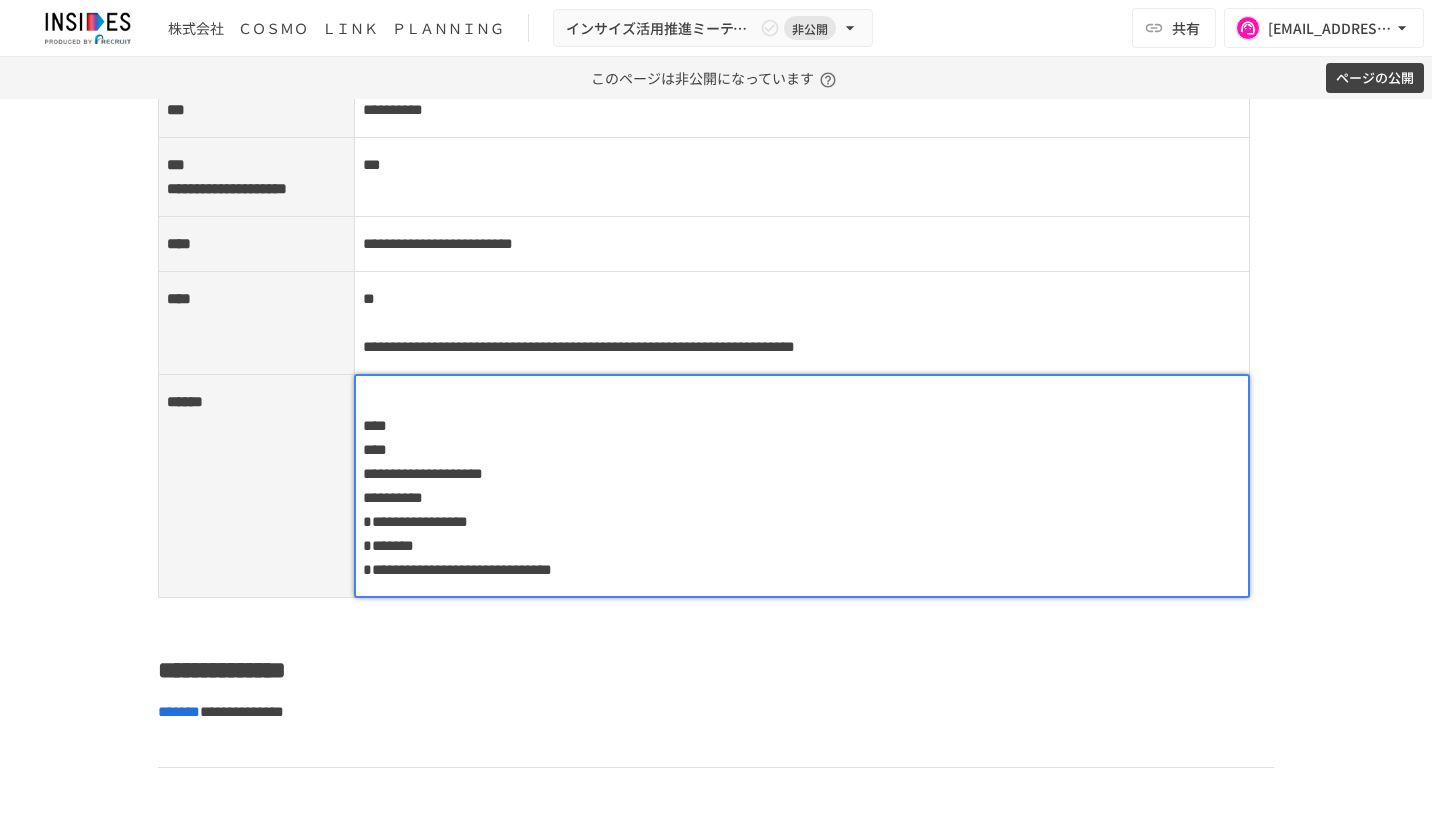 drag, startPoint x: 358, startPoint y: 491, endPoint x: 364, endPoint y: 468, distance: 23.769728 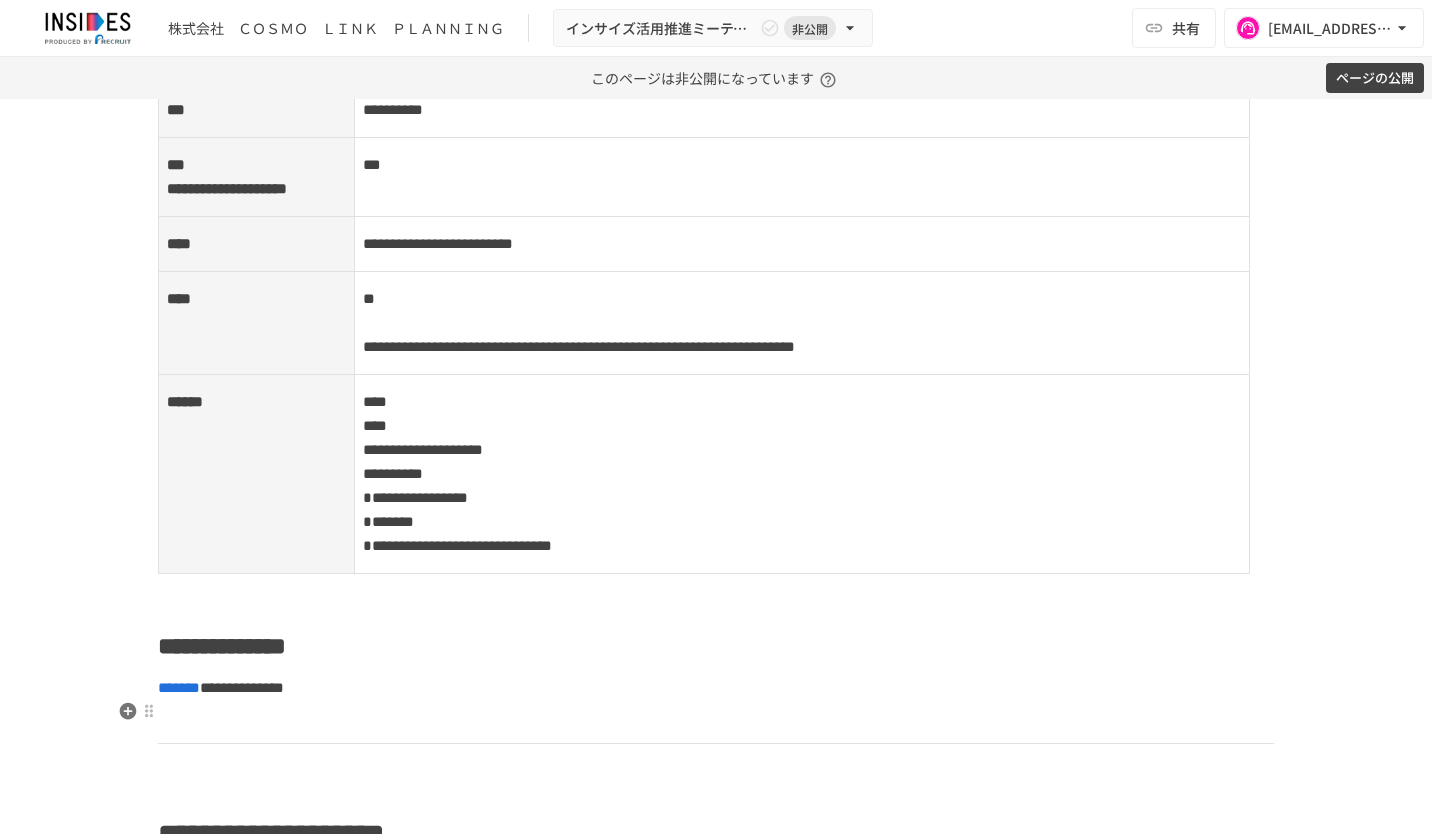 click on "**********" at bounding box center [716, 646] 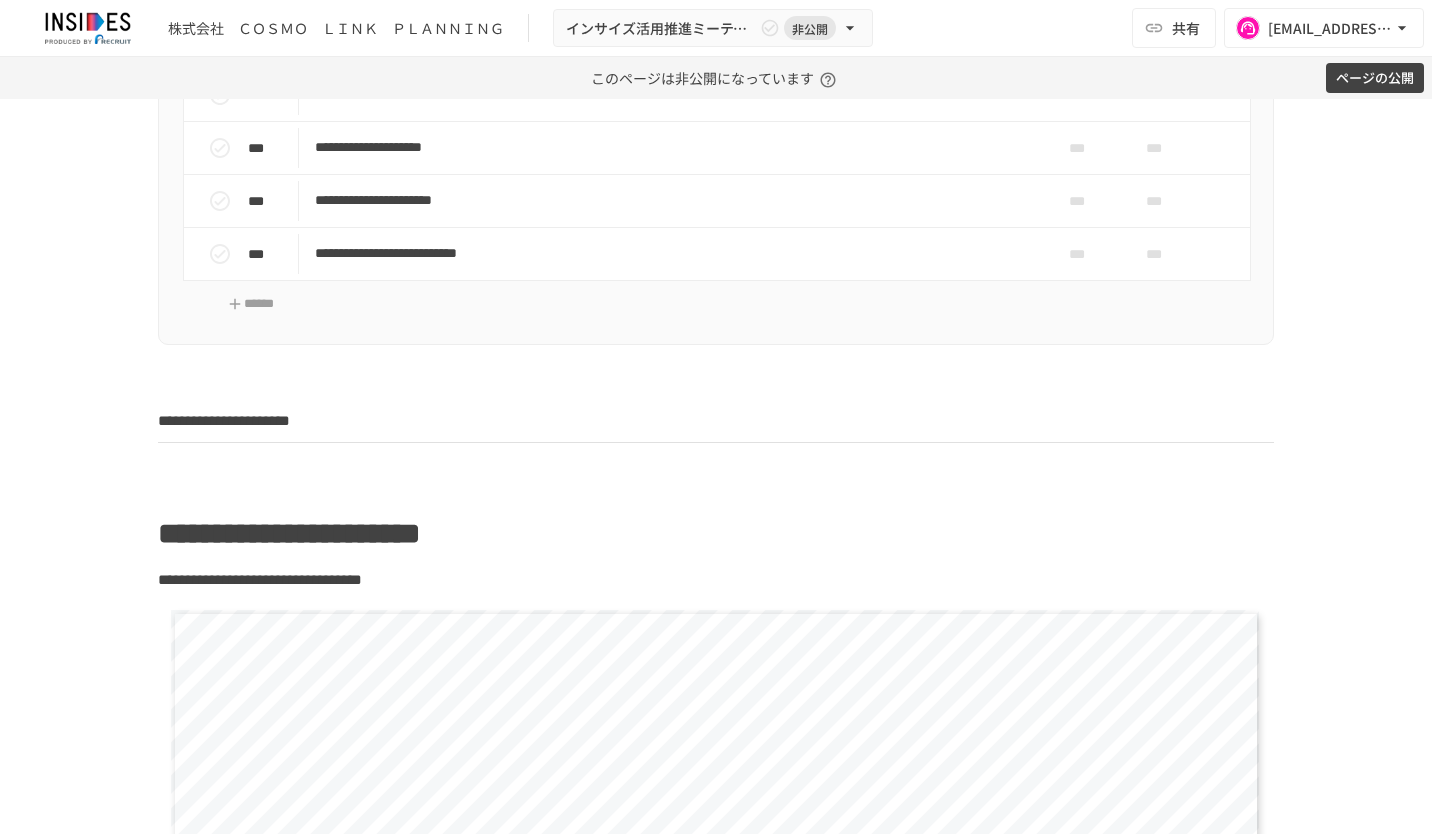 scroll, scrollTop: 600, scrollLeft: 0, axis: vertical 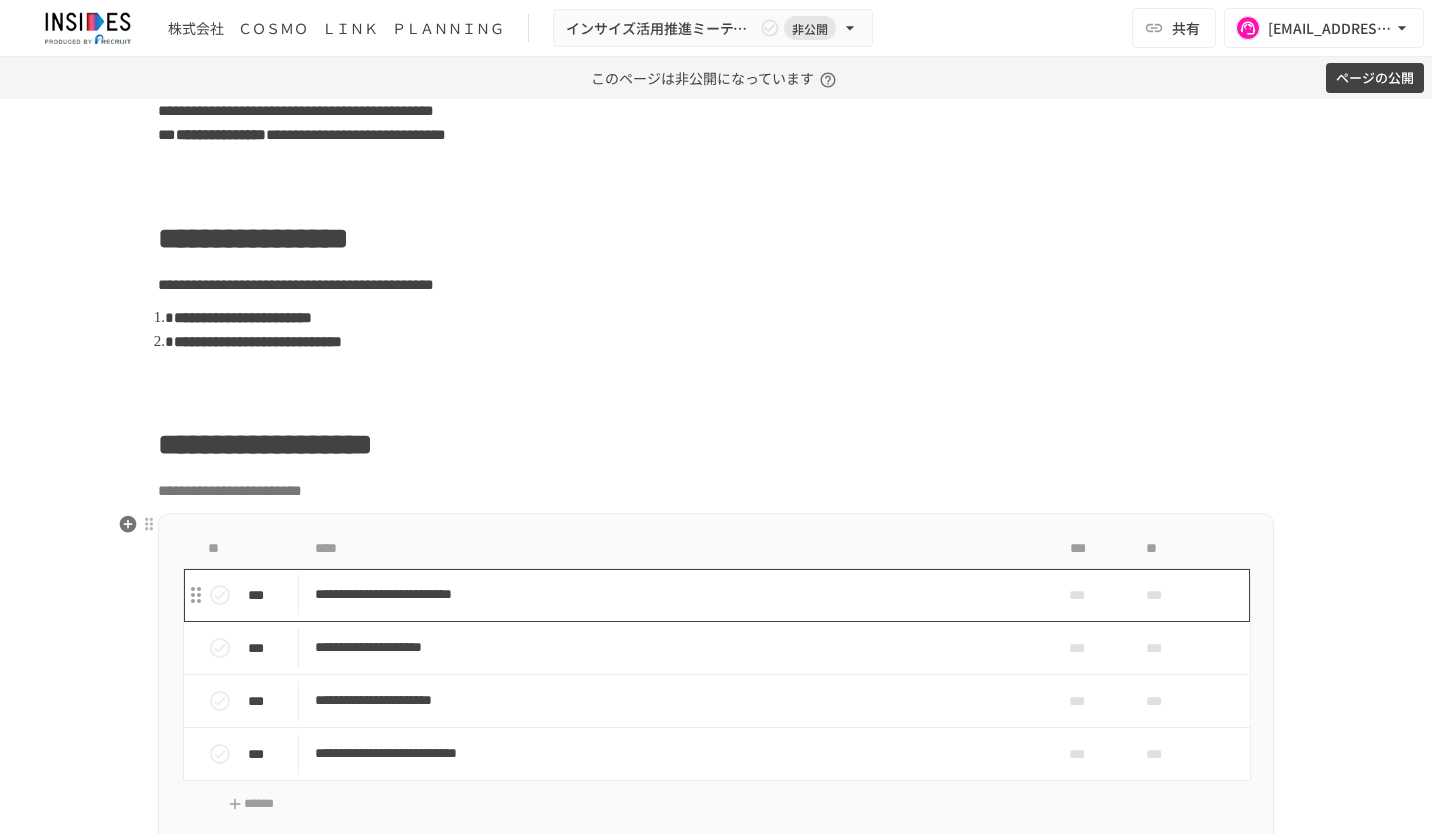 click on "**********" at bounding box center [674, 594] 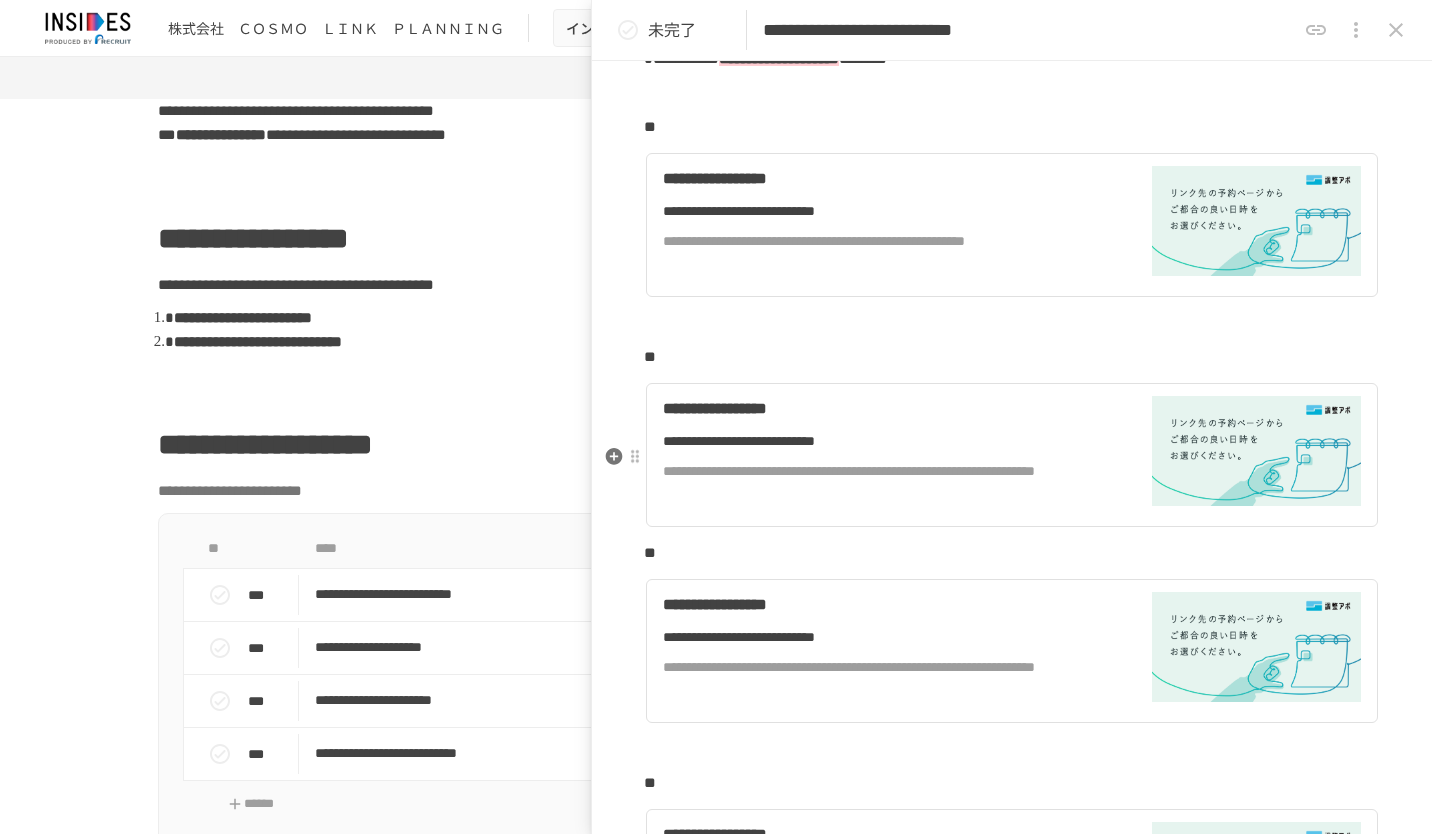 scroll, scrollTop: 200, scrollLeft: 0, axis: vertical 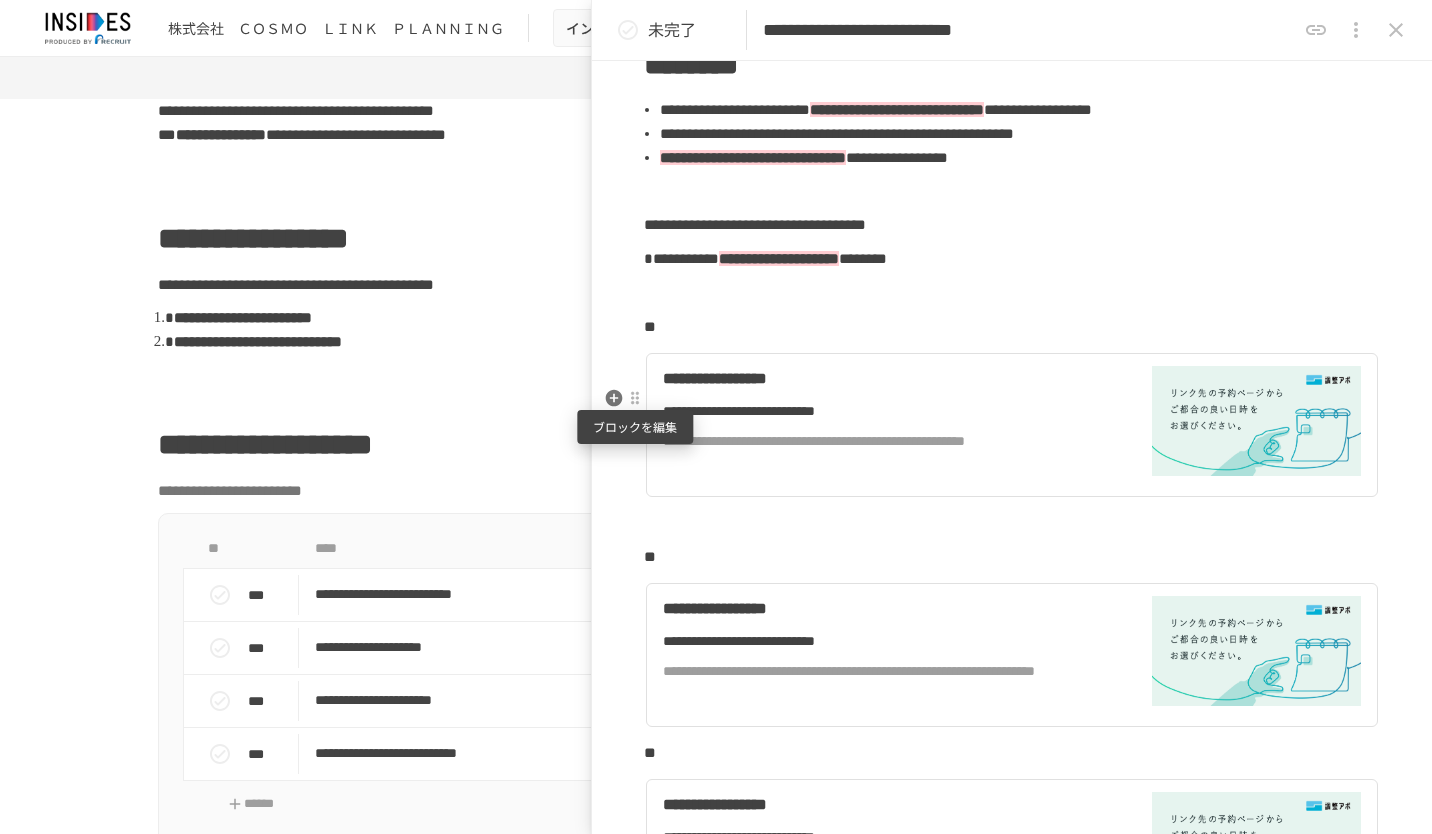 click at bounding box center (635, 398) 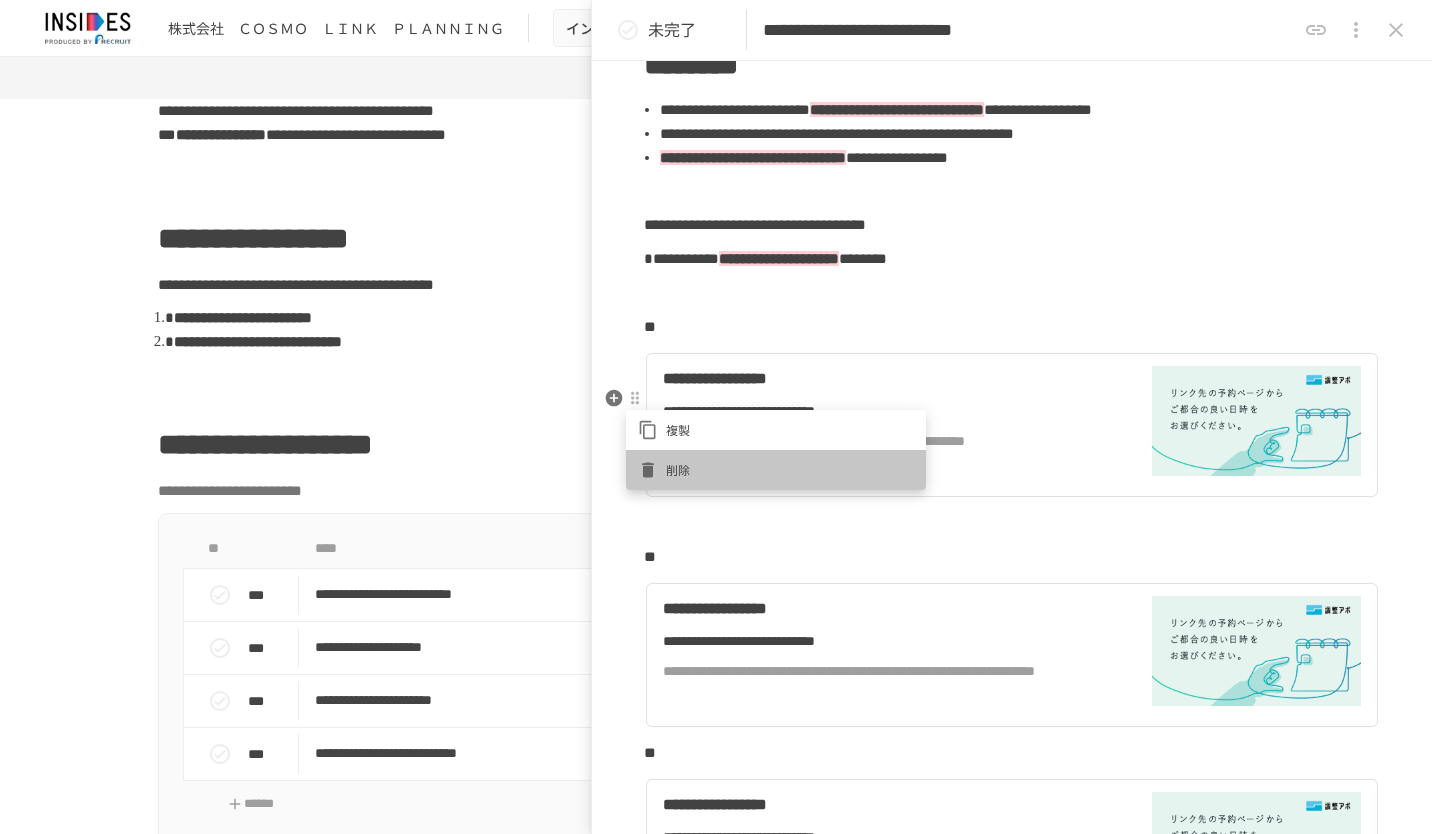 click on "削除" at bounding box center (790, 469) 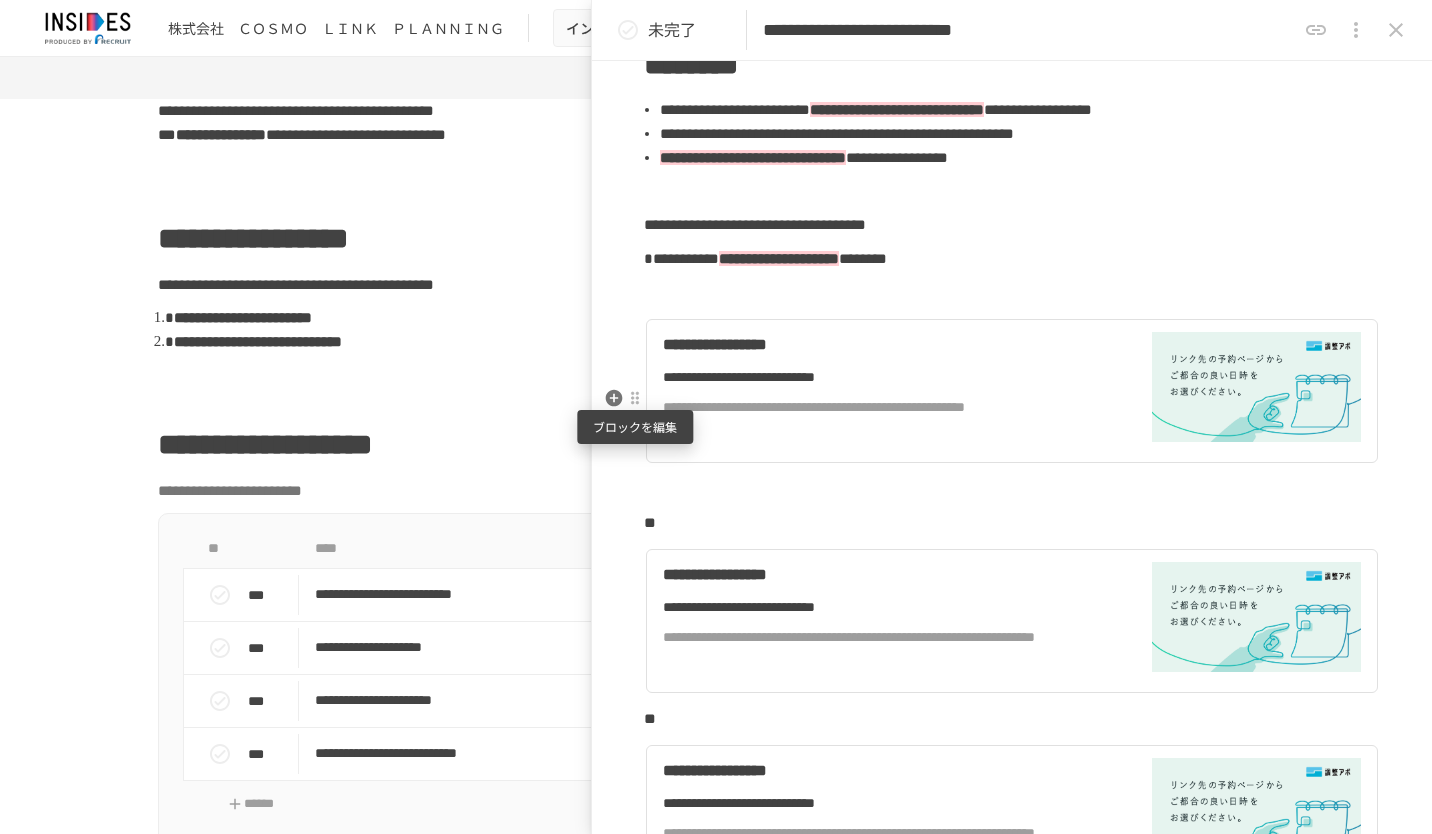click at bounding box center (635, 398) 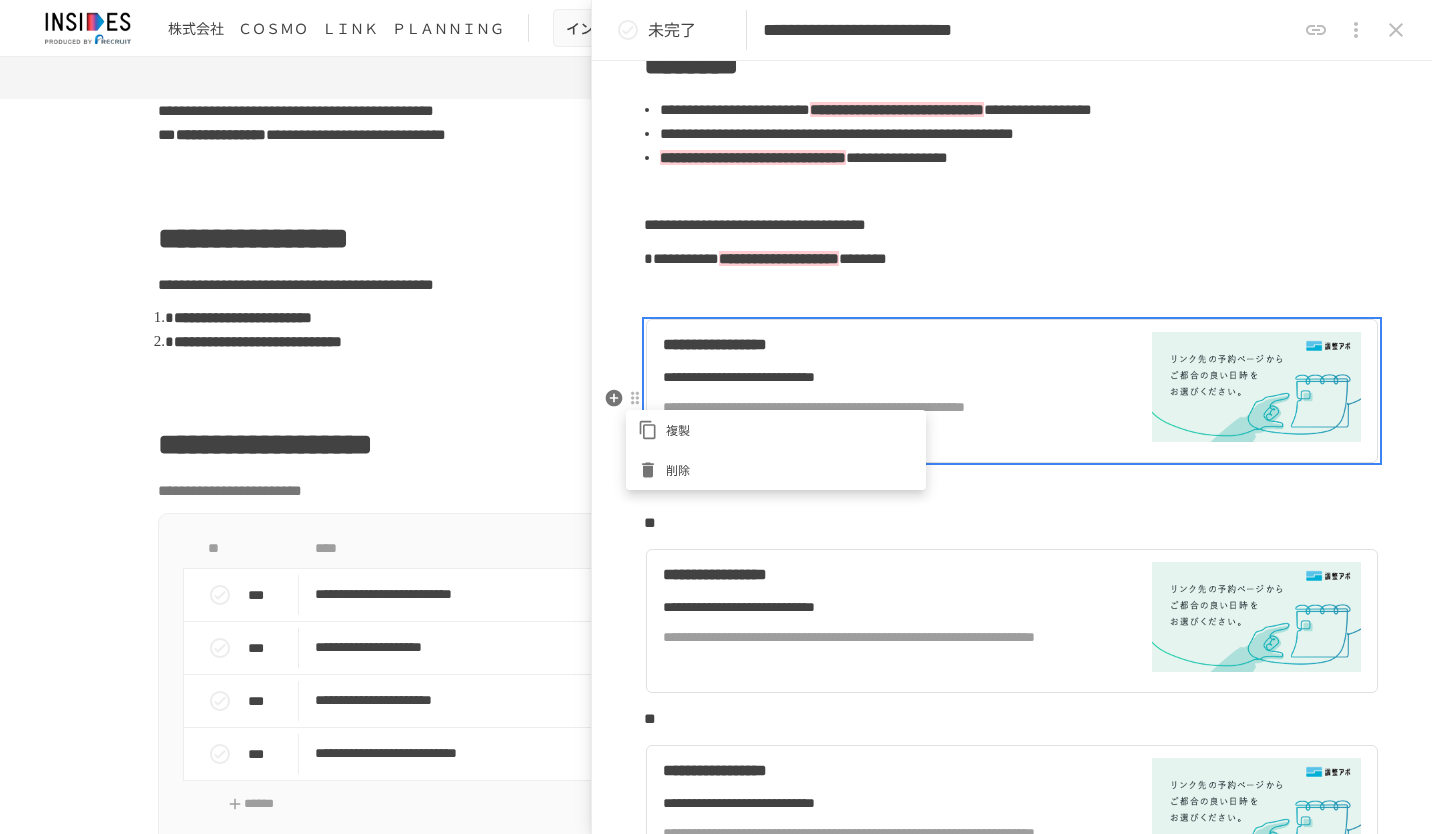 click on "削除" at bounding box center [790, 469] 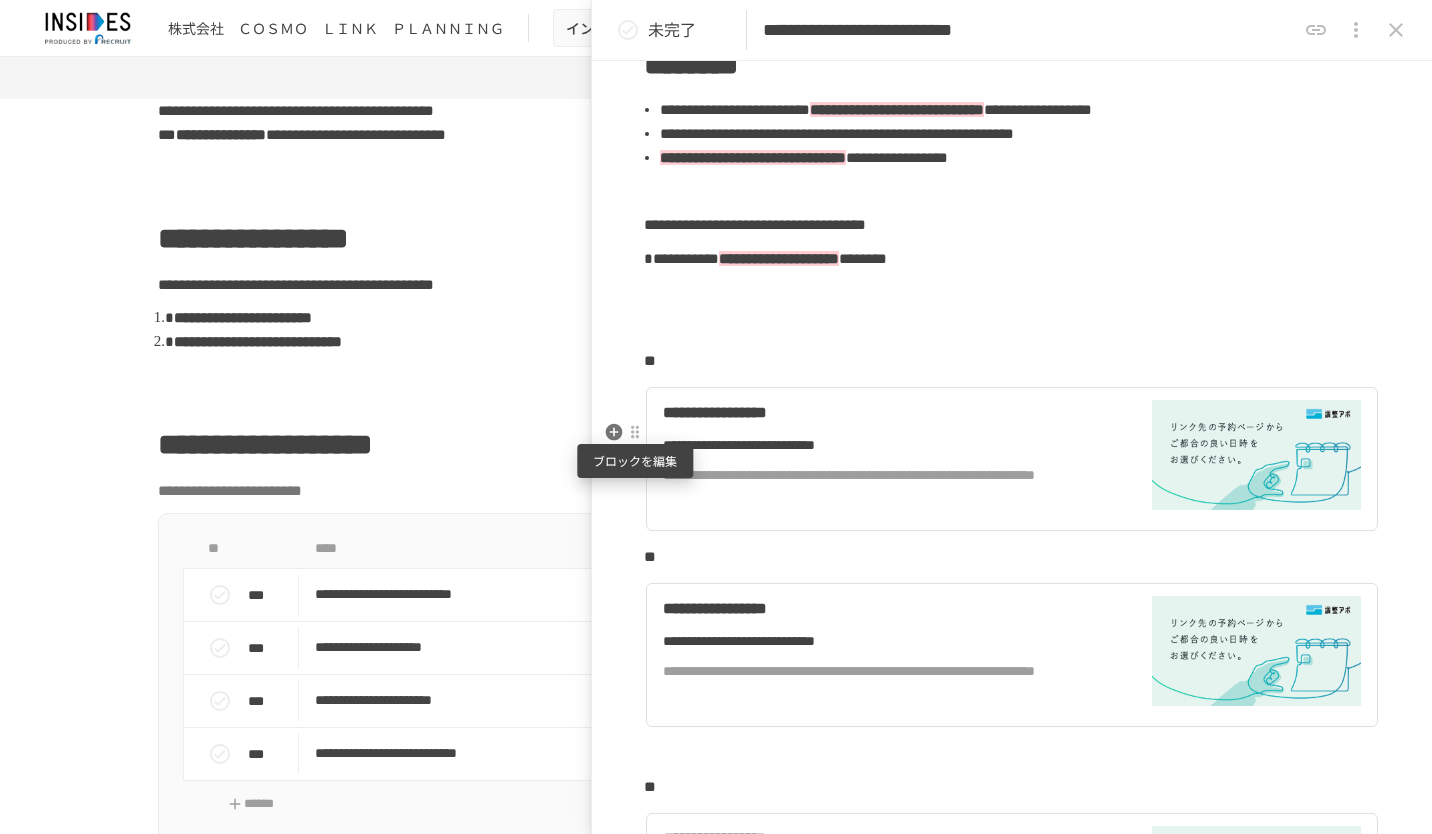 click at bounding box center (635, 432) 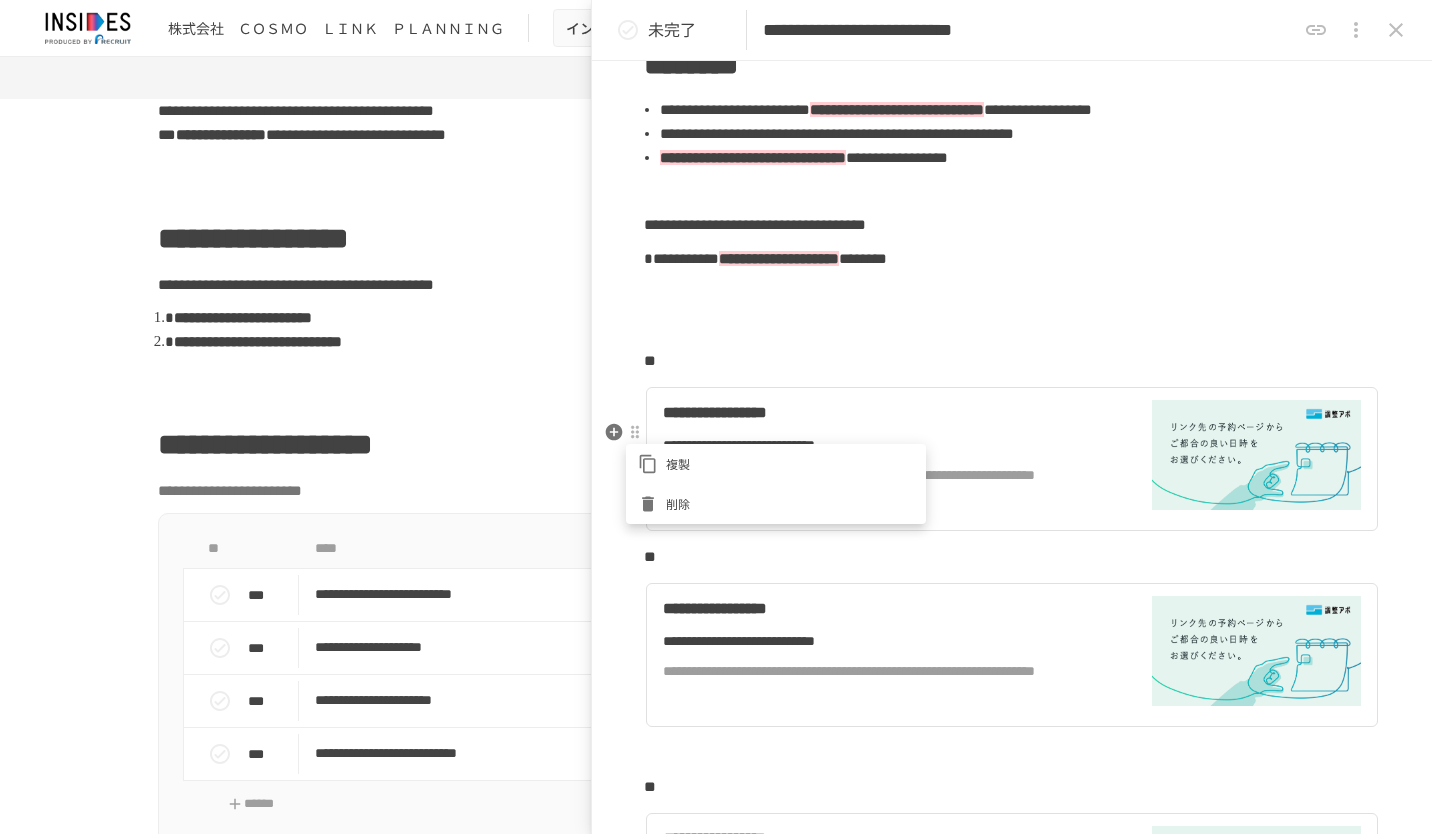 click on "削除" at bounding box center (790, 503) 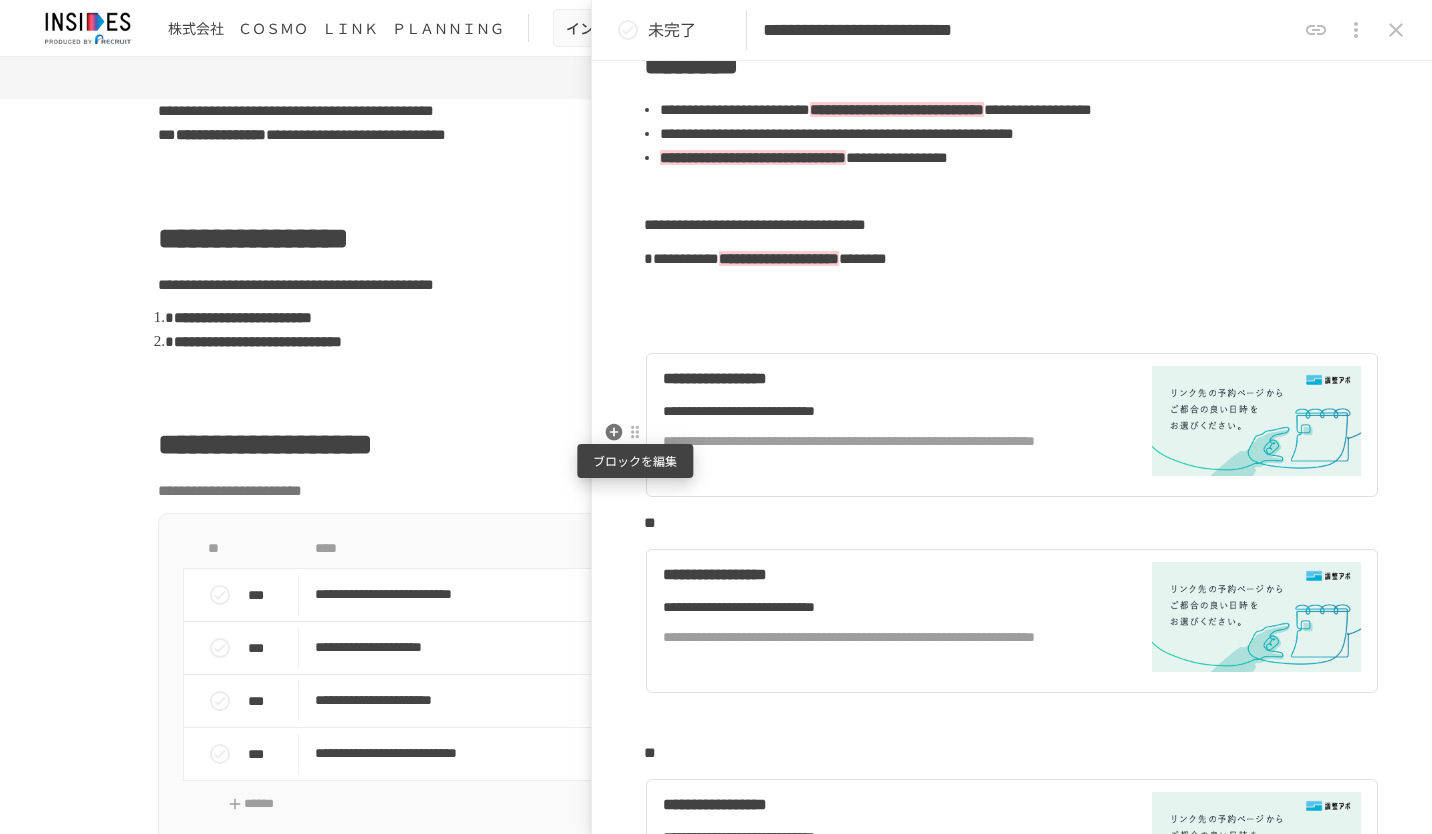 click at bounding box center [635, 432] 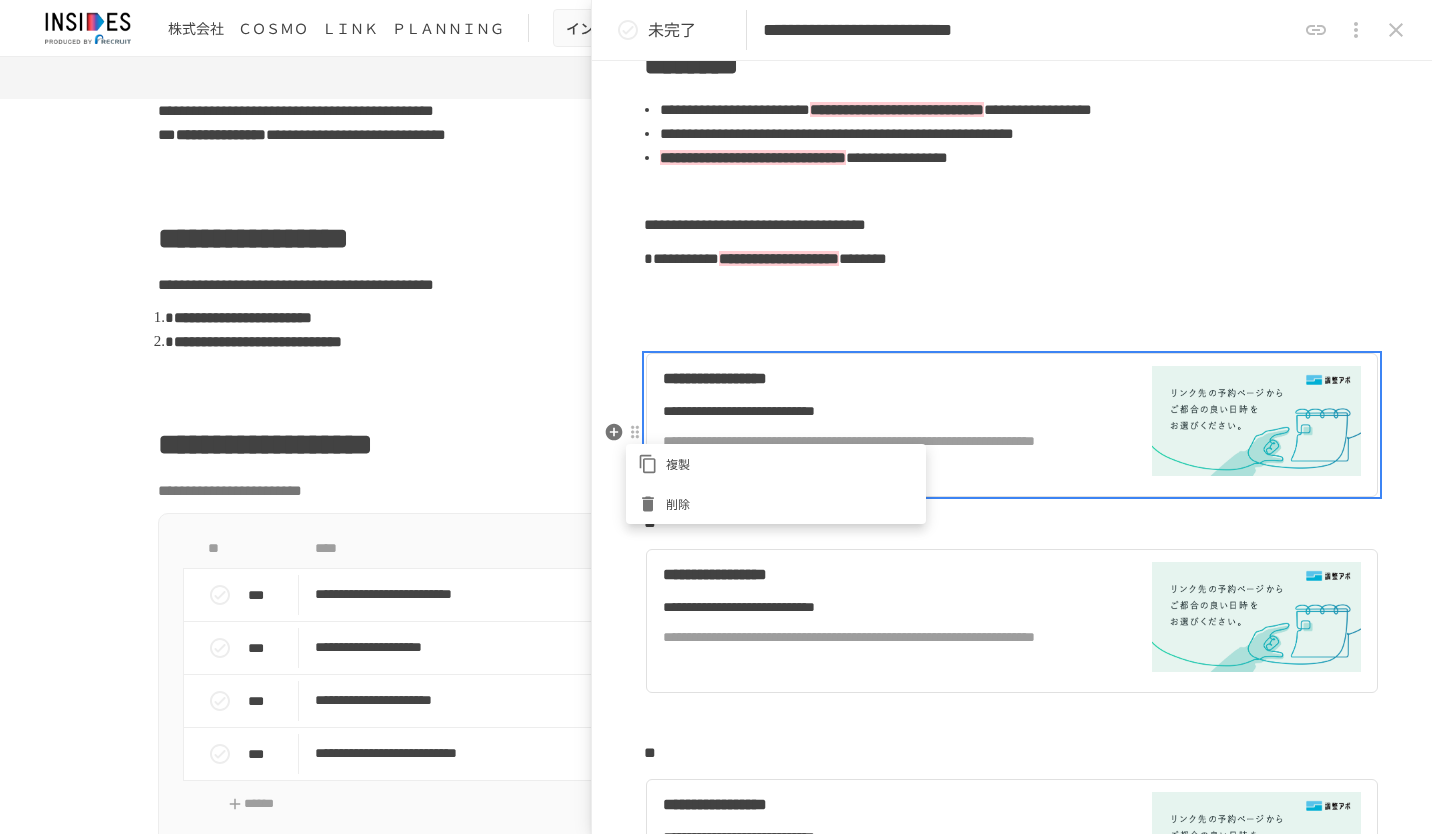click on "削除" at bounding box center (790, 503) 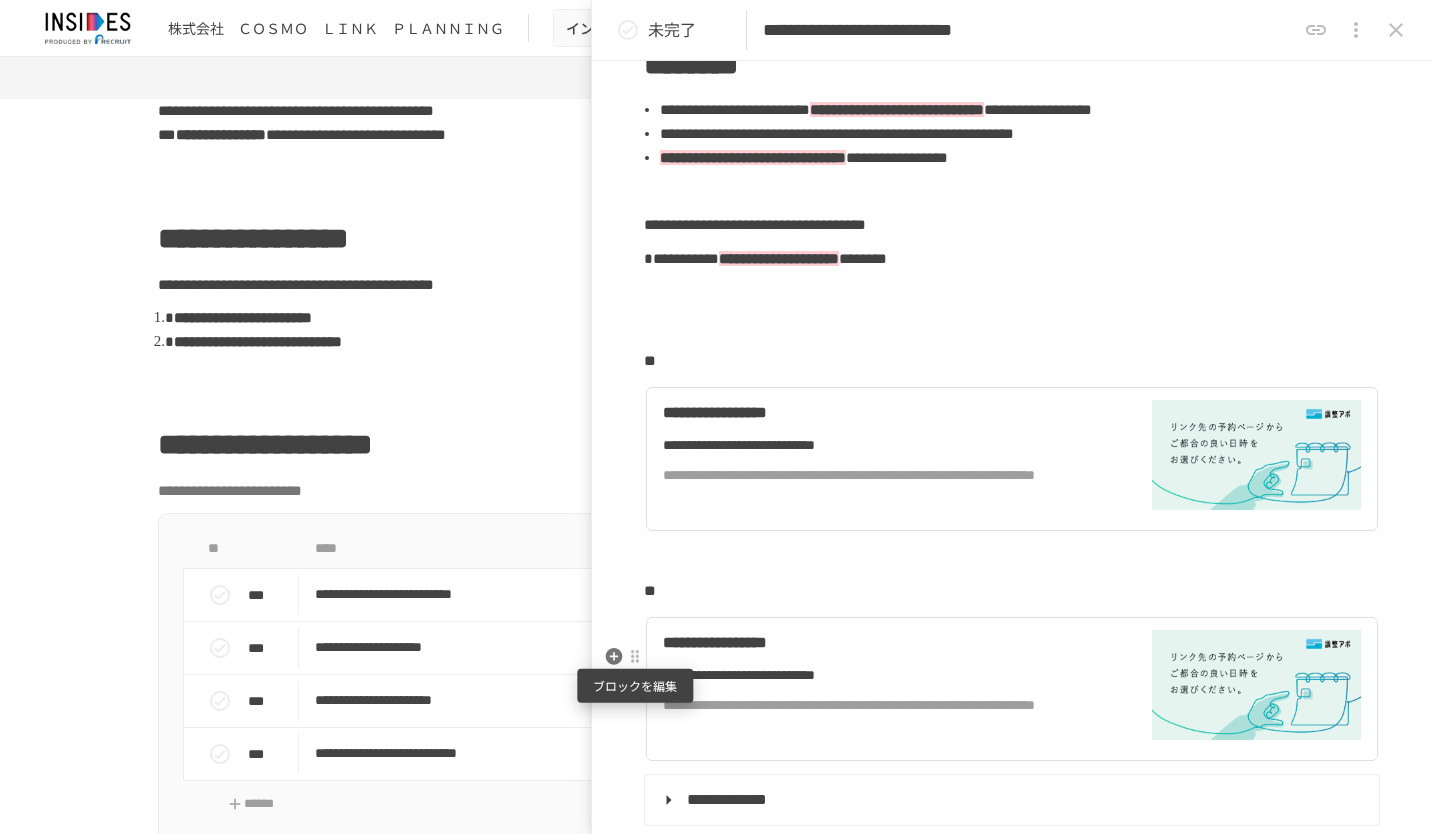 click at bounding box center (635, 657) 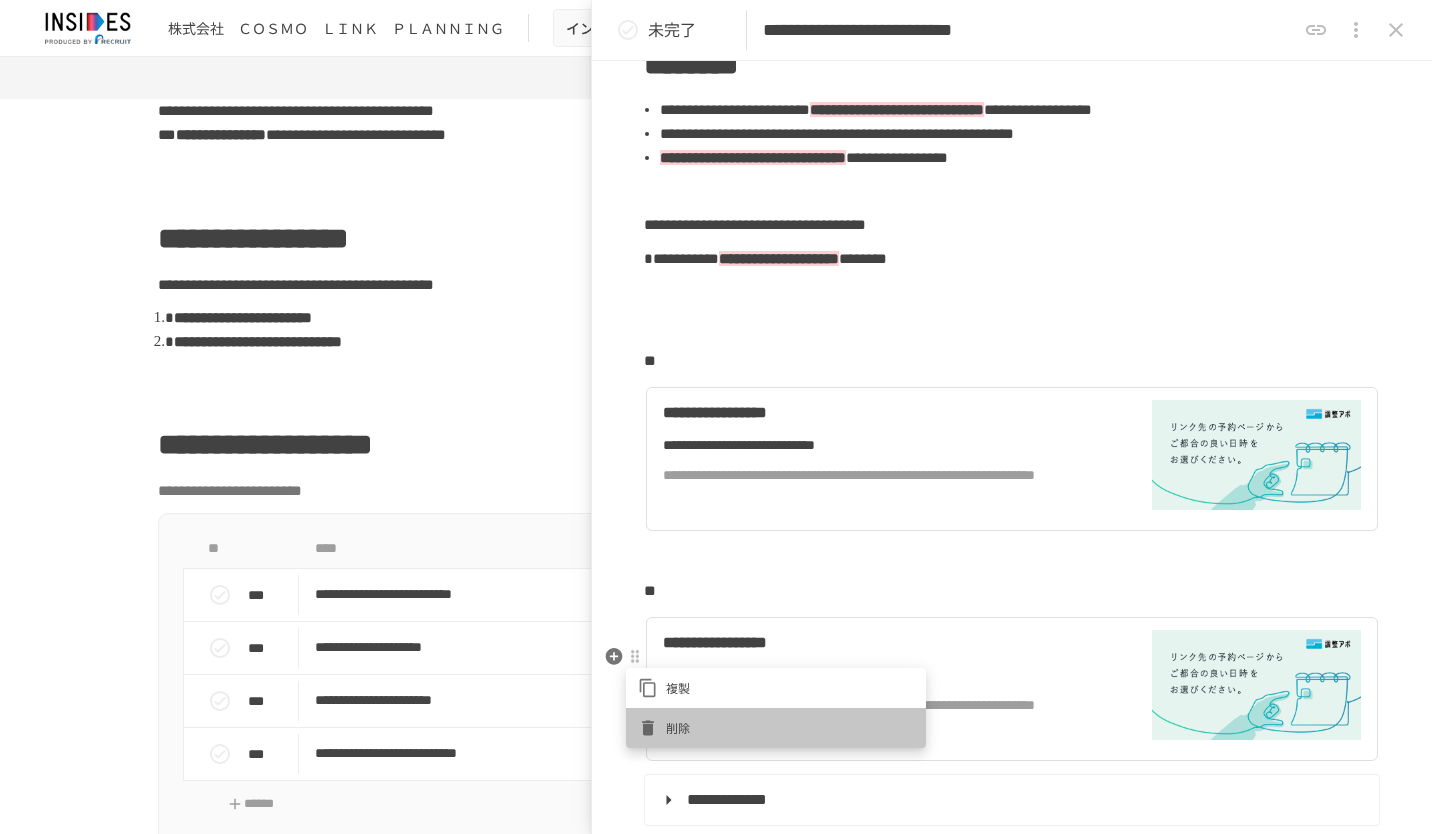 click on "削除" at bounding box center (790, 727) 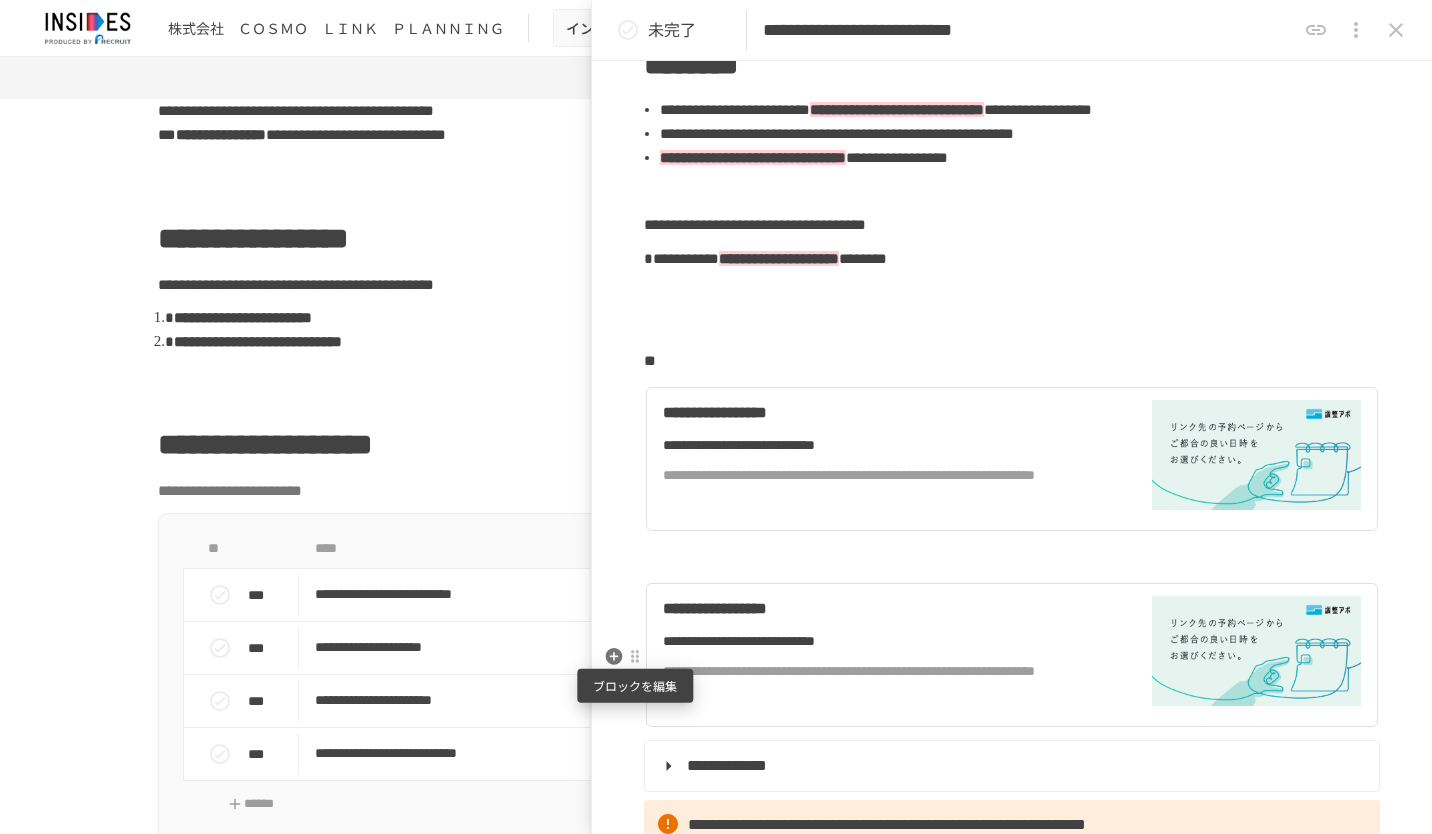 click at bounding box center [635, 657] 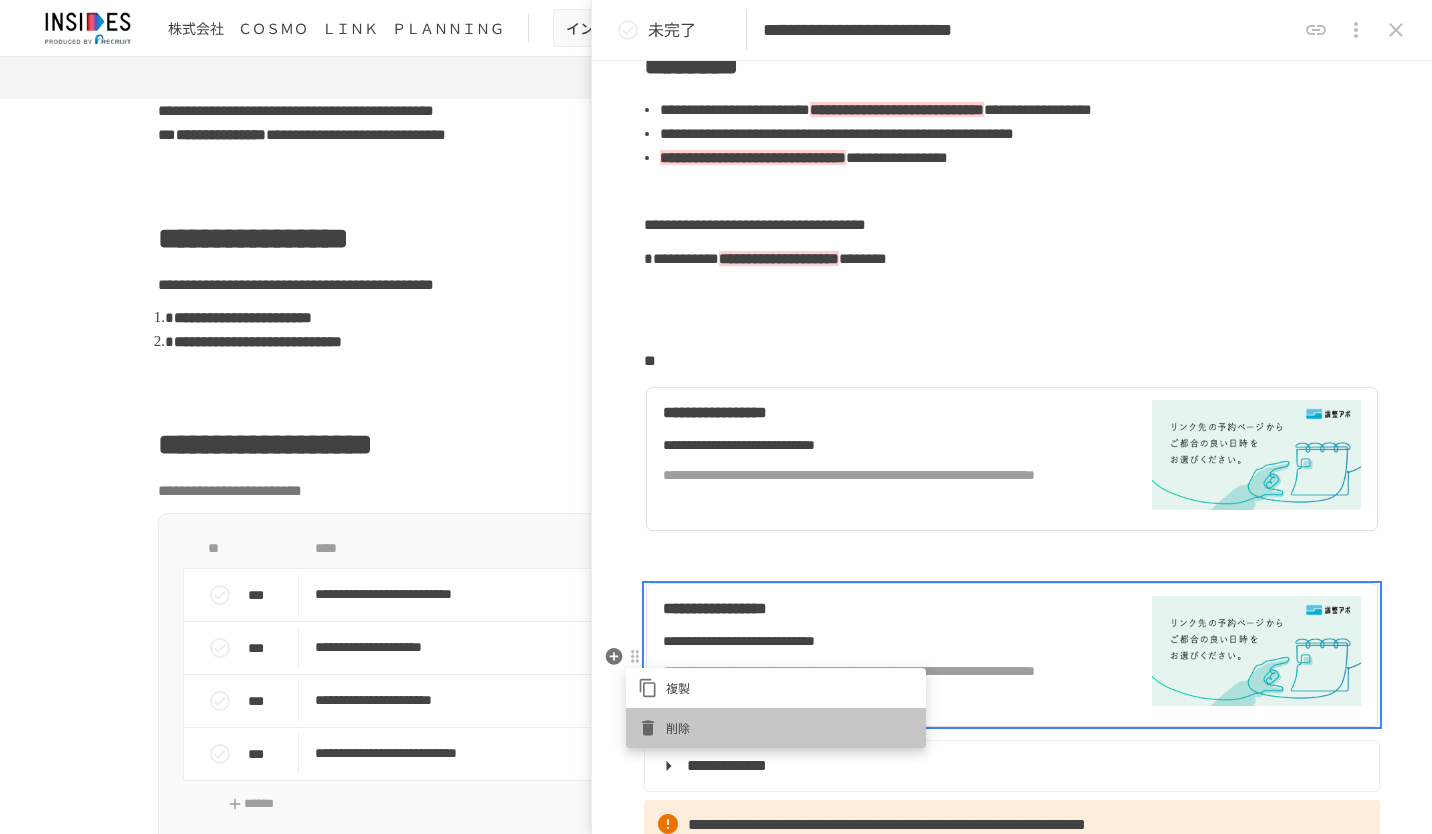 click on "削除" at bounding box center [790, 727] 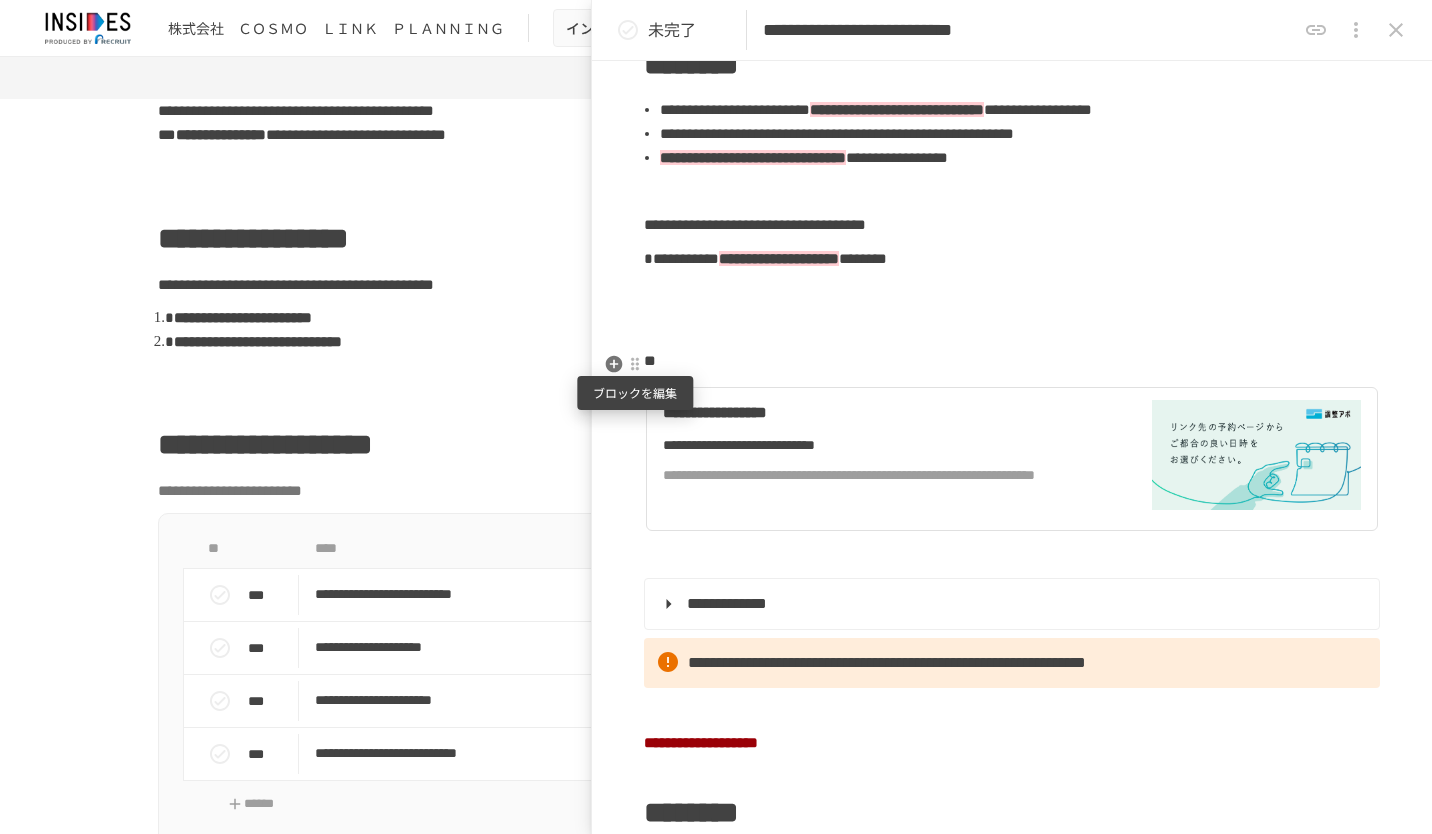 click at bounding box center [635, 364] 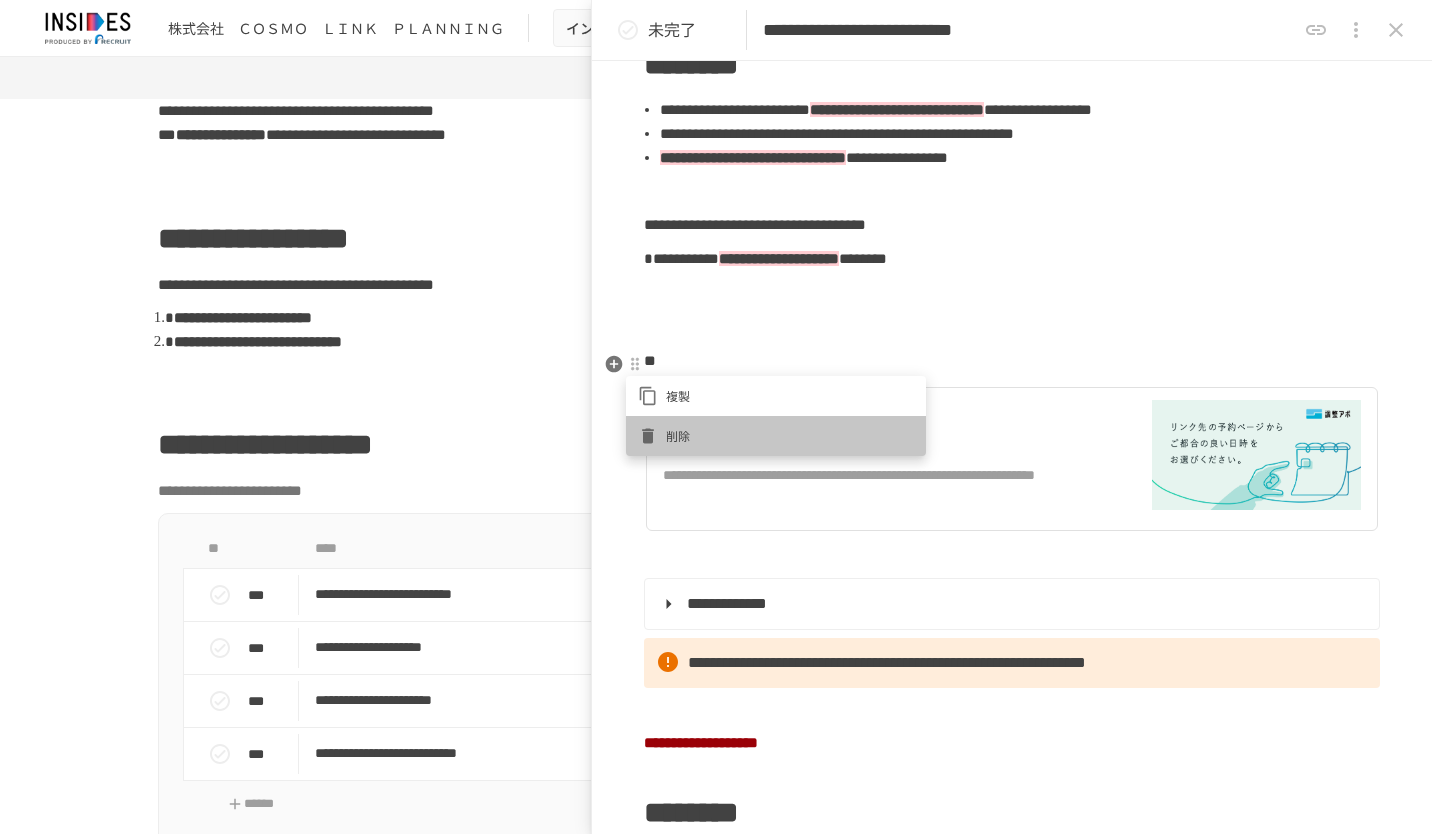 click on "削除" at bounding box center (776, 436) 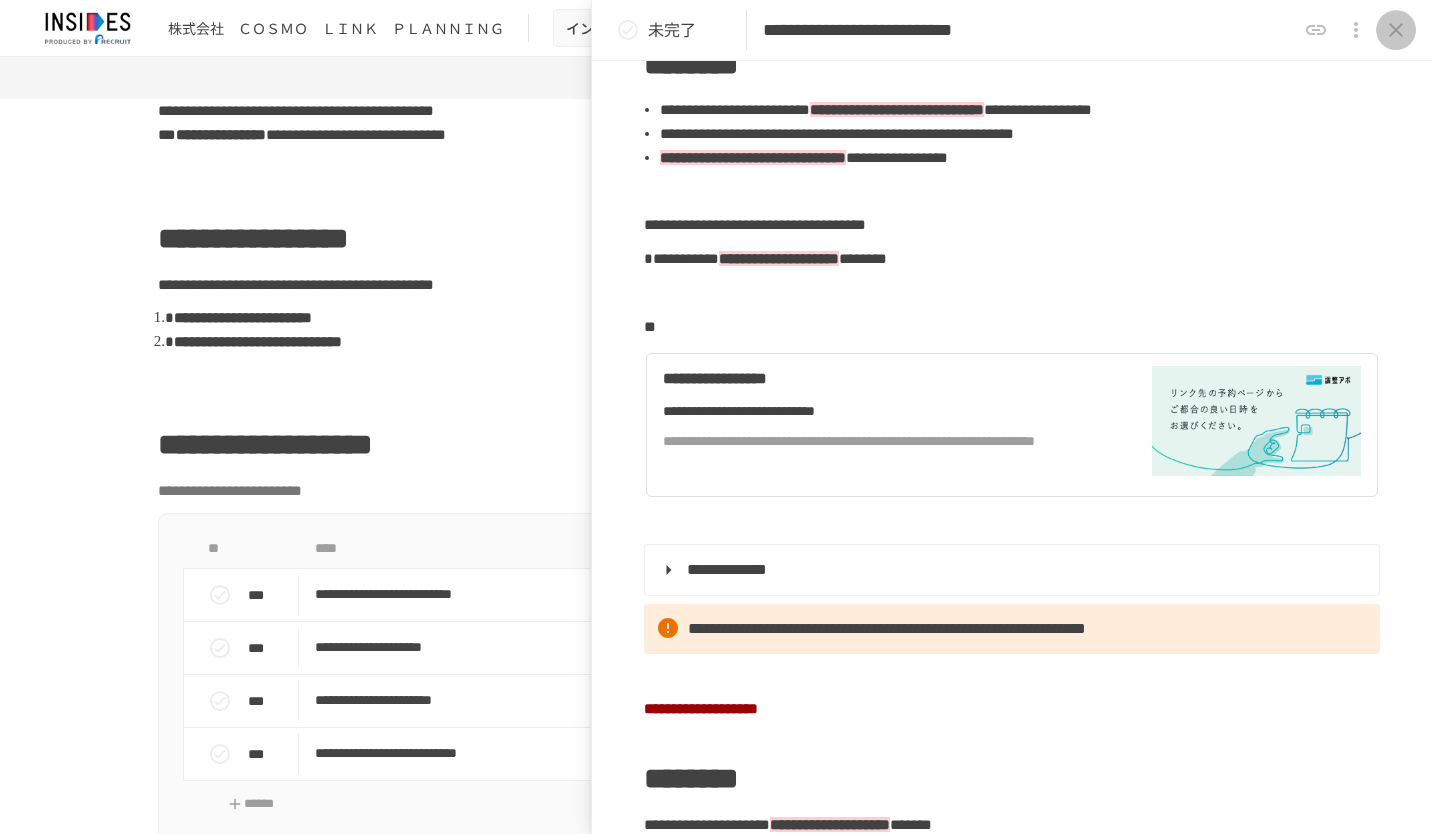 click 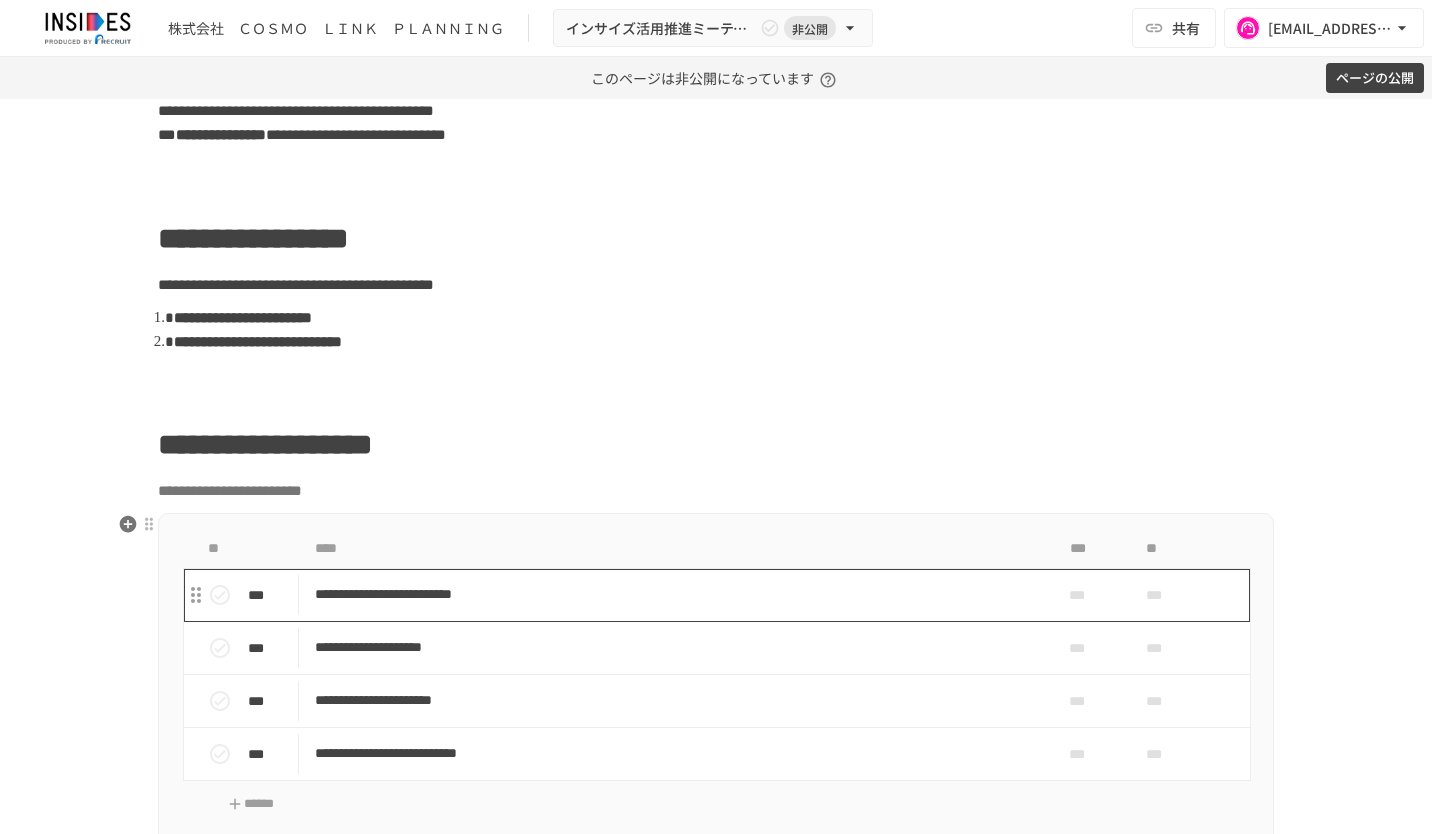 click on "**********" at bounding box center (674, 594) 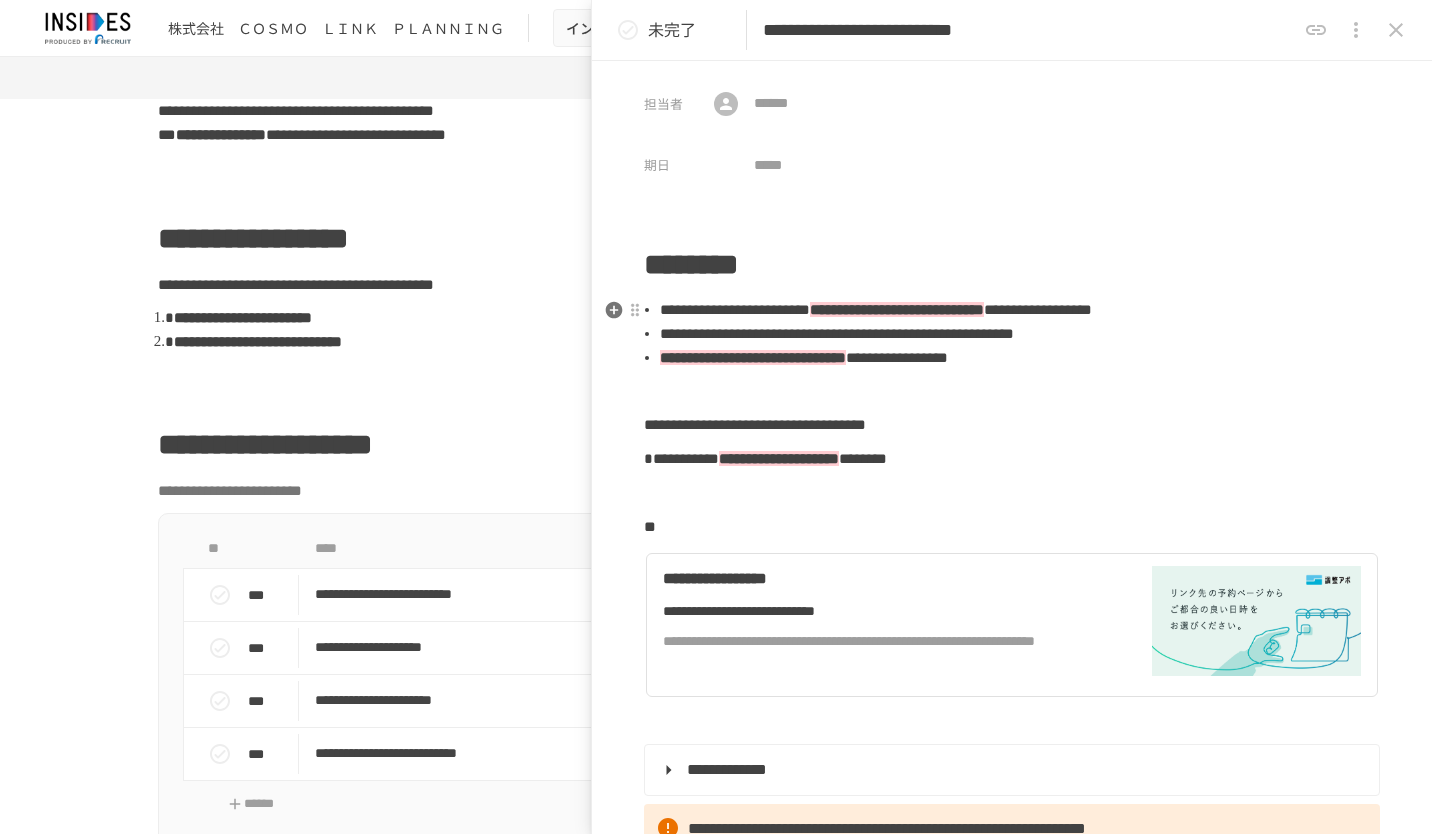 scroll, scrollTop: 200, scrollLeft: 0, axis: vertical 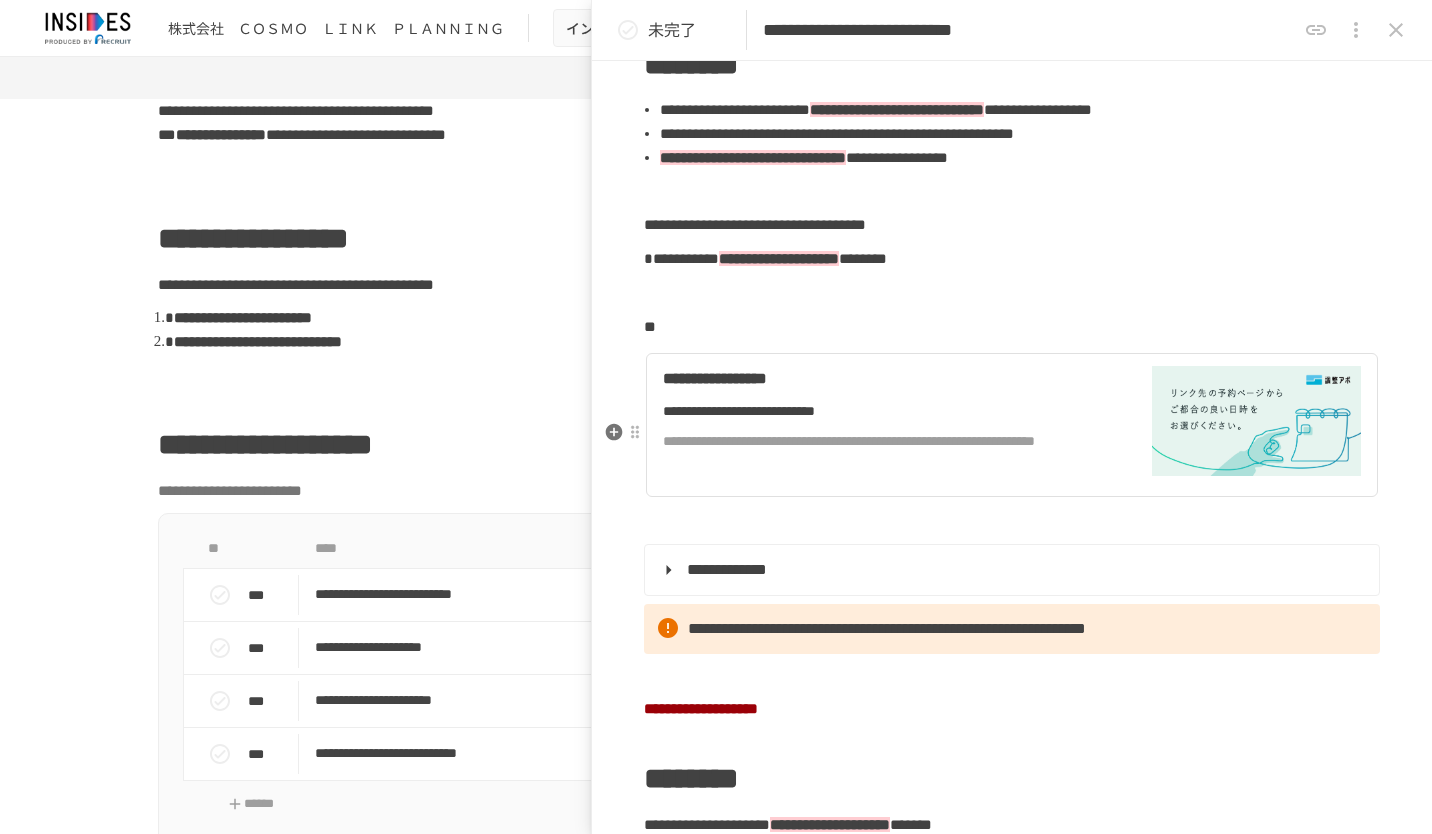 click on "**********" at bounding box center [885, 411] 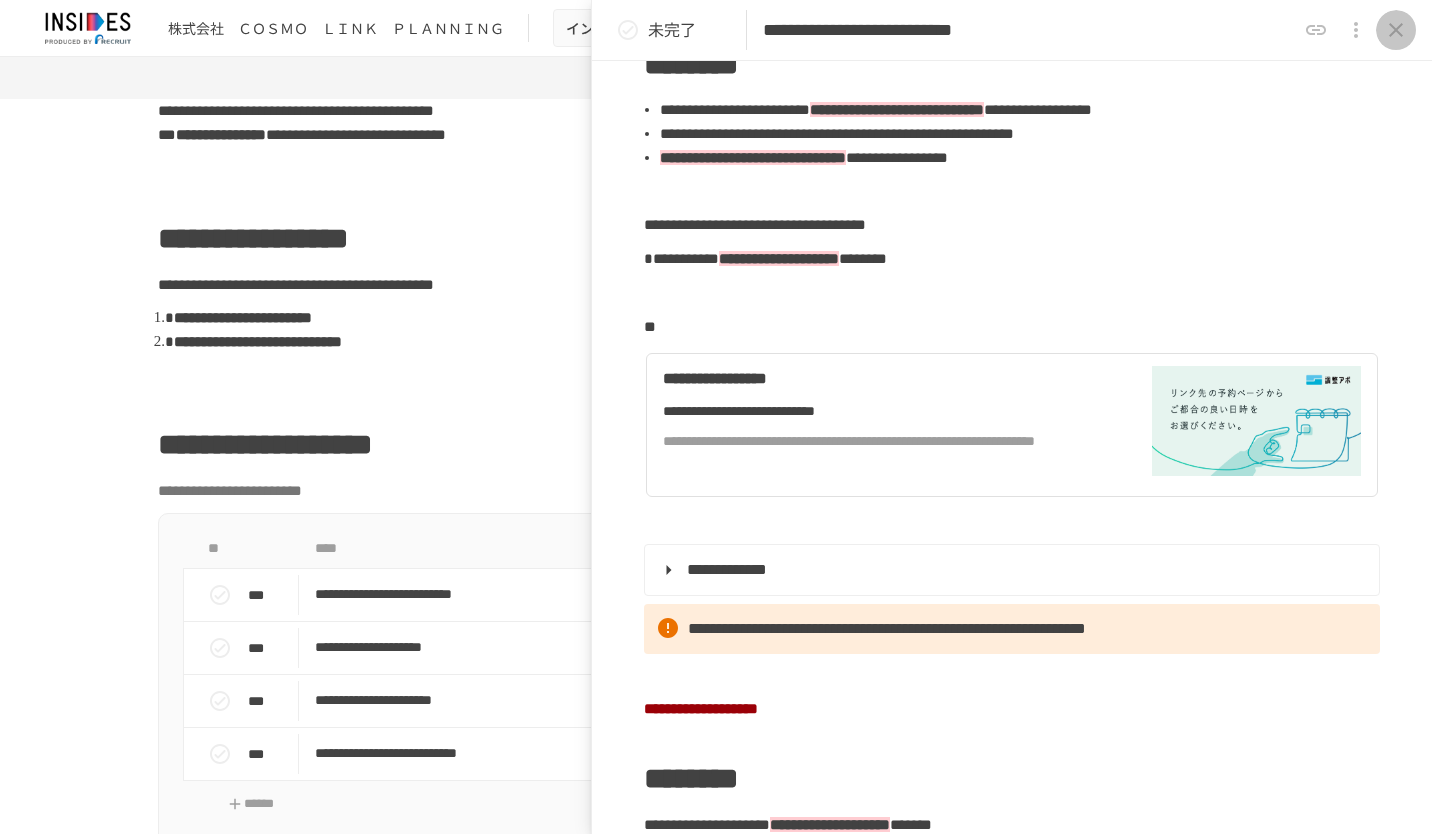 click 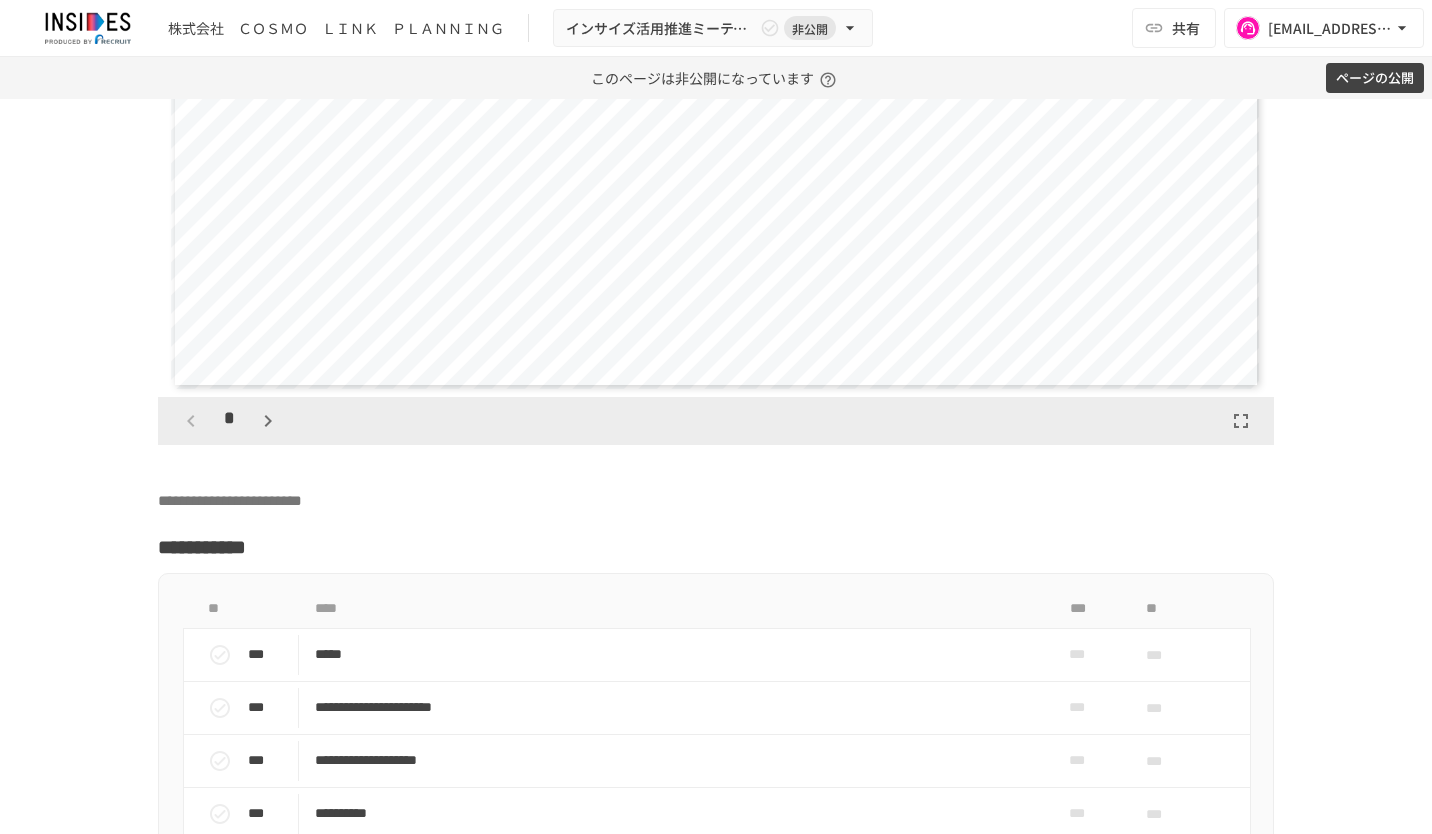 scroll, scrollTop: 4600, scrollLeft: 0, axis: vertical 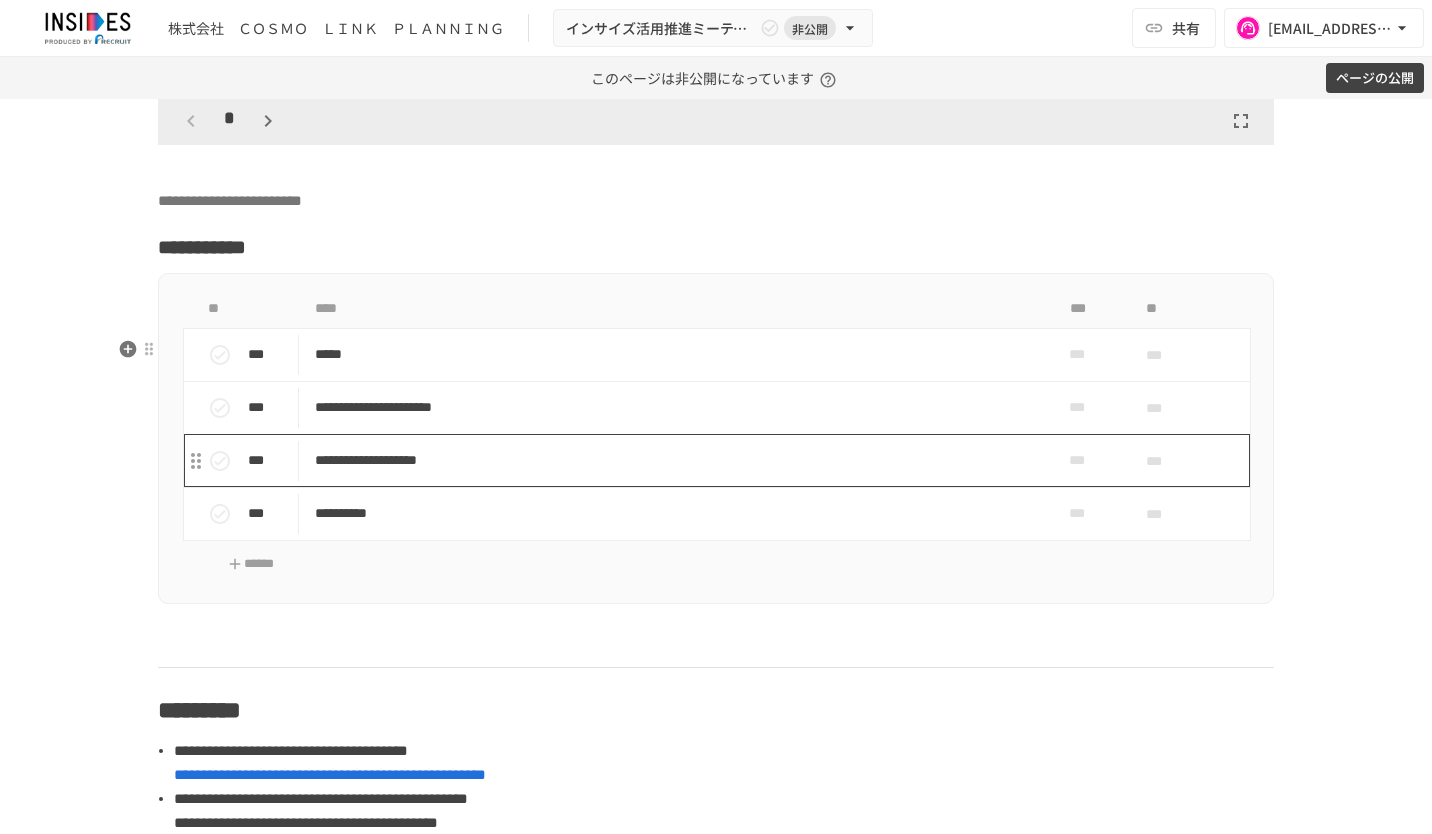 click on "**********" at bounding box center (674, 460) 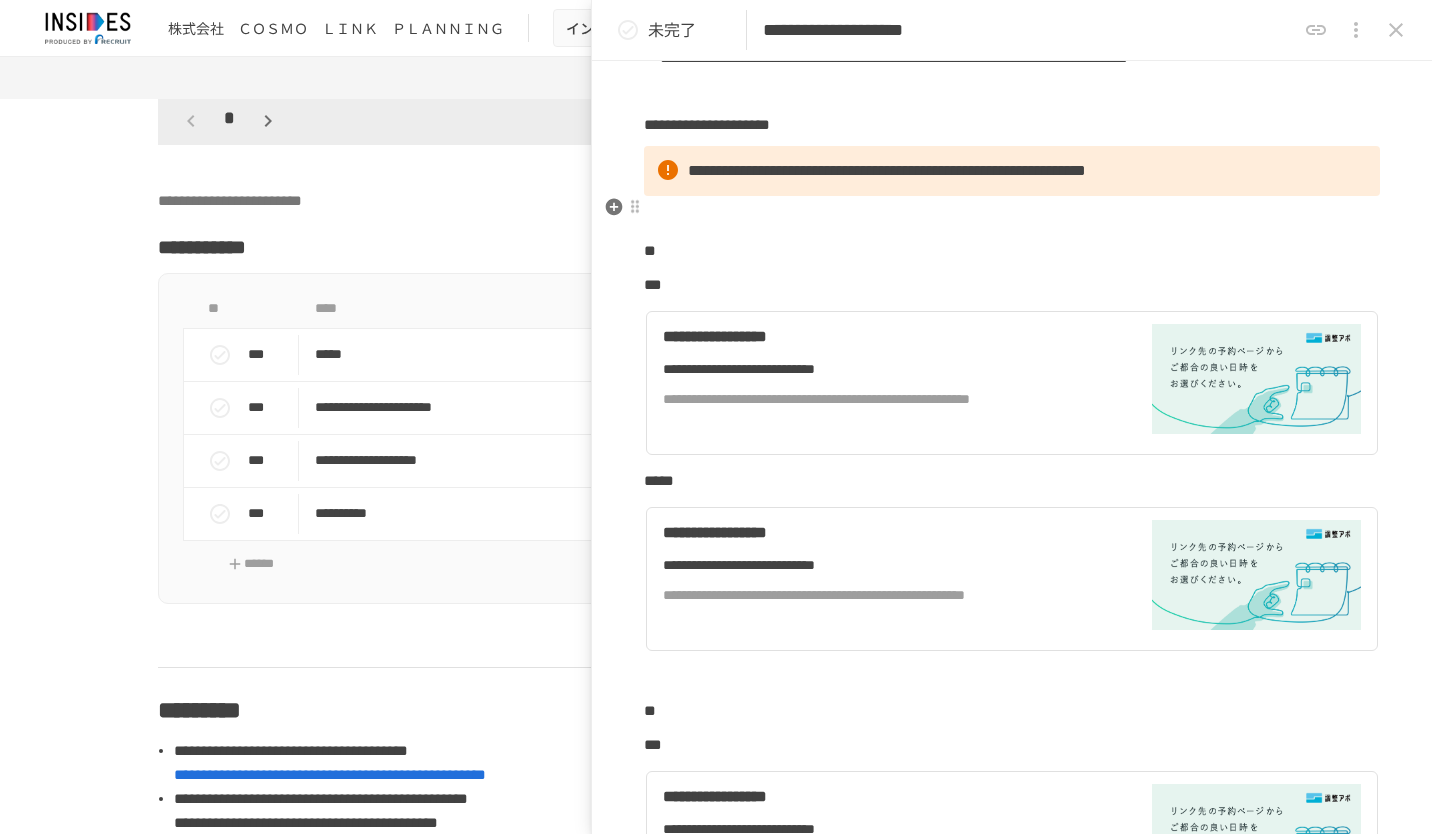 scroll, scrollTop: 400, scrollLeft: 0, axis: vertical 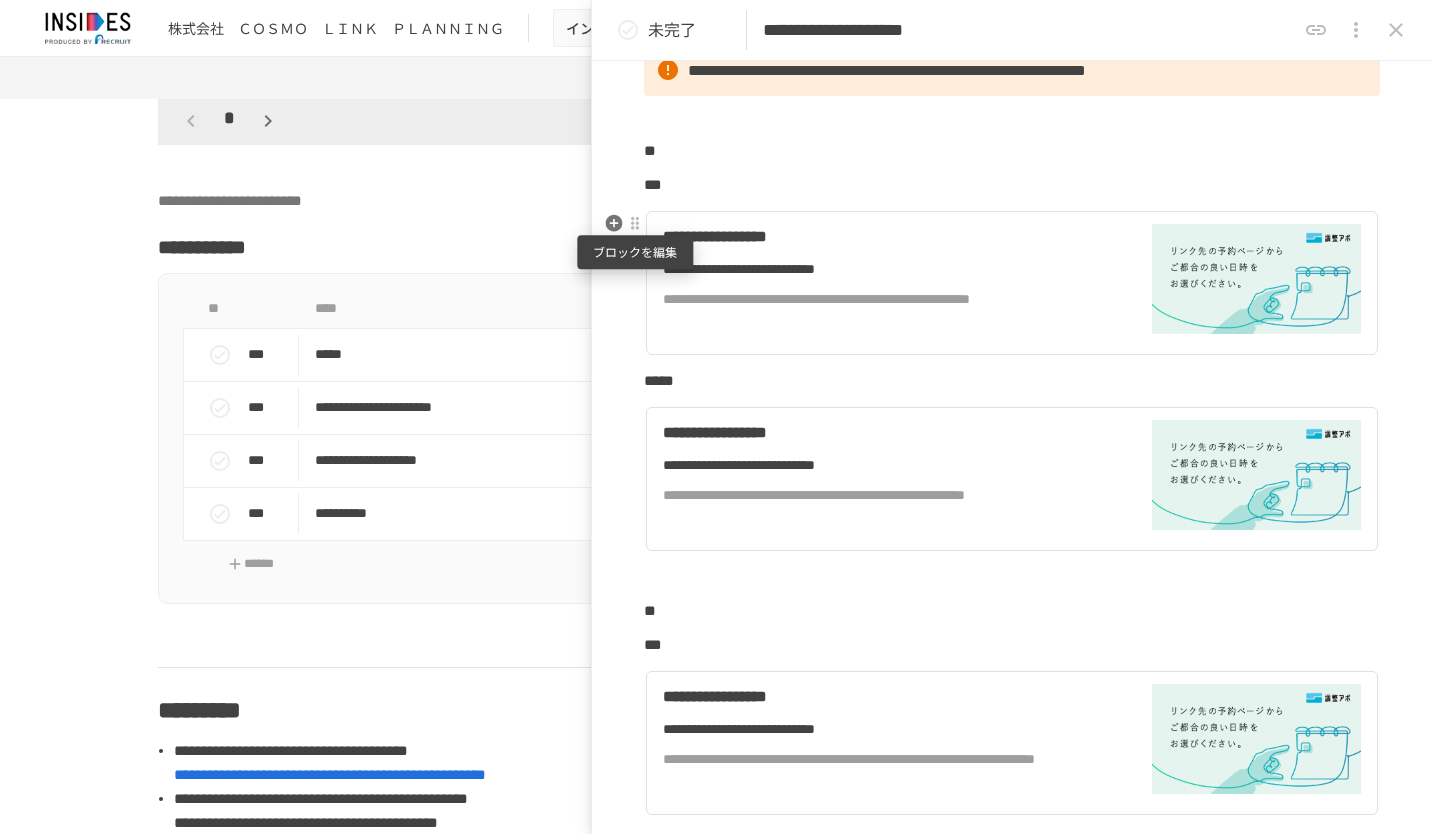 click at bounding box center [635, 224] 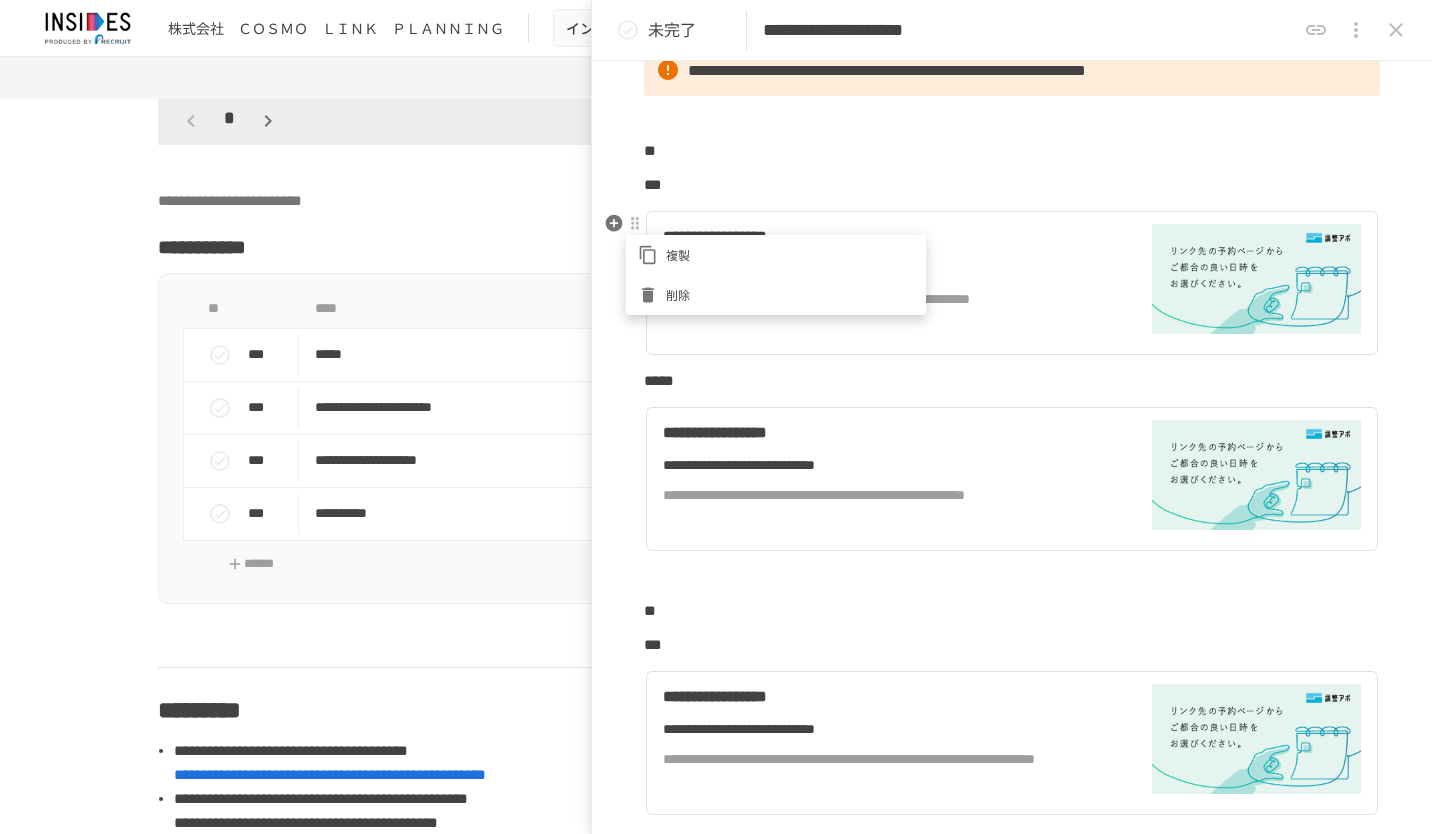 click on "削除" at bounding box center (790, 294) 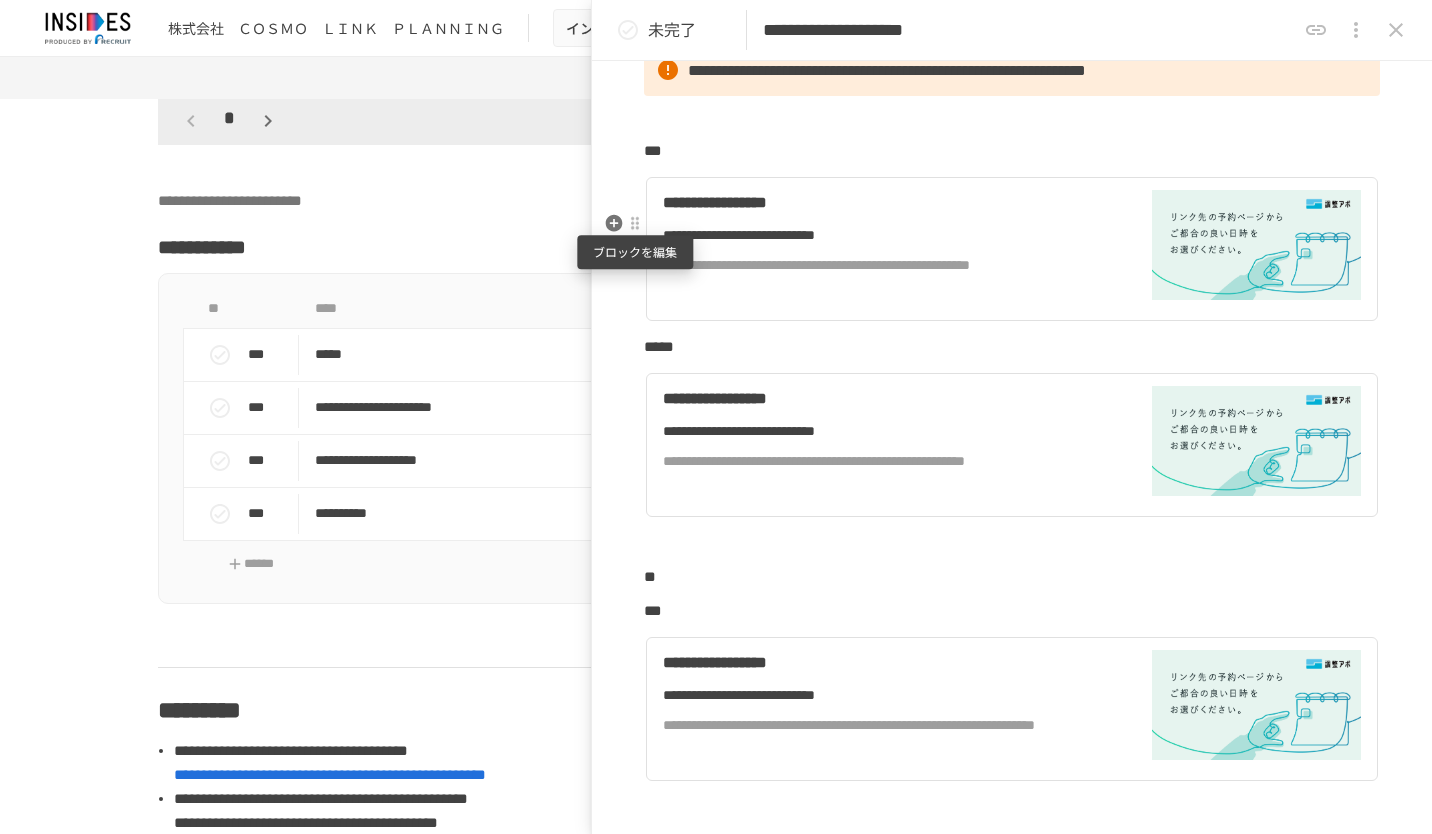 click at bounding box center [635, 224] 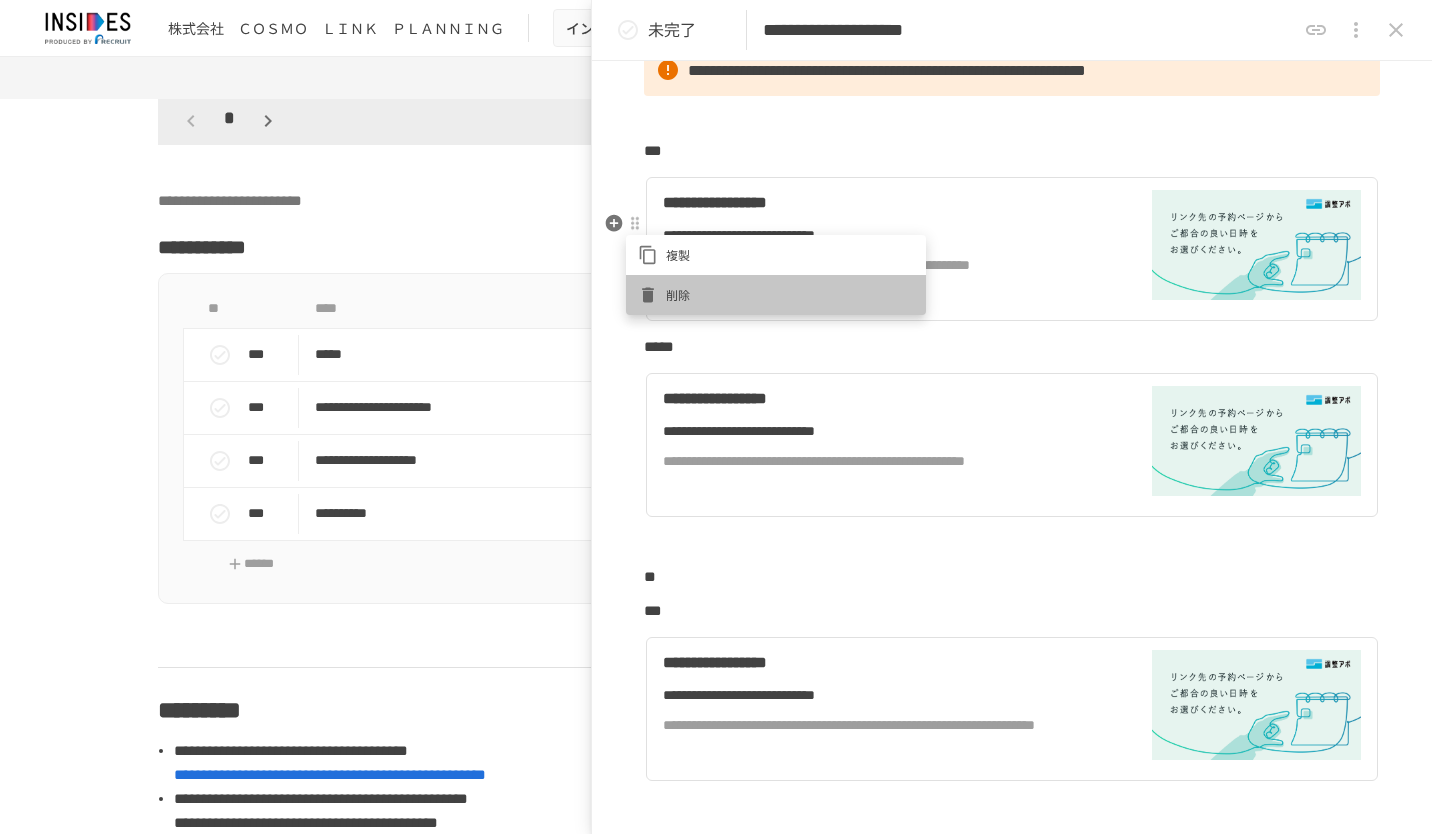 click on "削除" at bounding box center [790, 294] 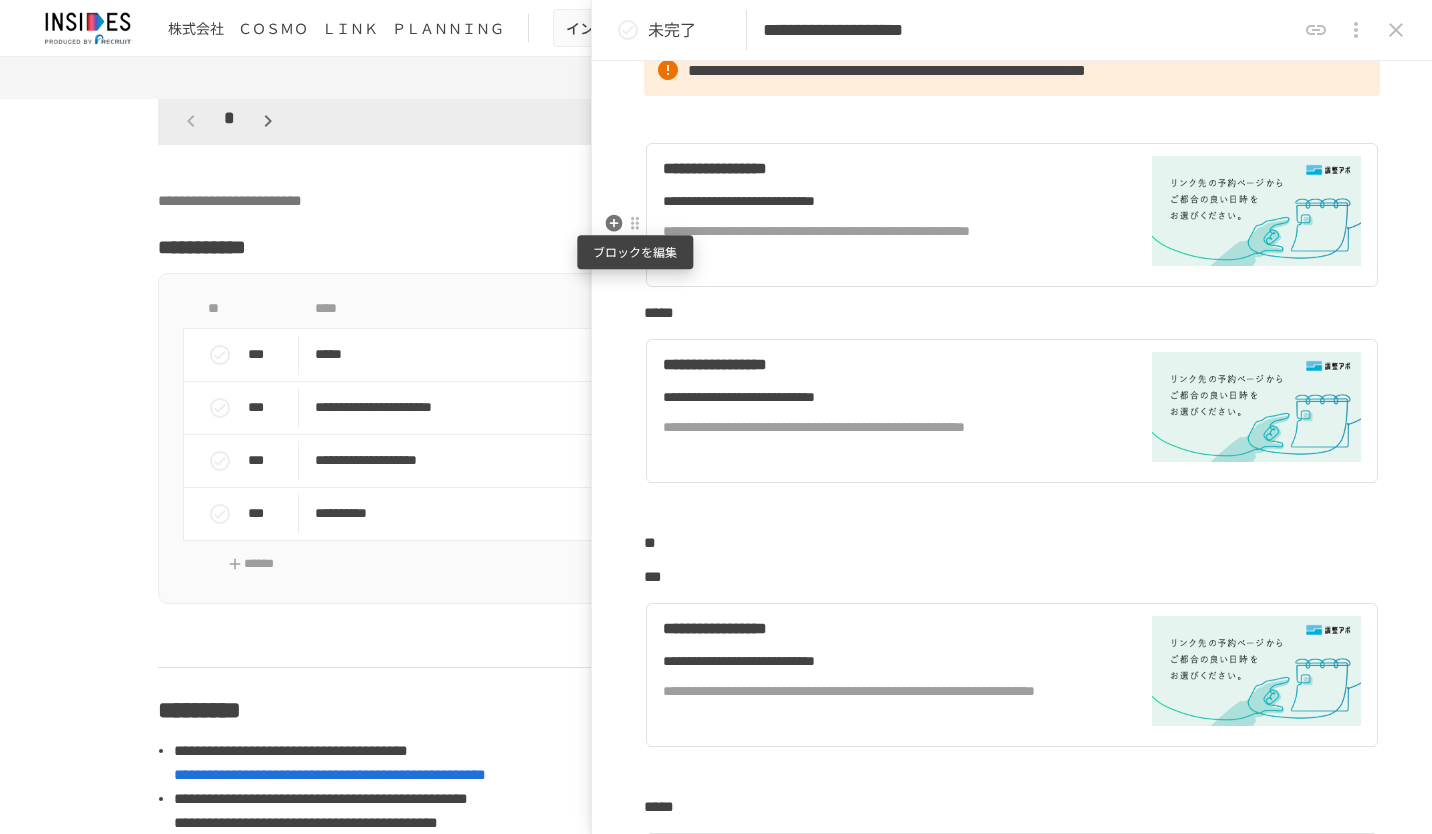 click at bounding box center [635, 224] 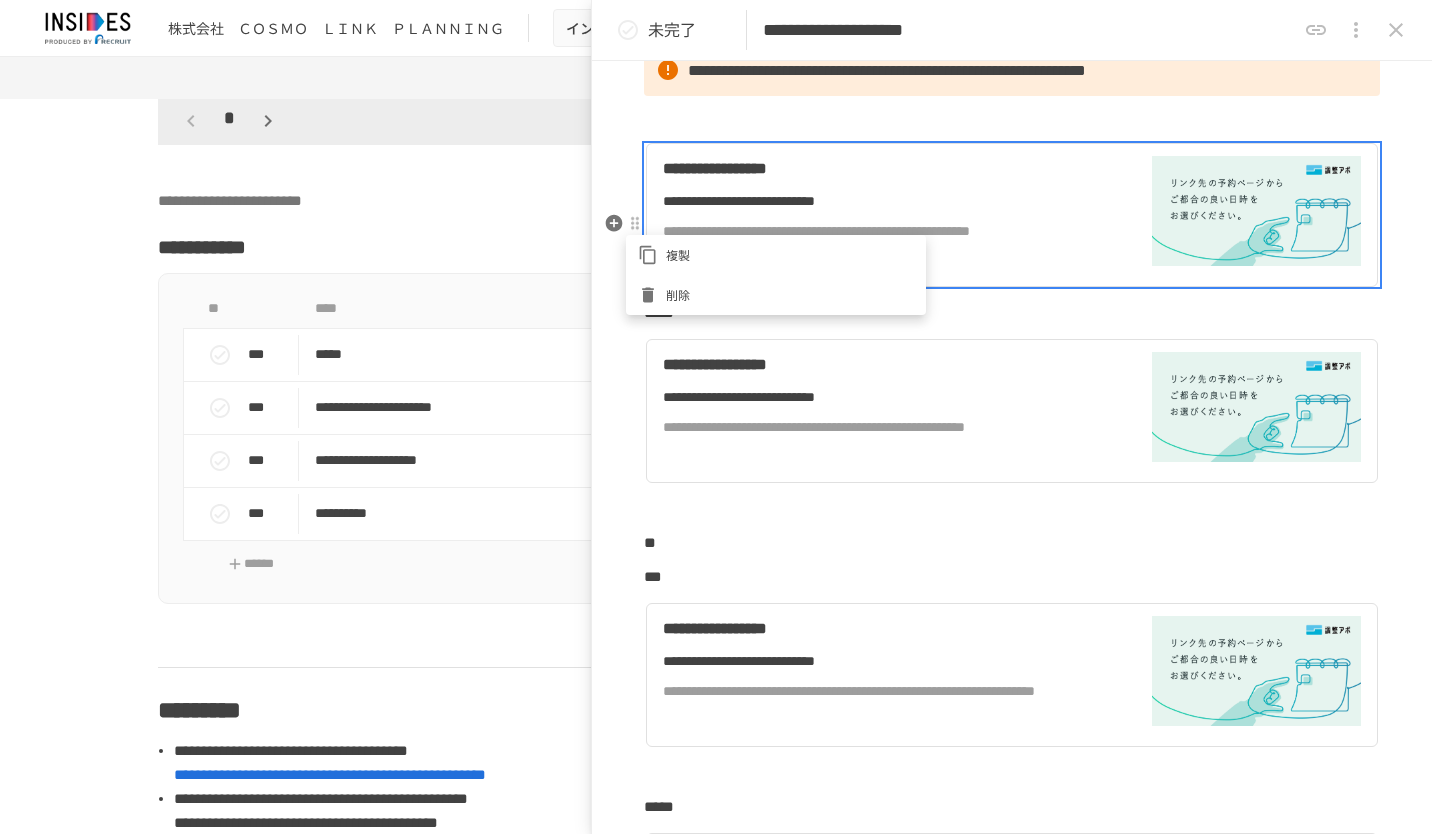 click on "削除" at bounding box center (790, 294) 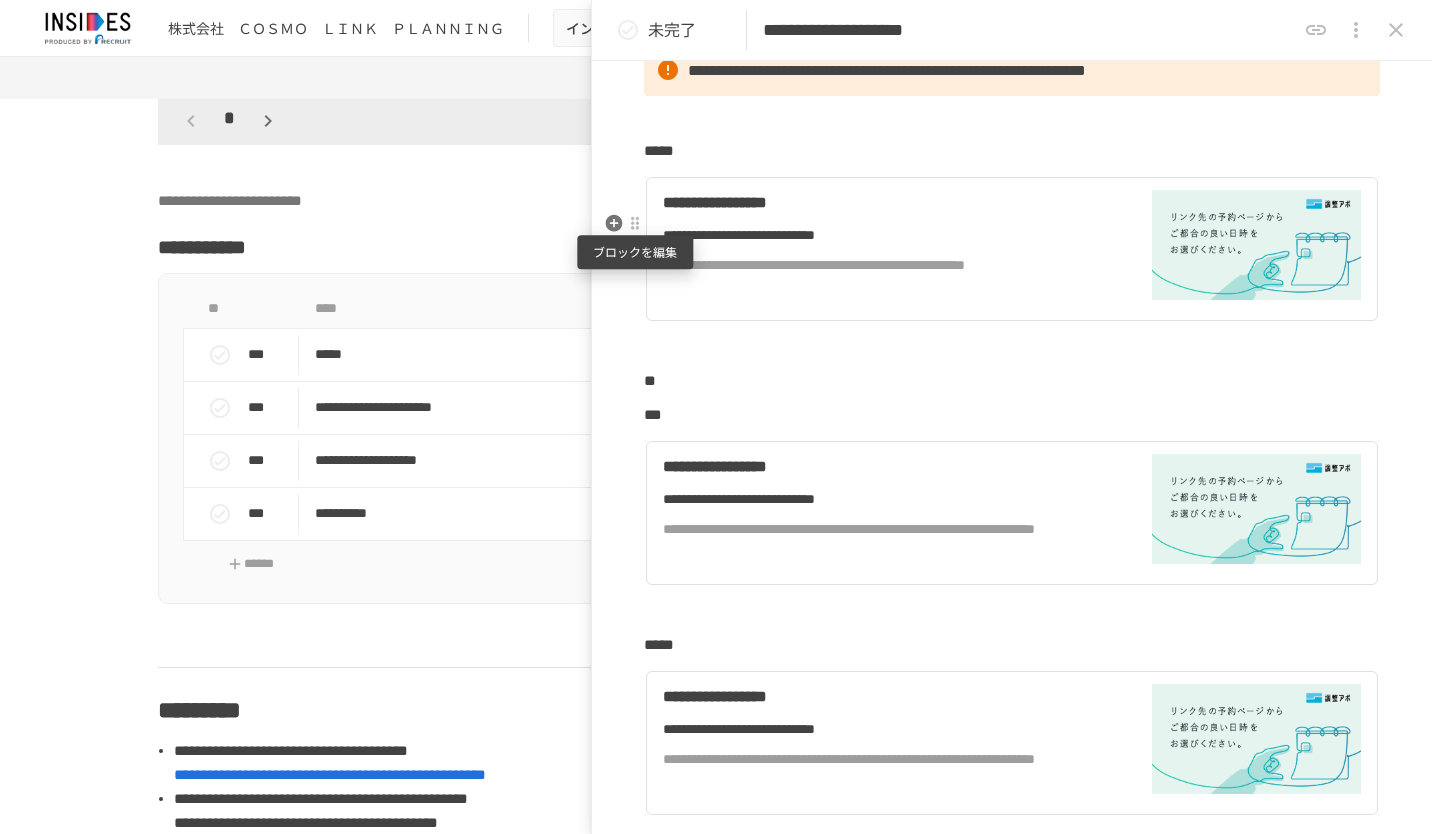 click at bounding box center (635, 224) 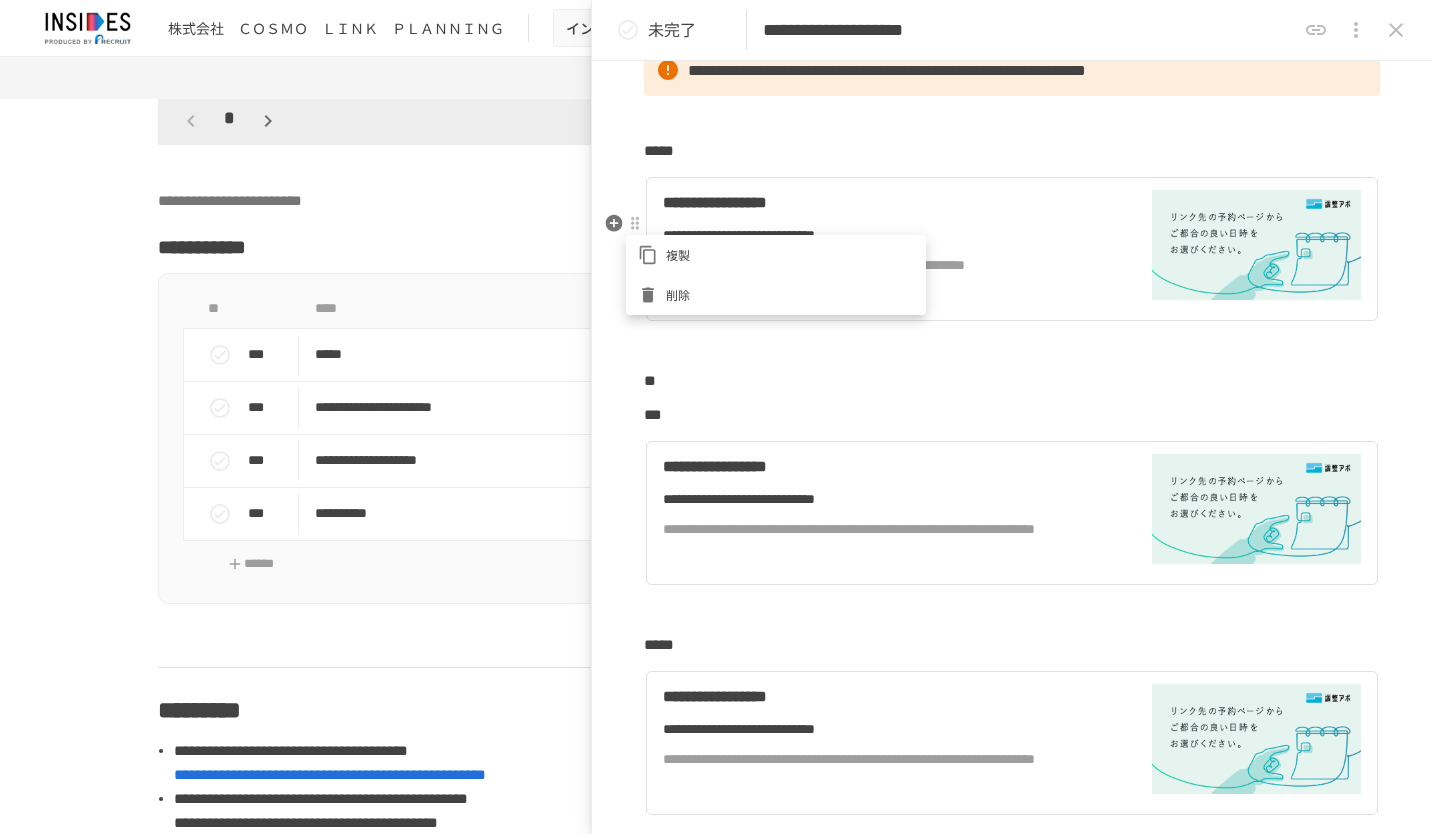 click on "削除" at bounding box center (790, 294) 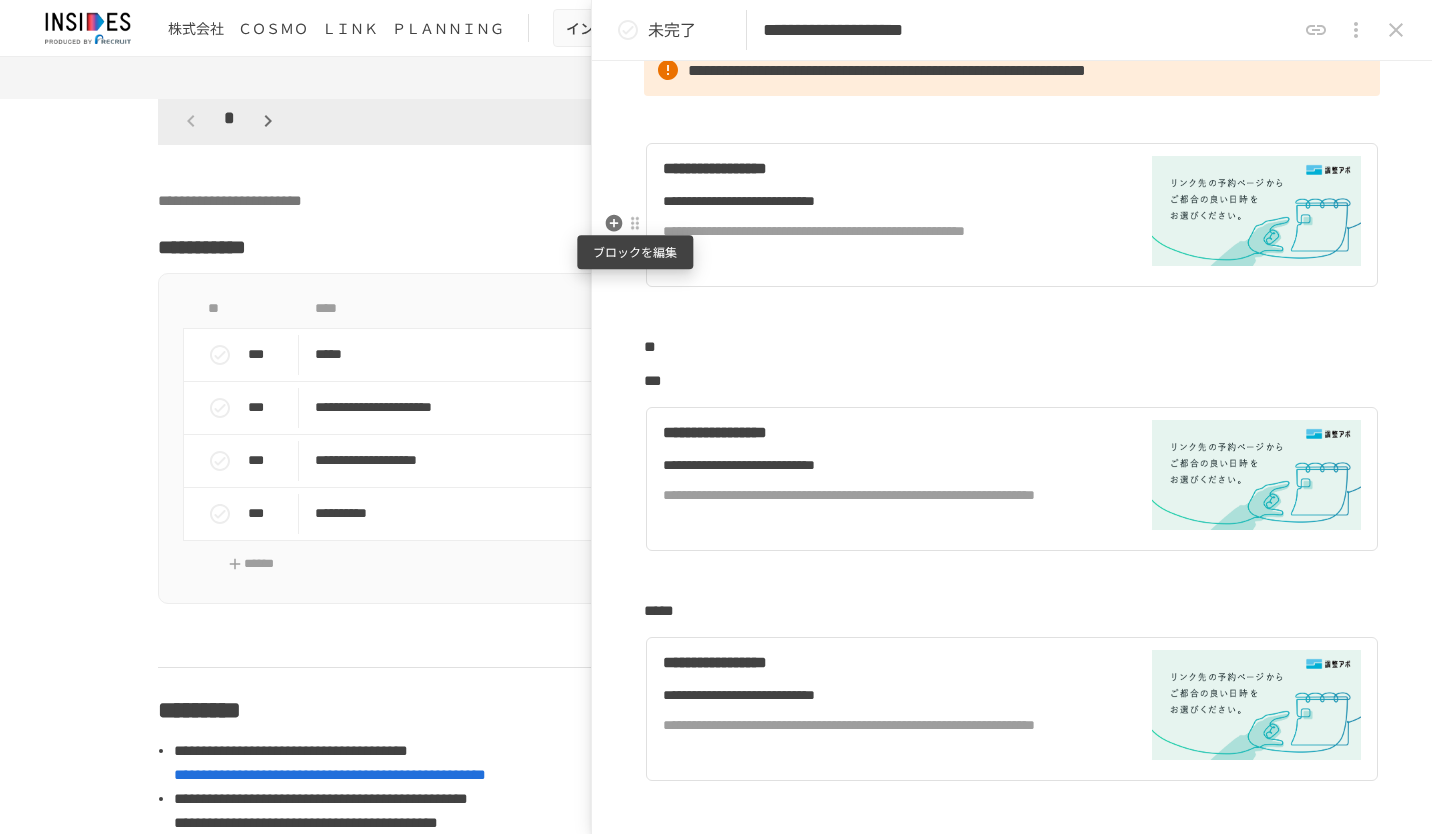 click at bounding box center [635, 224] 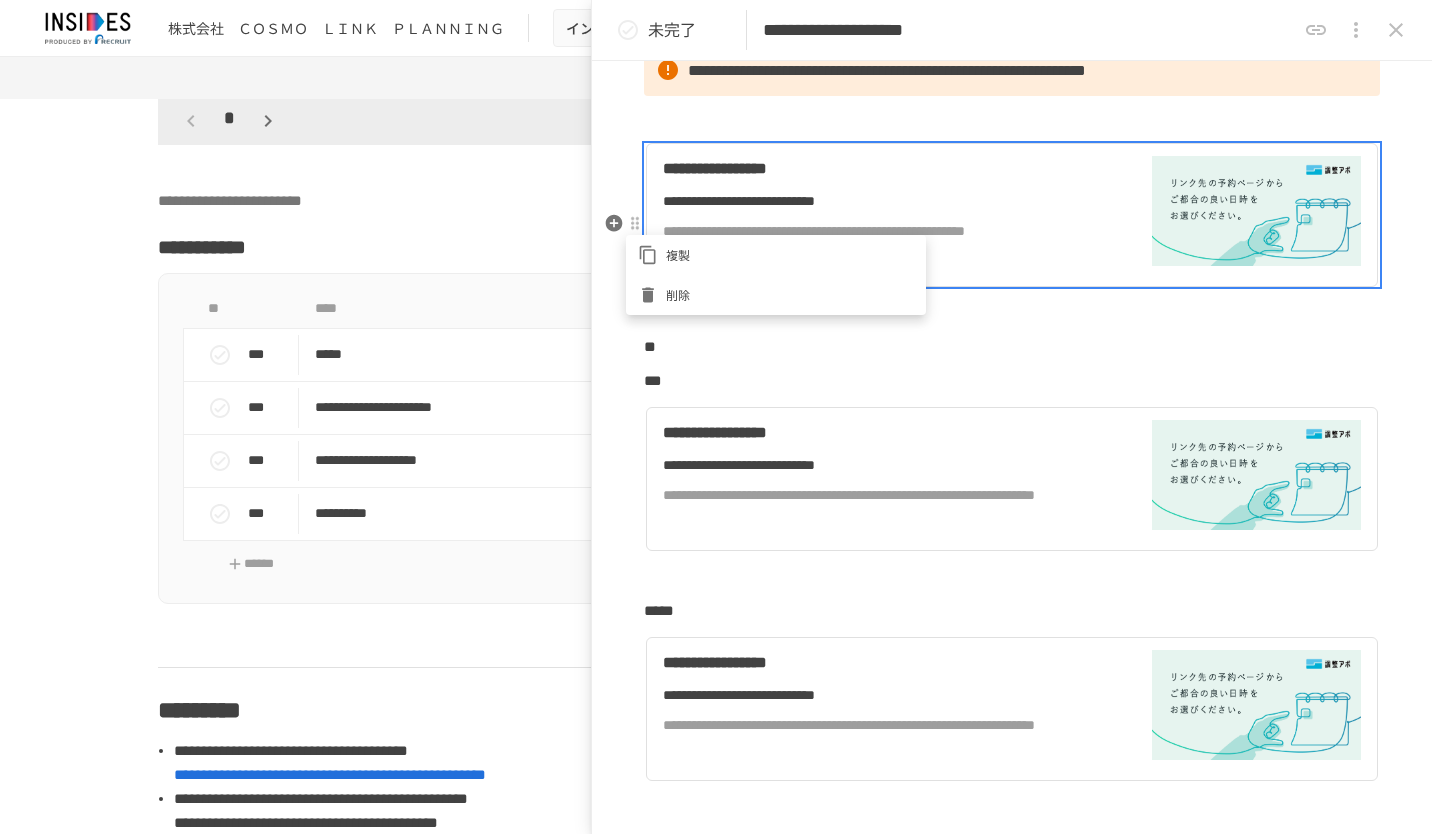click on "削除" at bounding box center [790, 294] 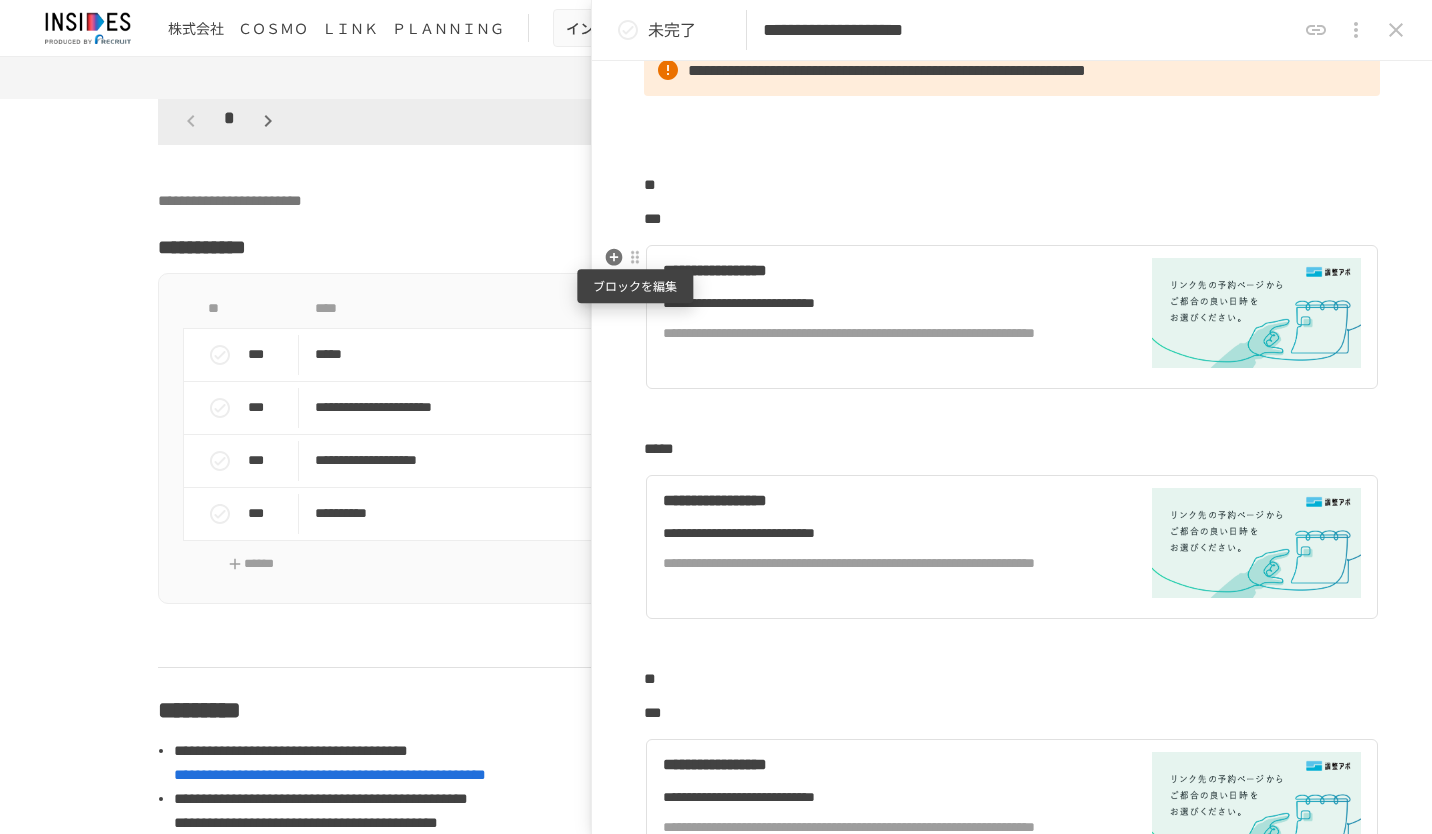 click at bounding box center [635, 258] 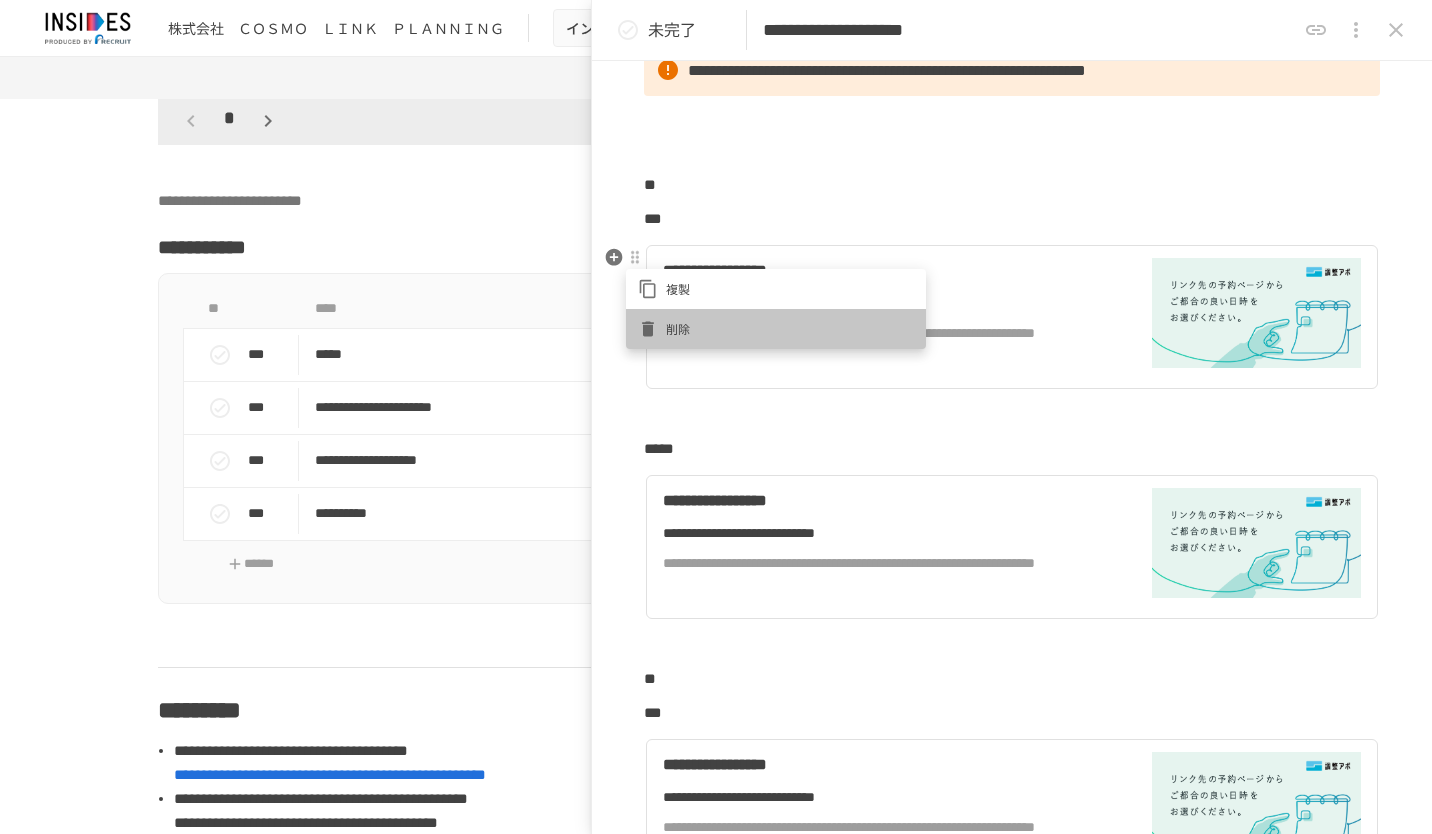 click on "削除" at bounding box center (776, 329) 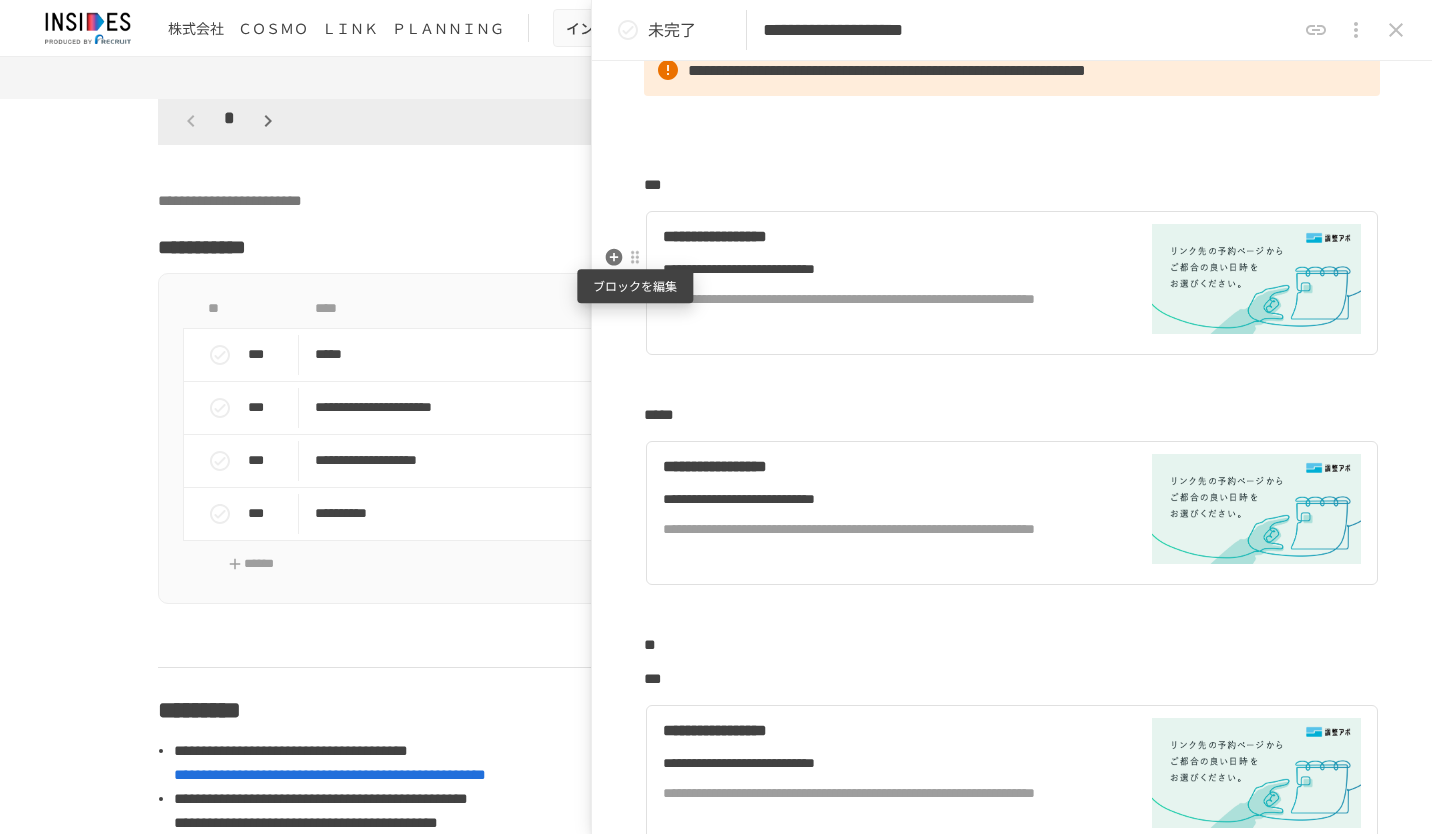 click at bounding box center (635, 258) 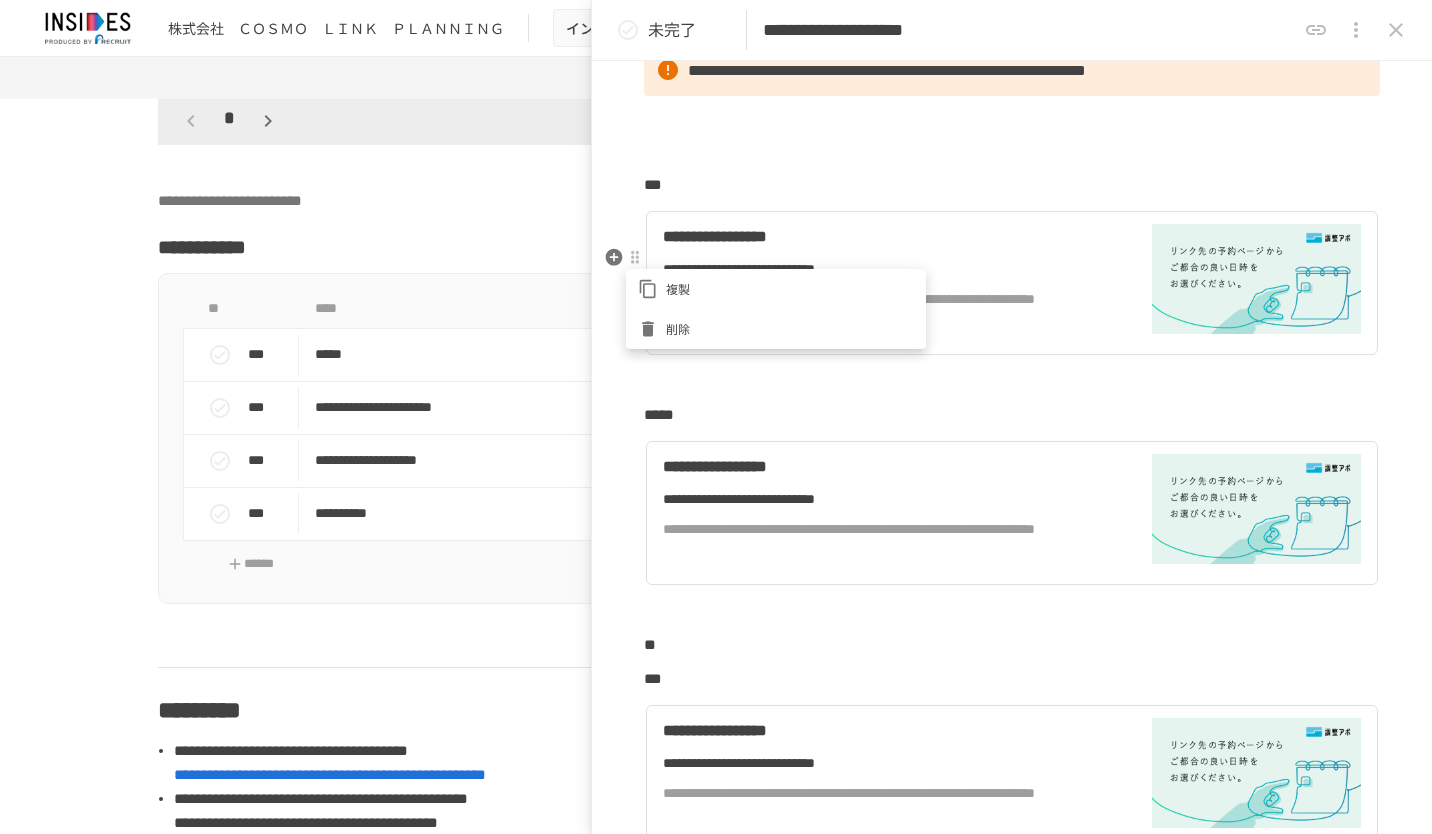 click on "削除" at bounding box center [790, 328] 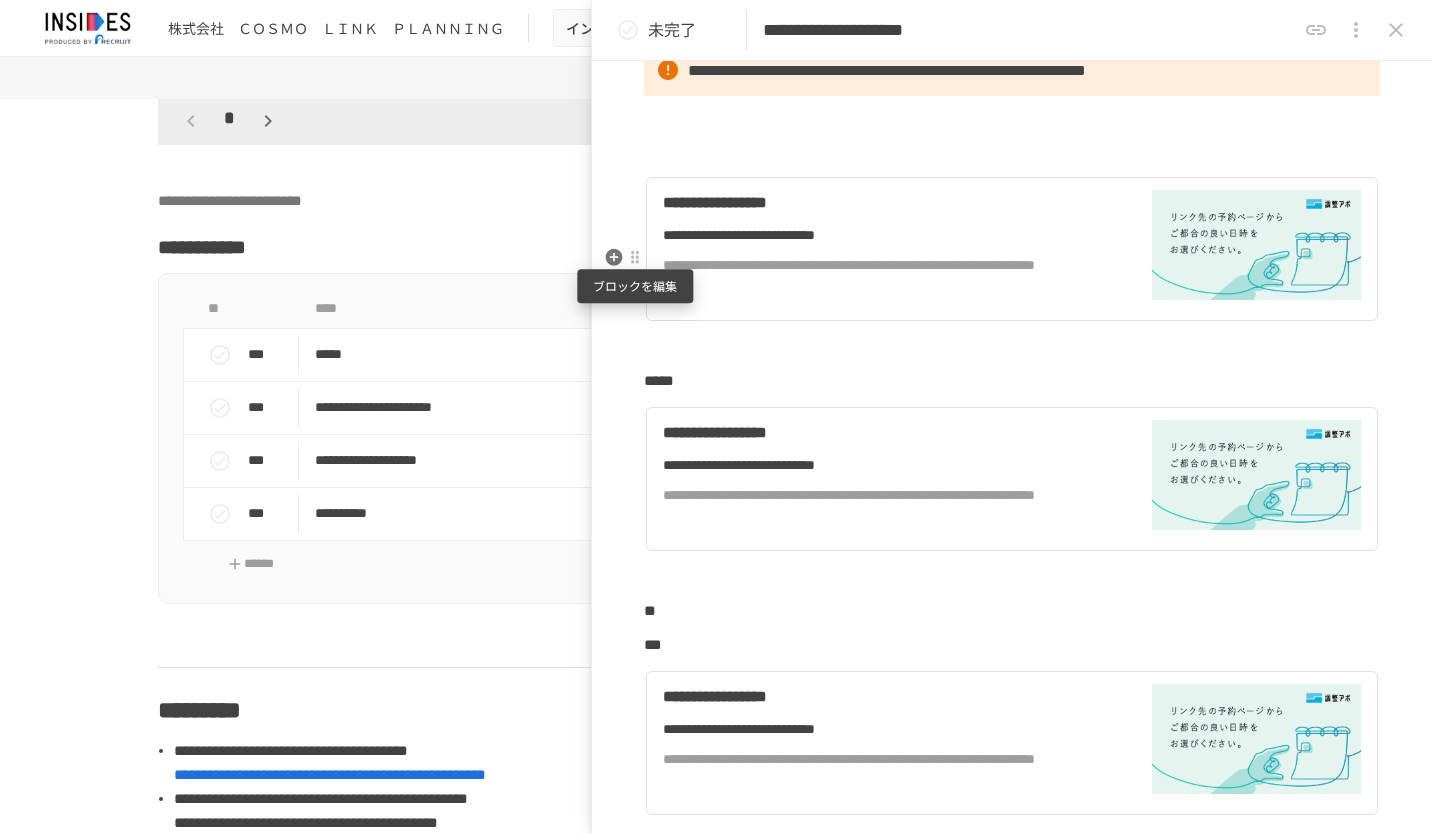 click at bounding box center (635, 258) 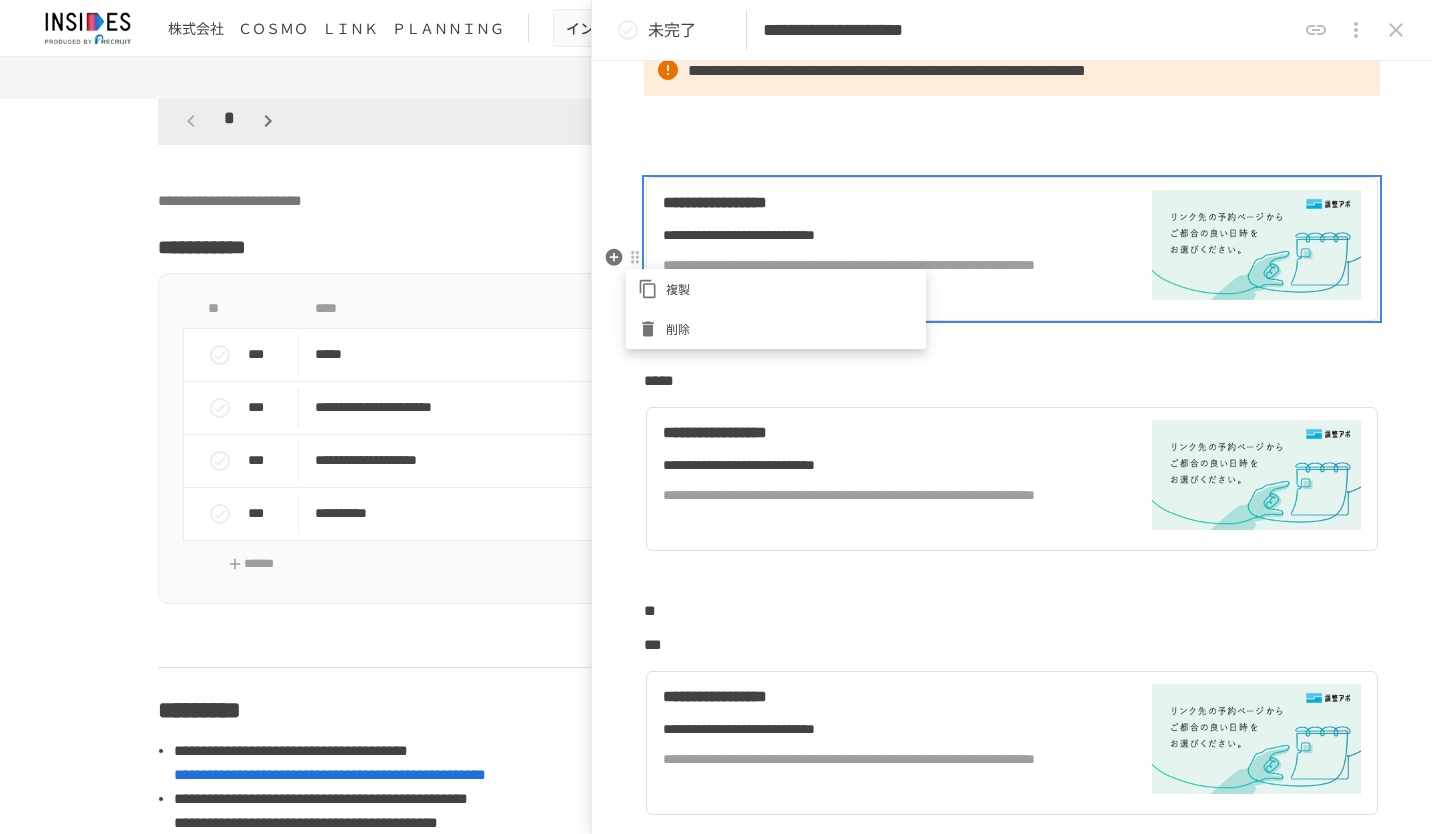 click on "削除" at bounding box center (776, 329) 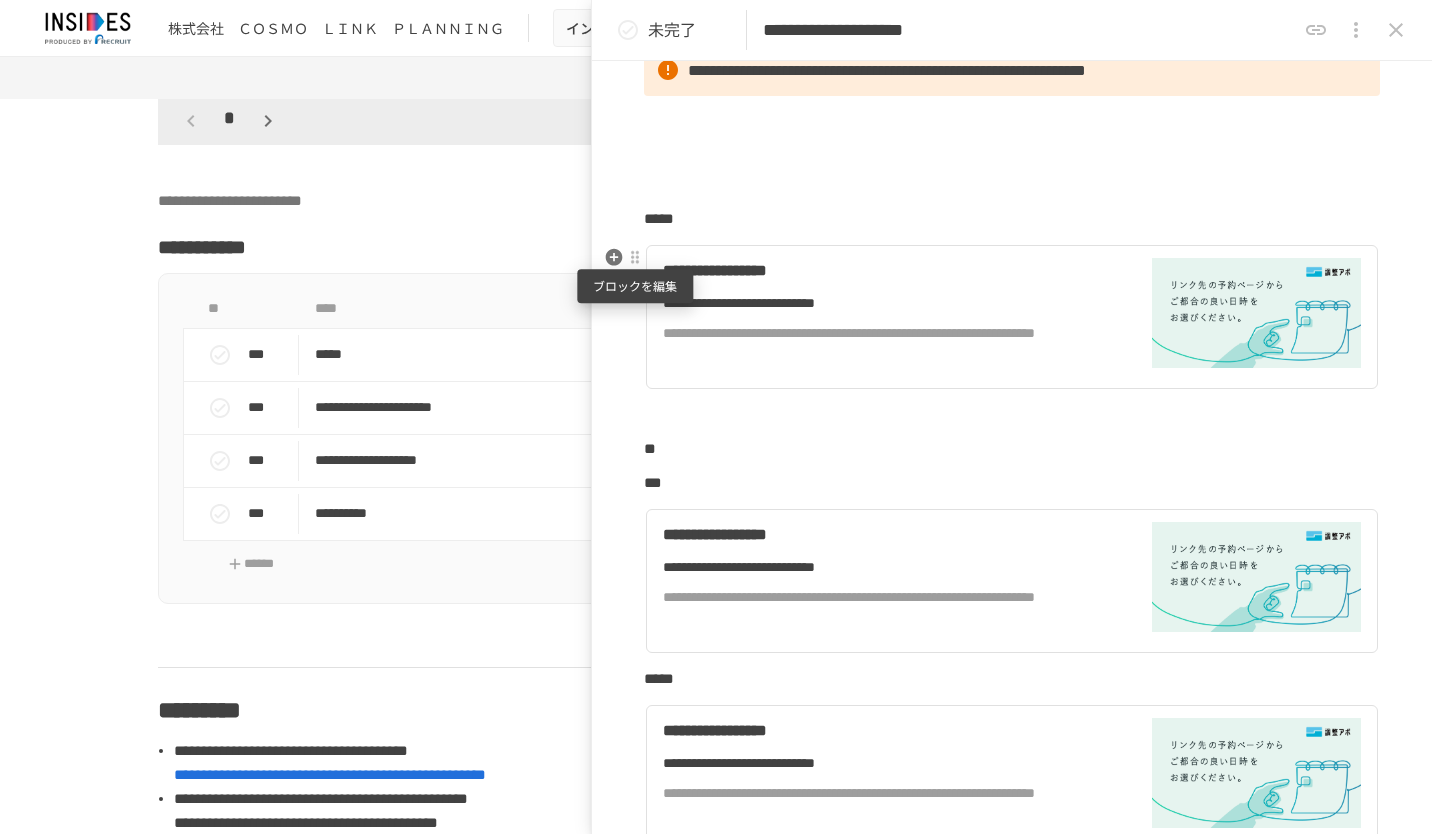 click at bounding box center (635, 258) 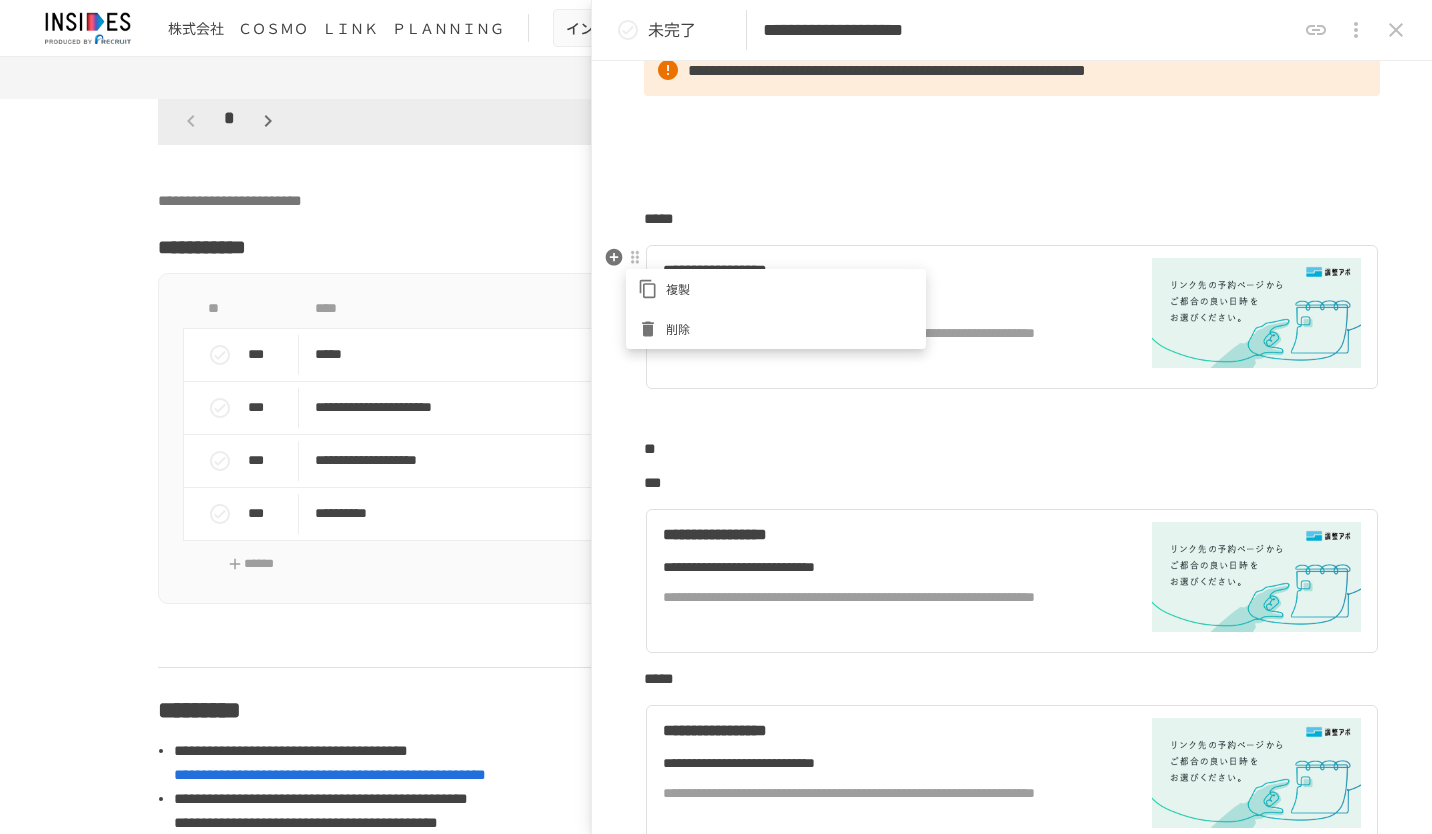 click on "削除" at bounding box center [790, 328] 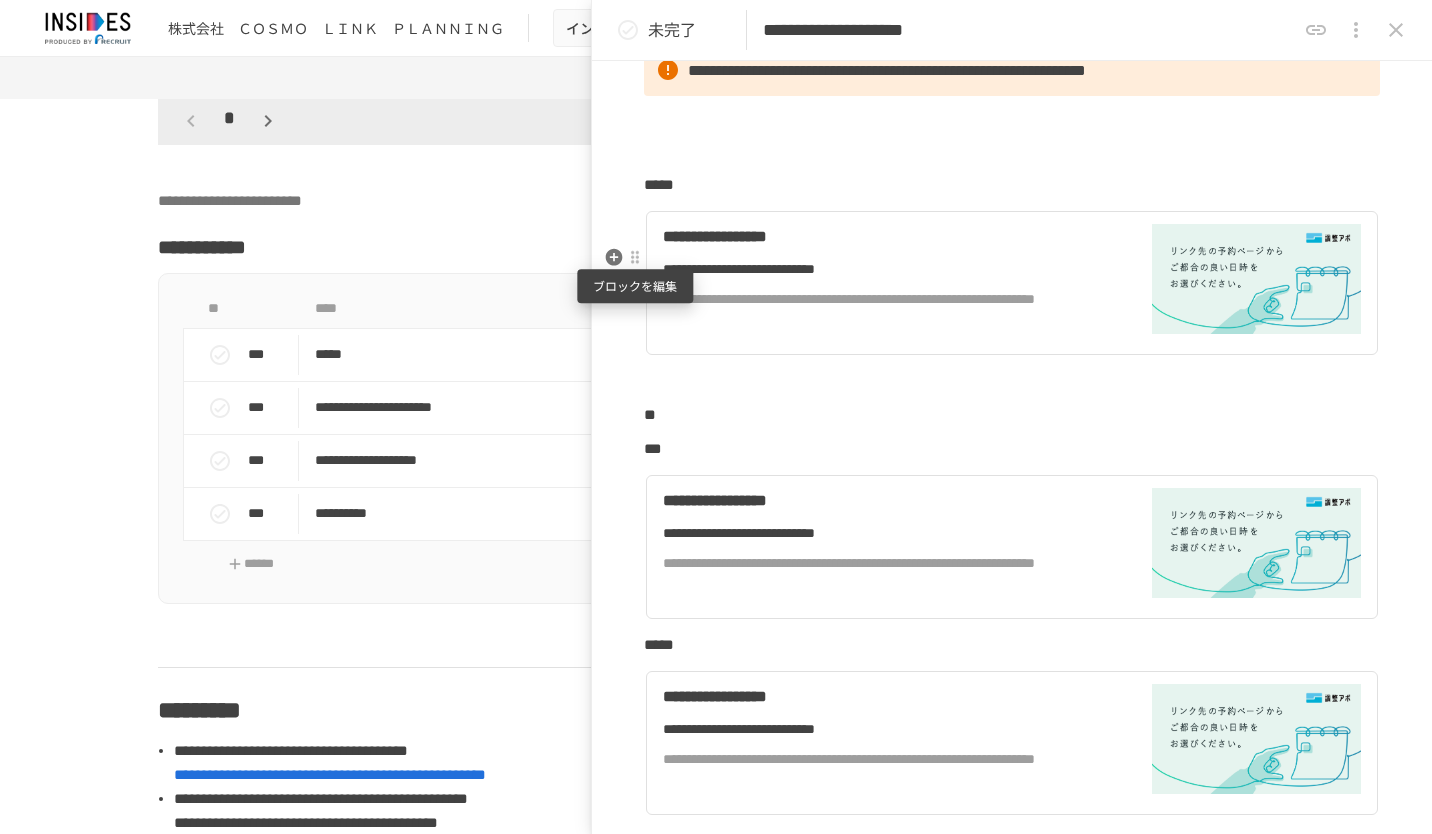 click at bounding box center (635, 258) 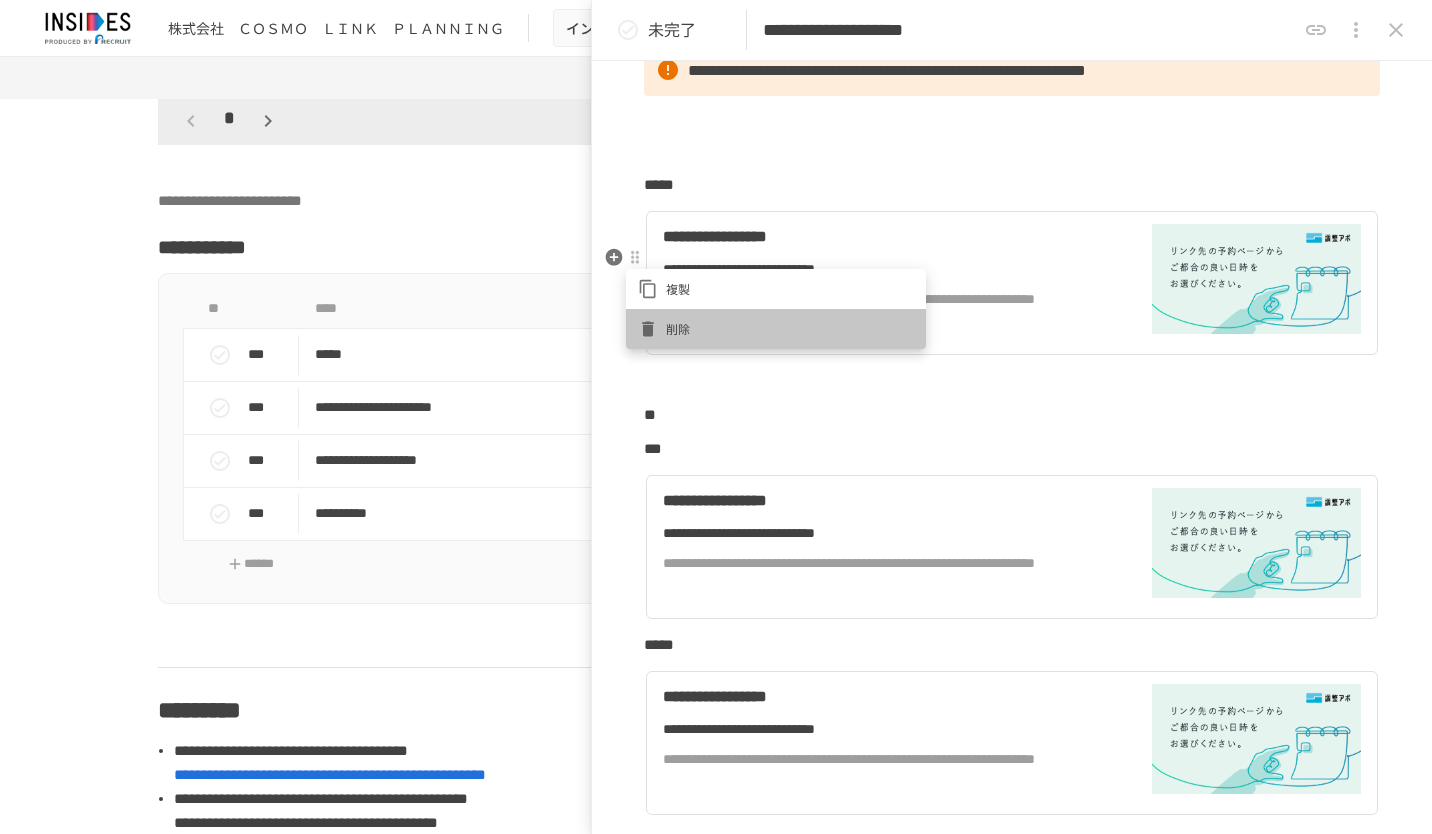 click on "削除" at bounding box center (790, 328) 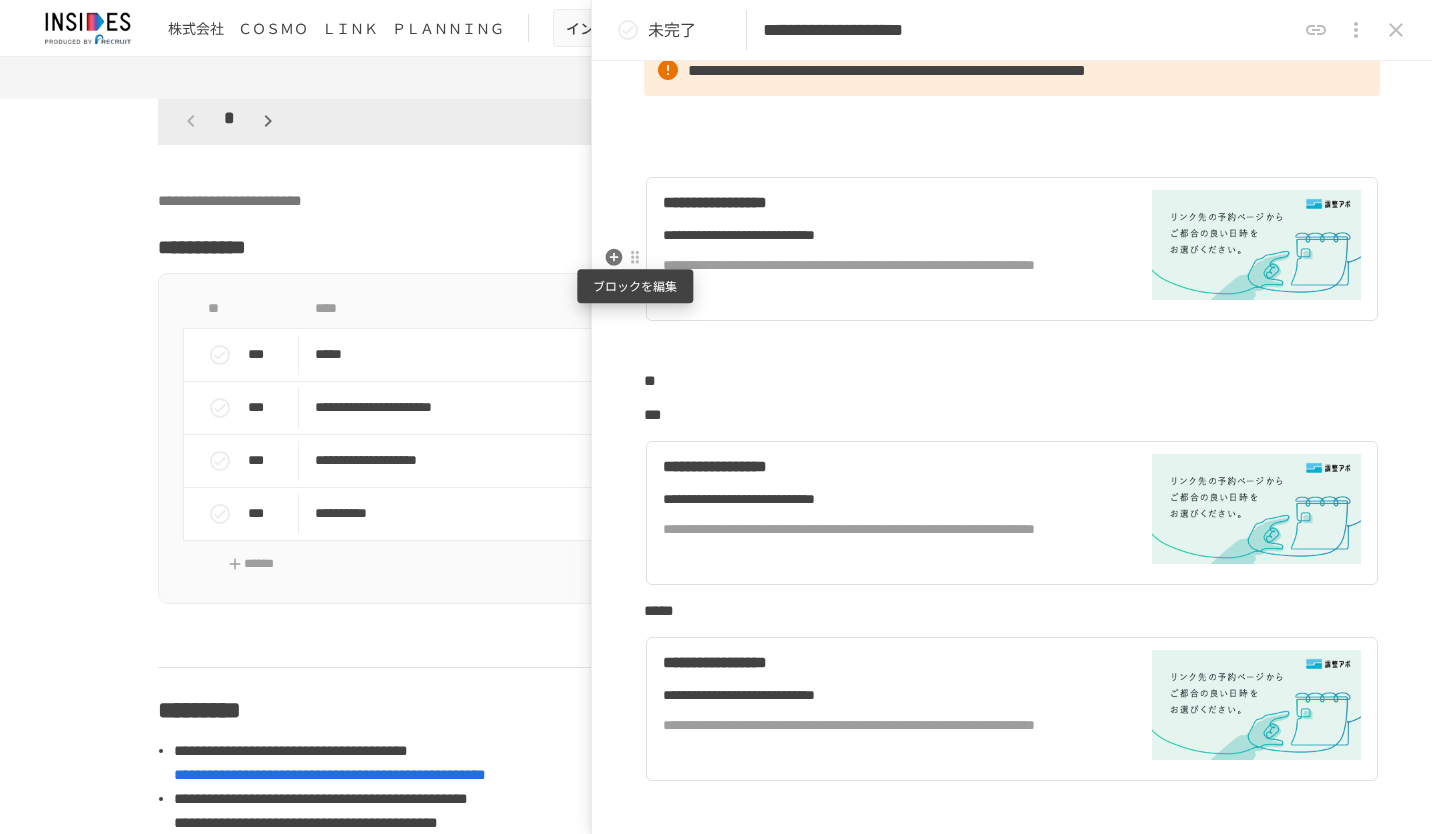 click at bounding box center [635, 258] 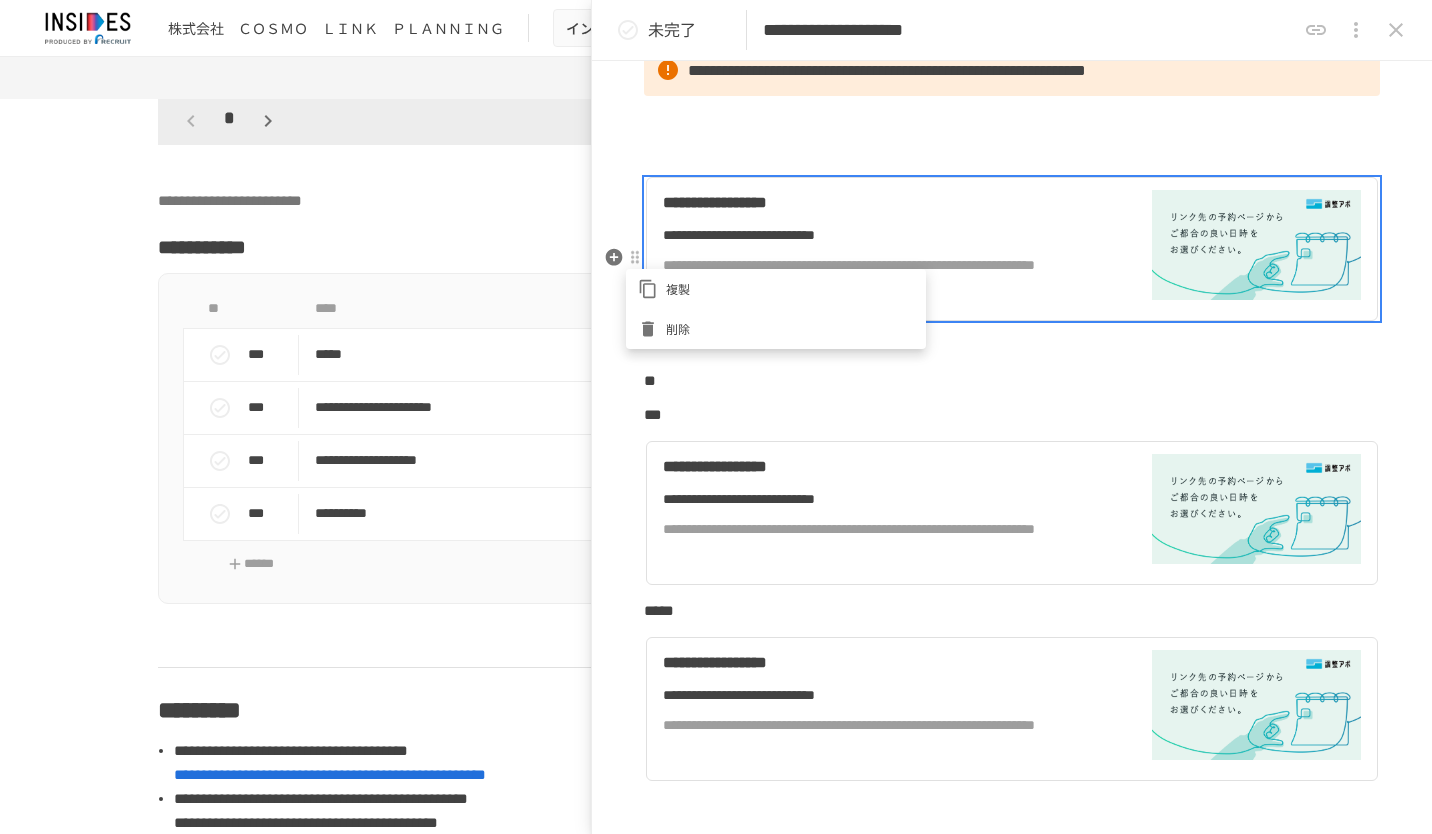 click on "削除" at bounding box center [790, 328] 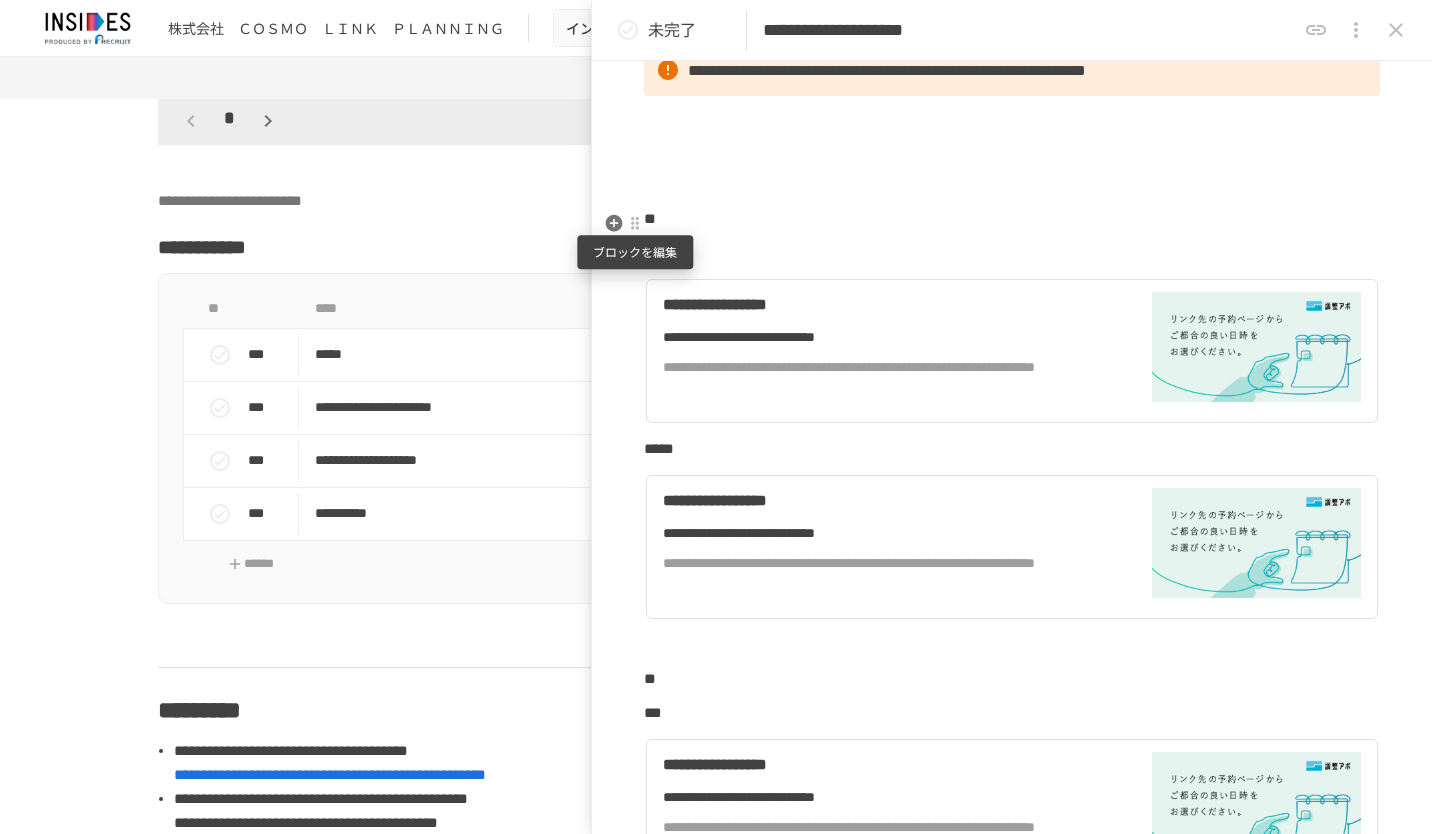 click at bounding box center (635, 224) 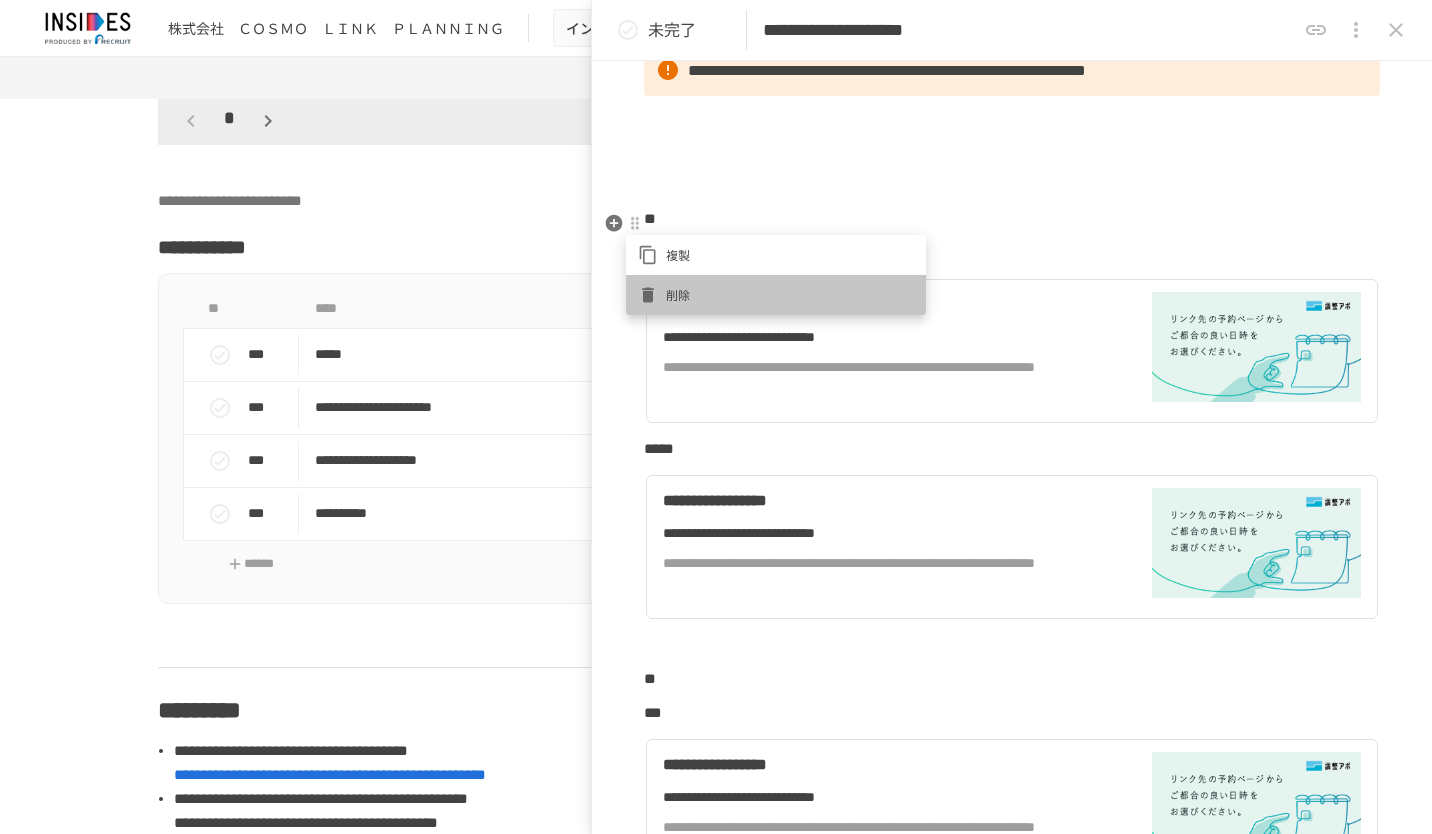 click on "削除" at bounding box center [790, 294] 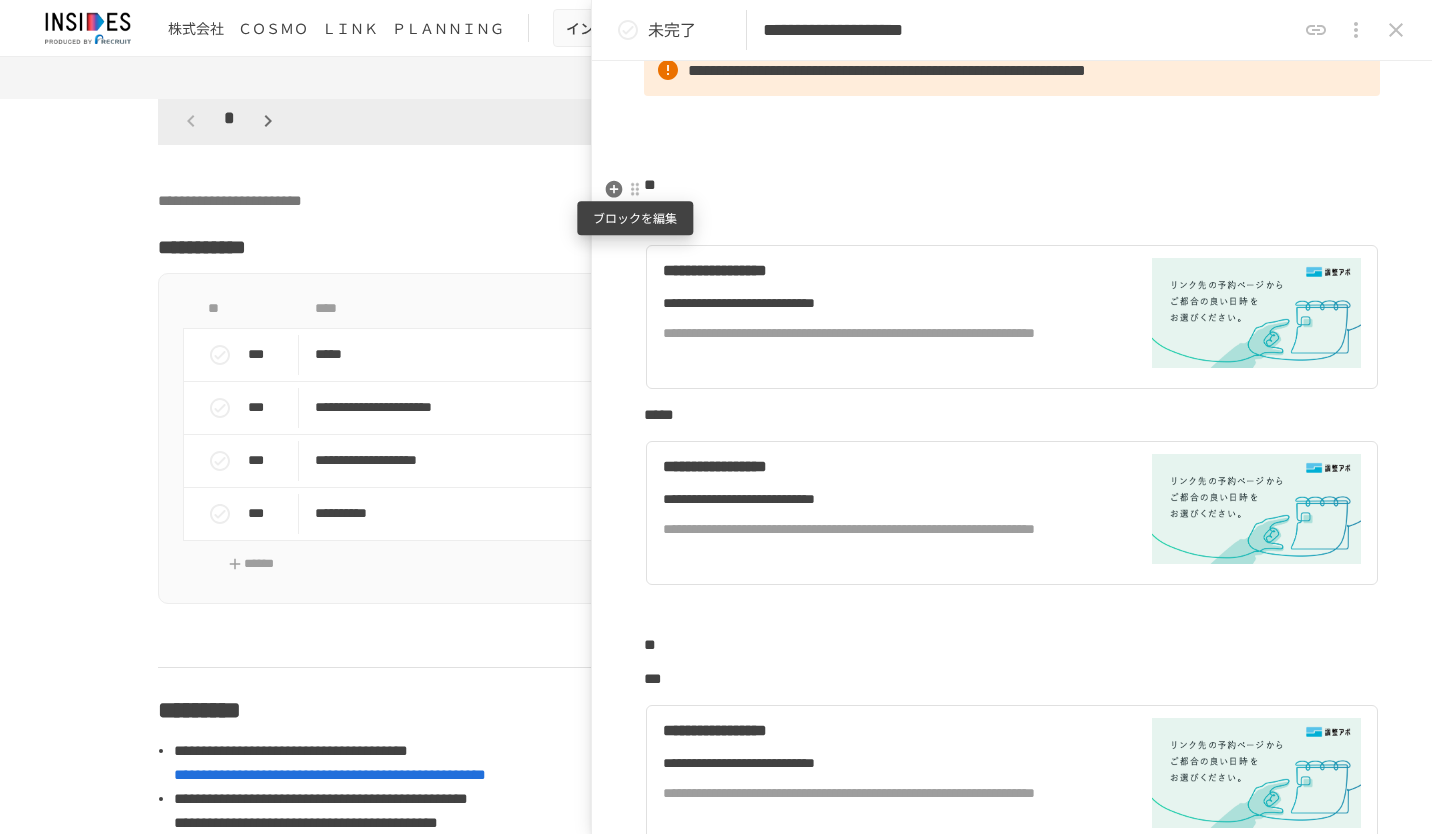 click at bounding box center (635, 190) 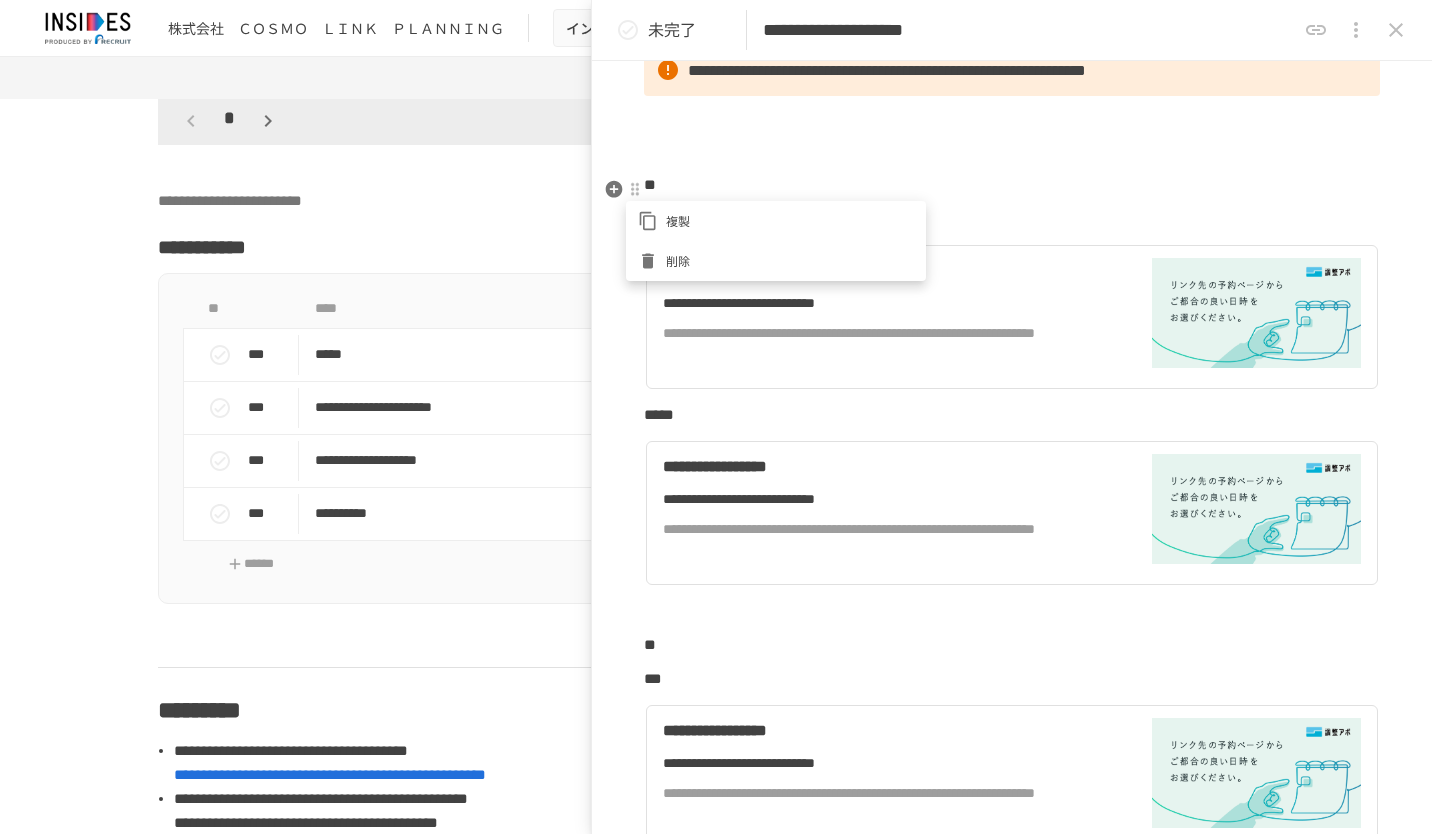 click on "削除" at bounding box center [790, 260] 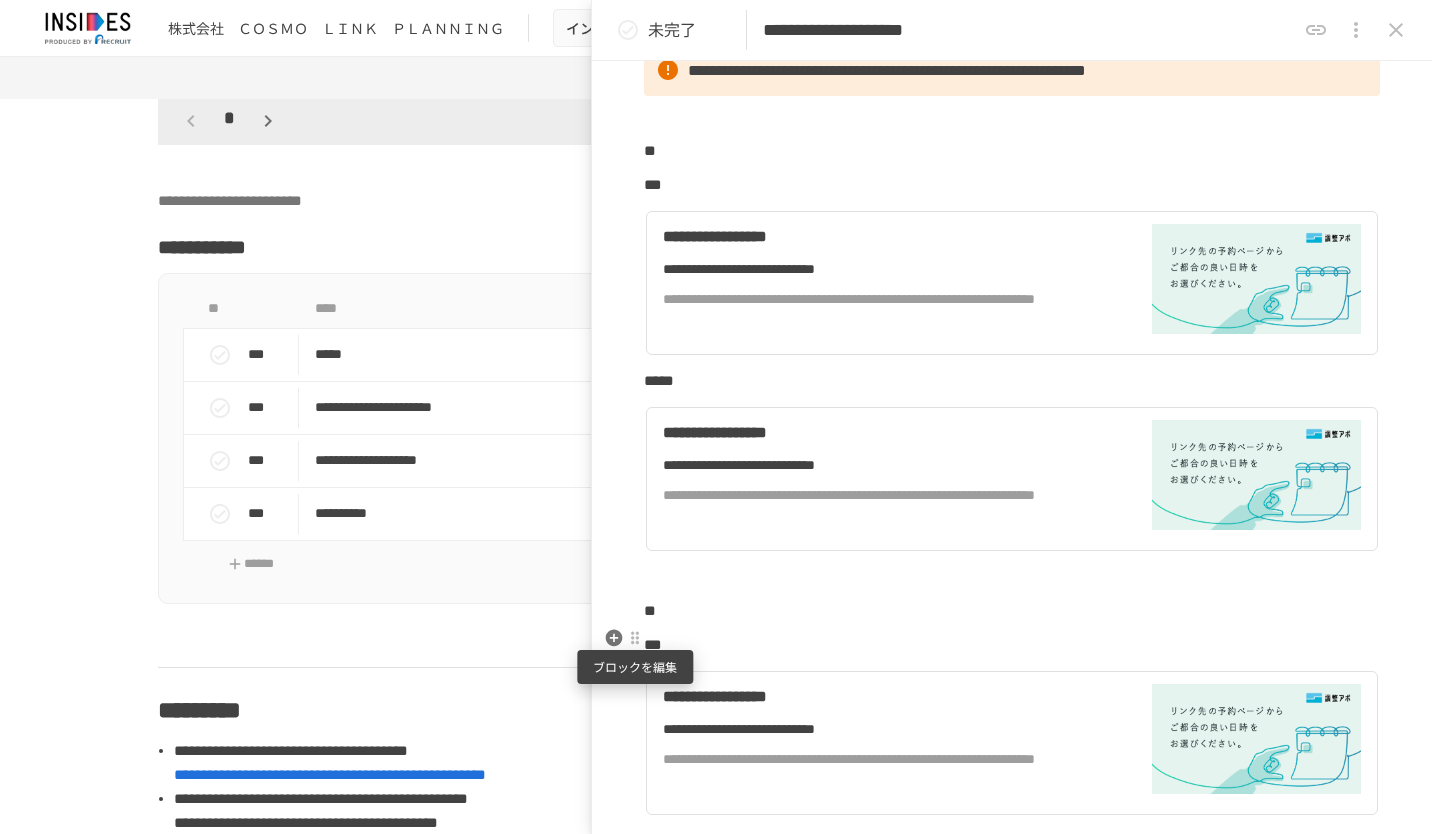 scroll, scrollTop: 600, scrollLeft: 0, axis: vertical 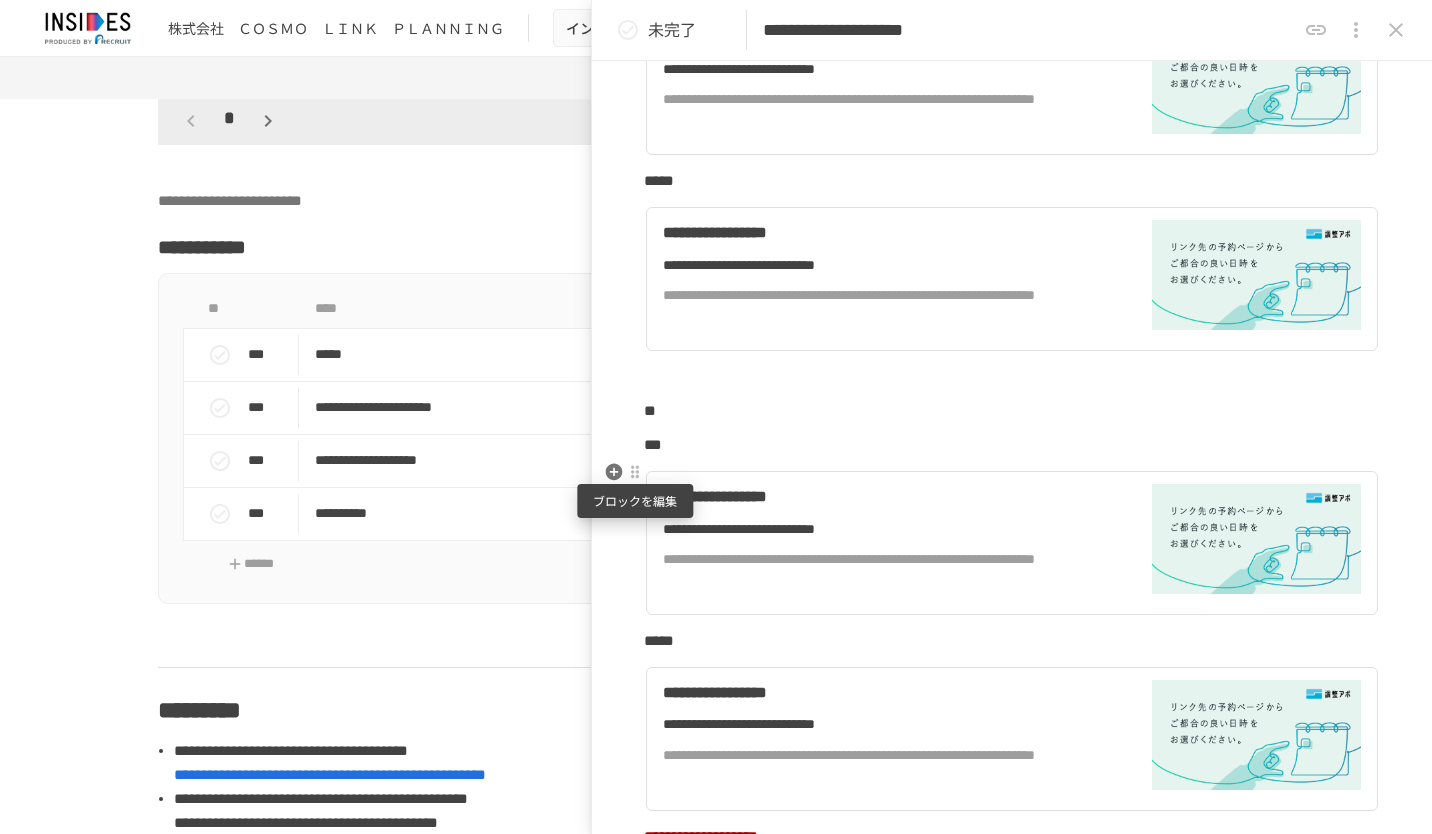 click at bounding box center [635, 472] 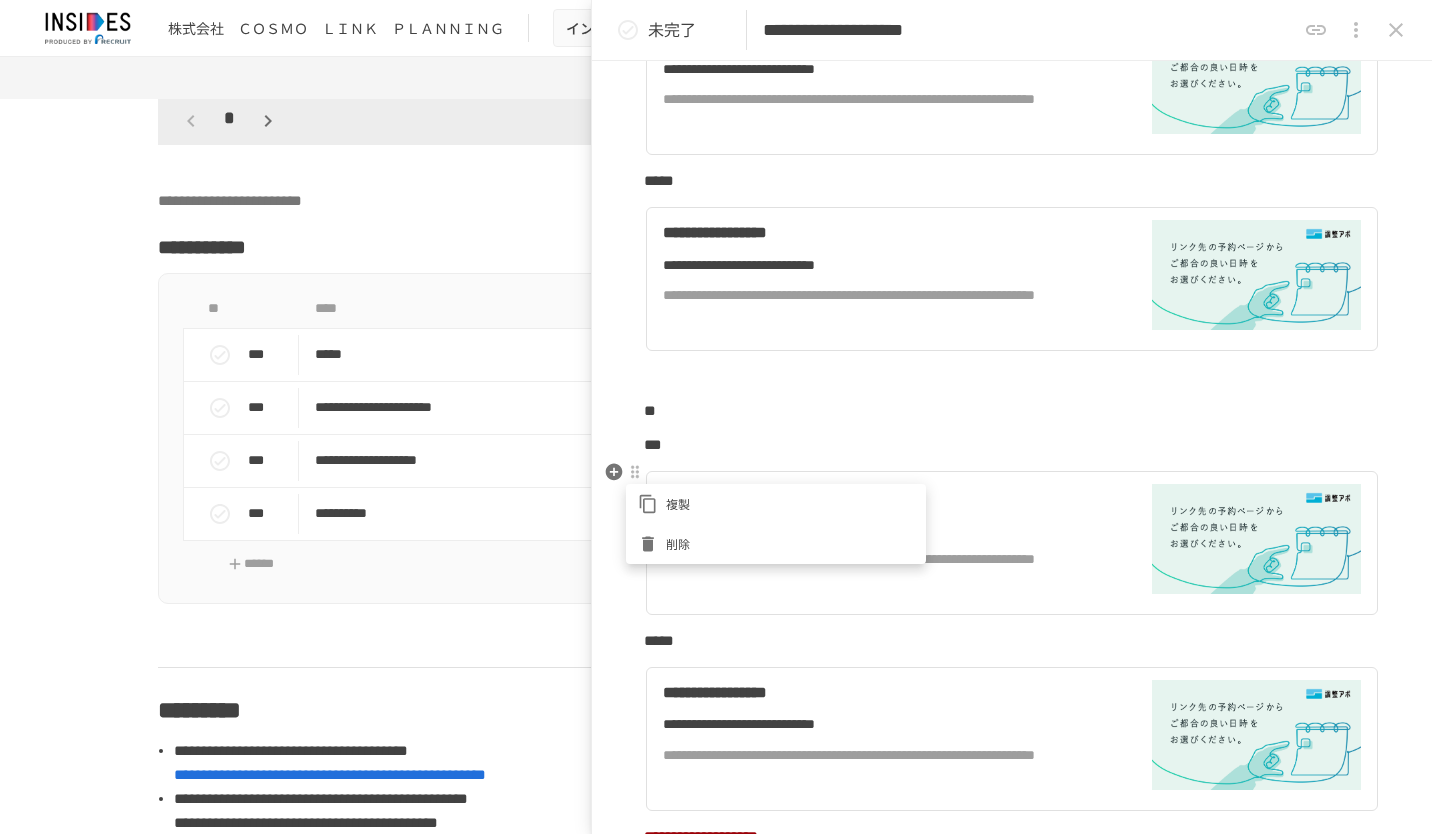 click on "削除" at bounding box center (776, 544) 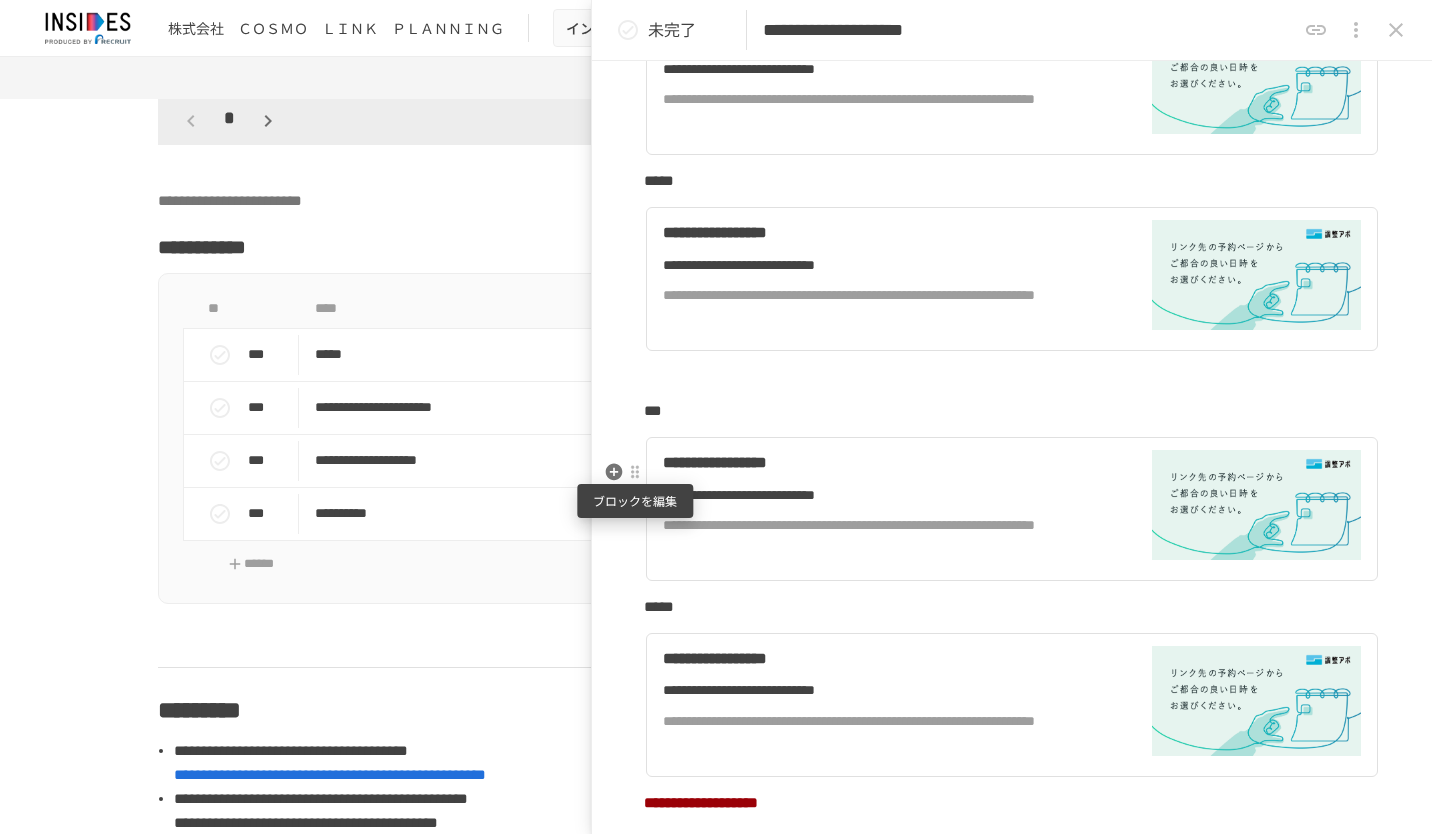 click at bounding box center [635, 472] 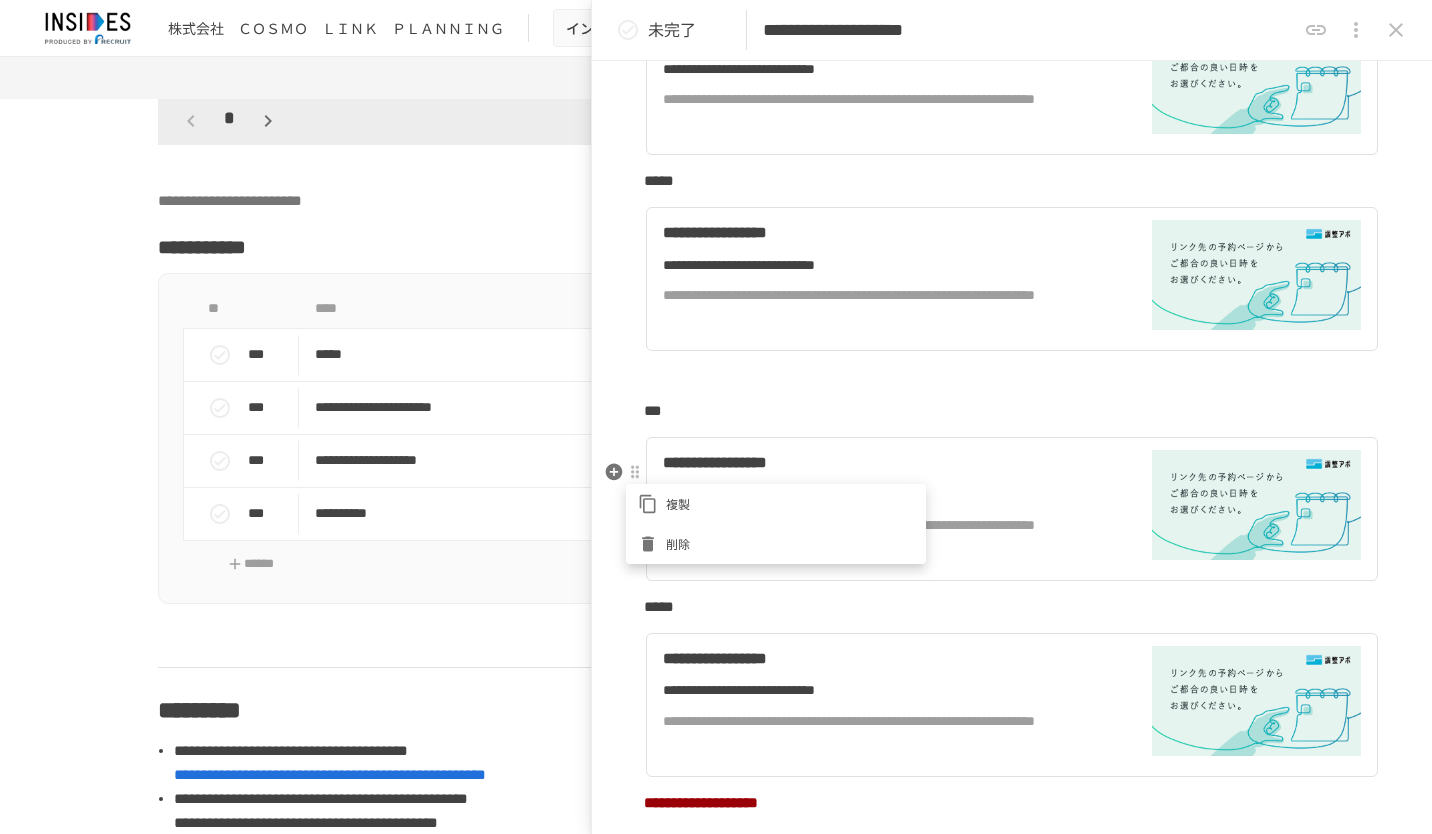 click on "削除" at bounding box center (790, 543) 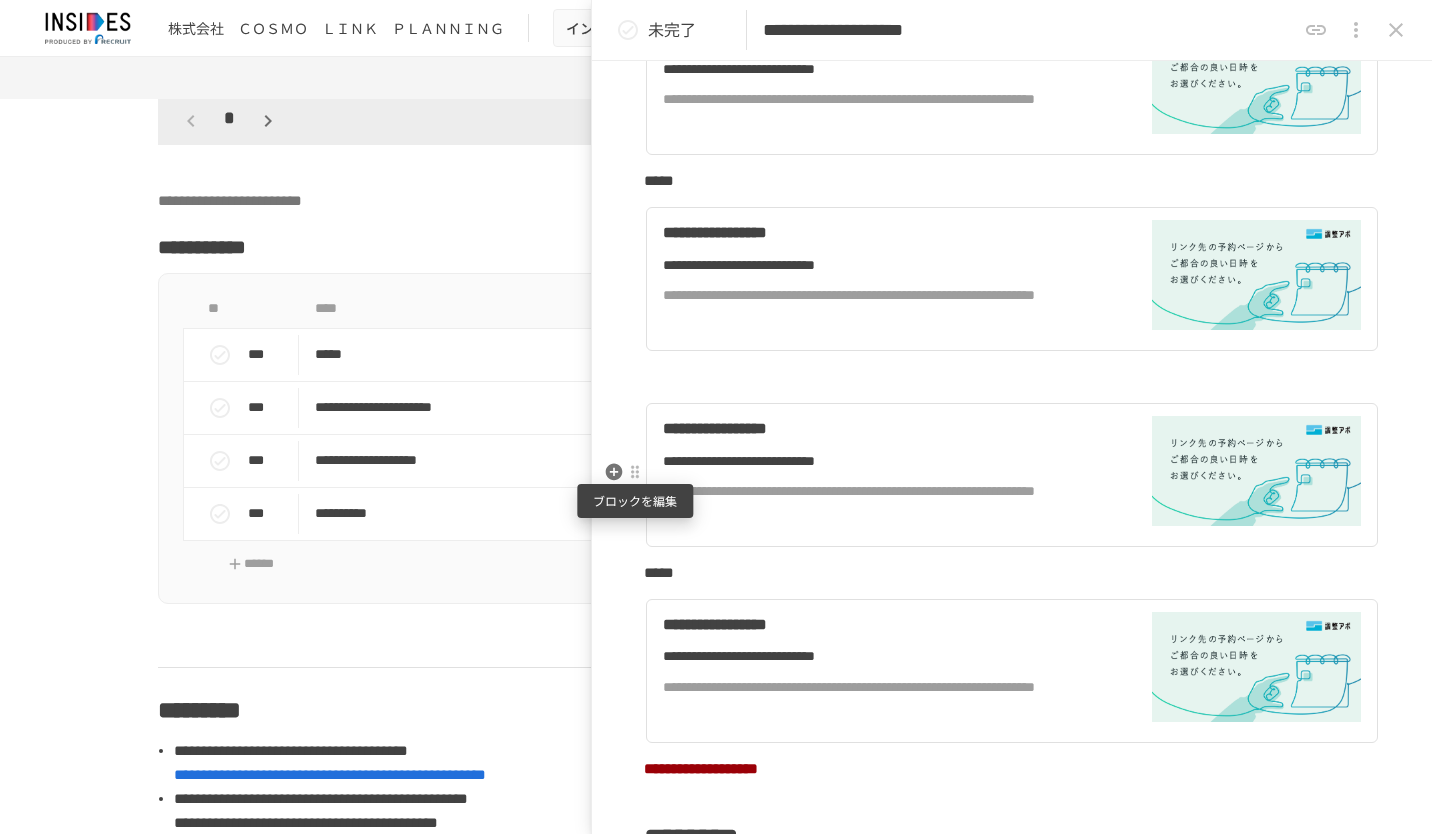 click at bounding box center [635, 472] 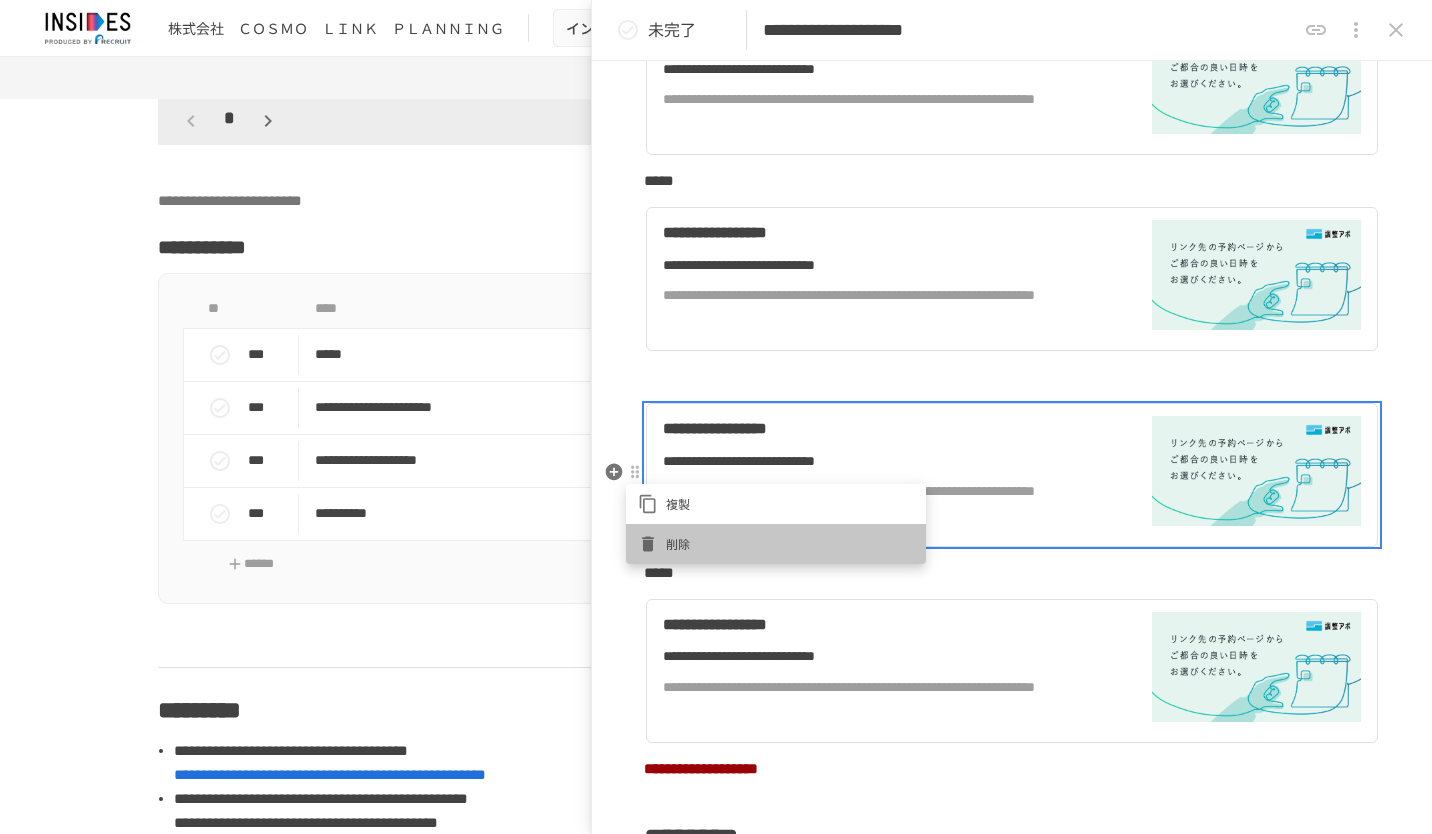 click on "削除" at bounding box center (790, 543) 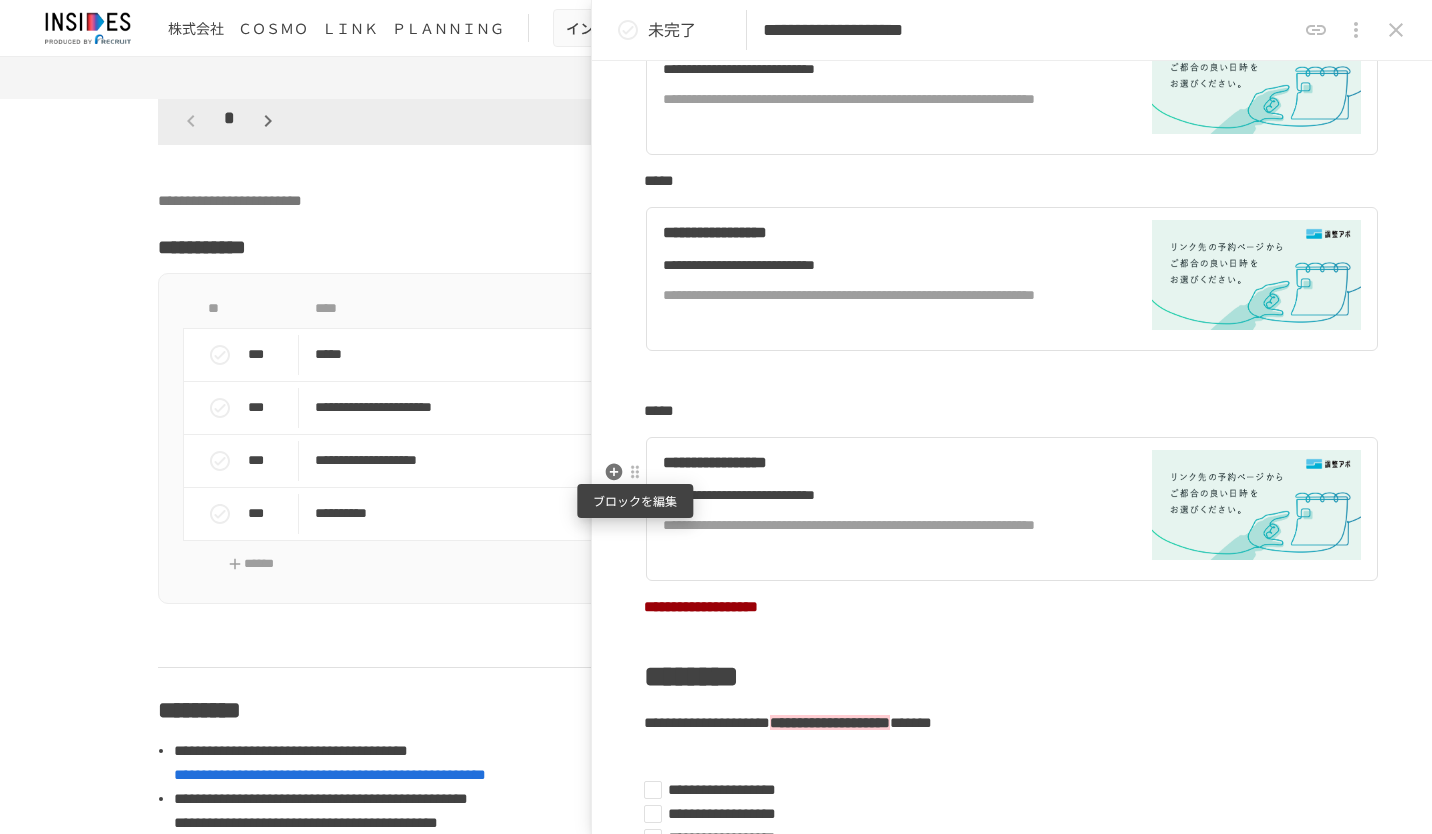 click at bounding box center (635, 472) 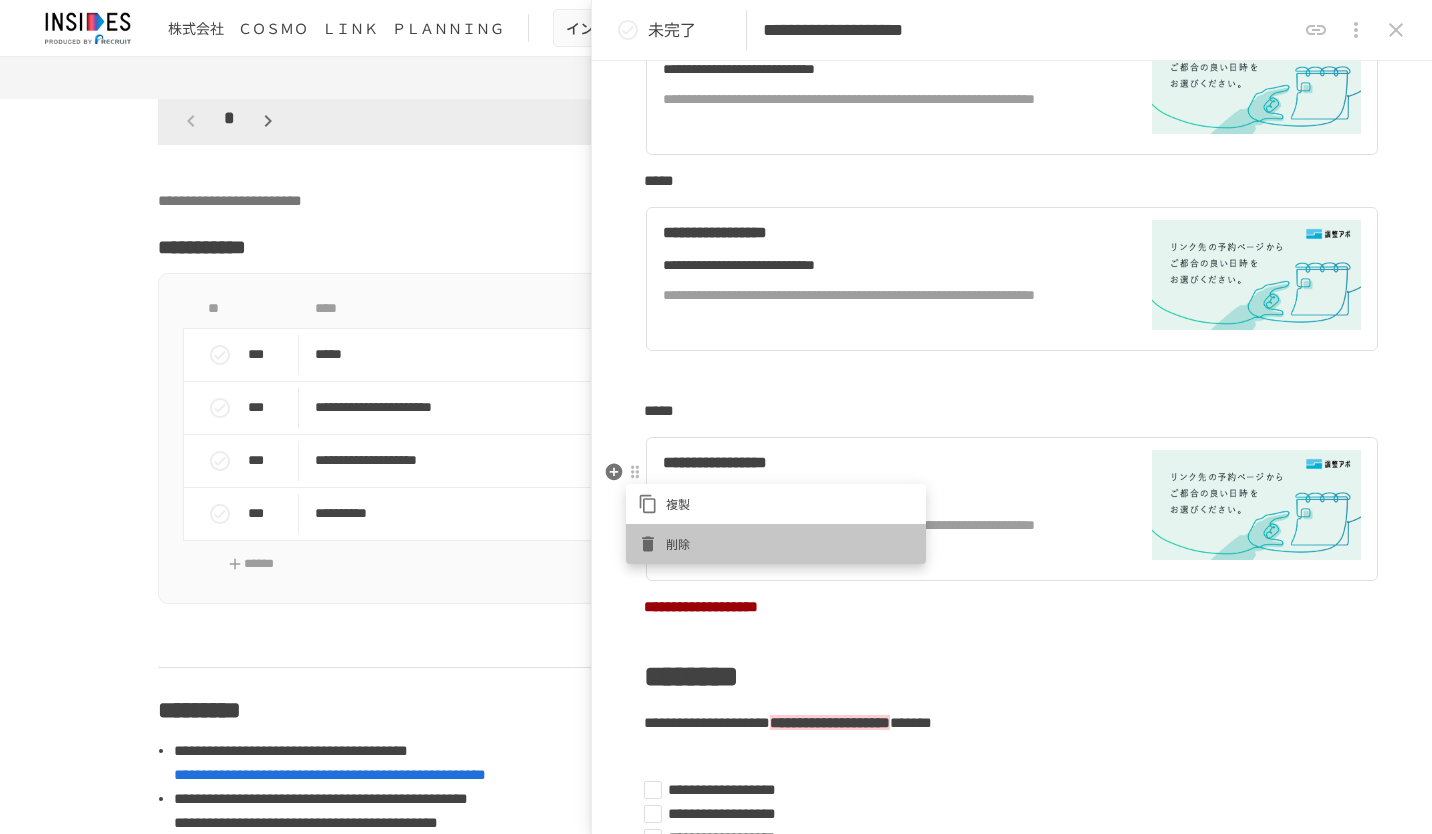 click on "削除" at bounding box center (790, 543) 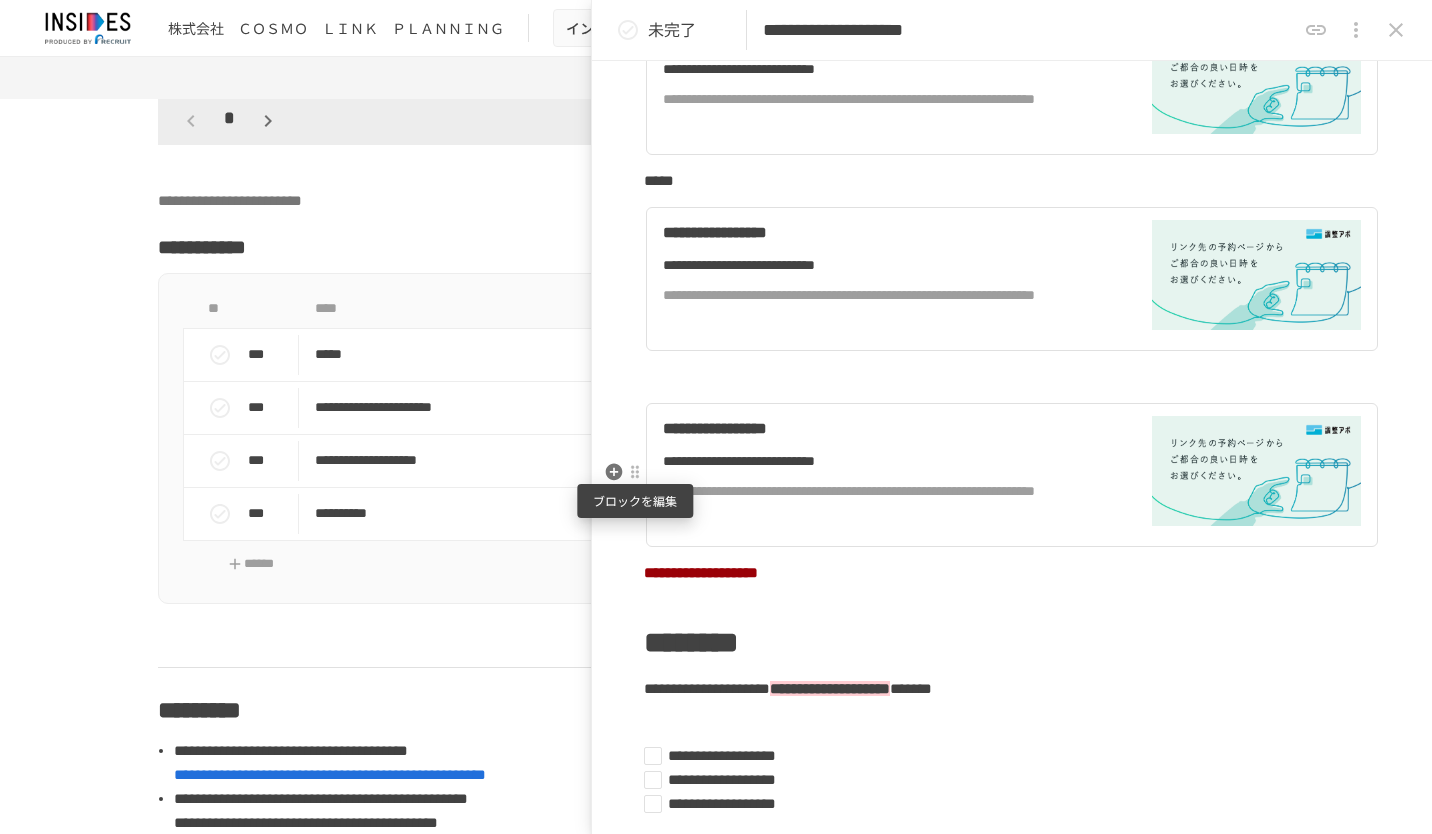 click at bounding box center (635, 472) 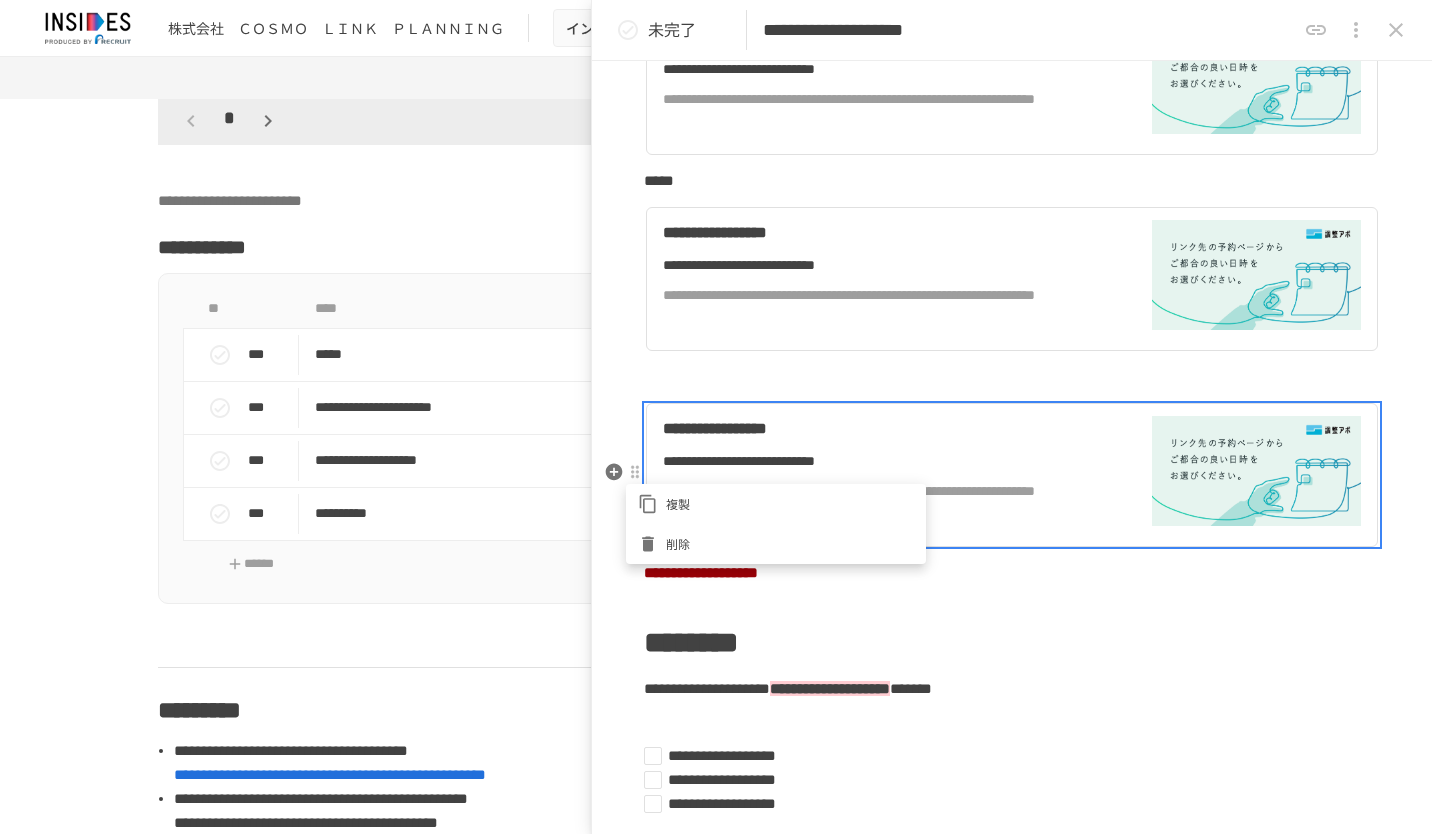 click on "削除" at bounding box center [790, 543] 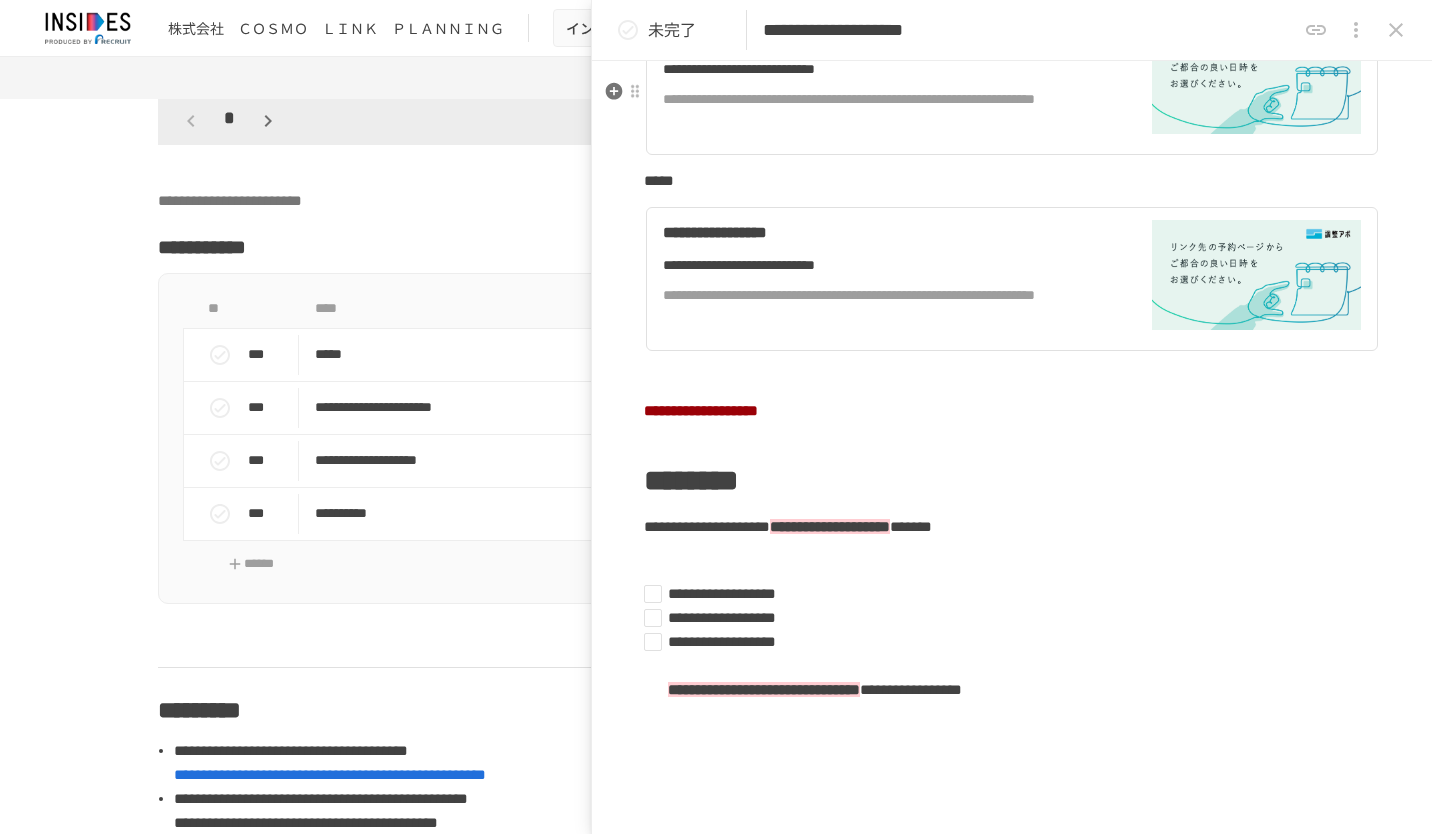scroll, scrollTop: 300, scrollLeft: 0, axis: vertical 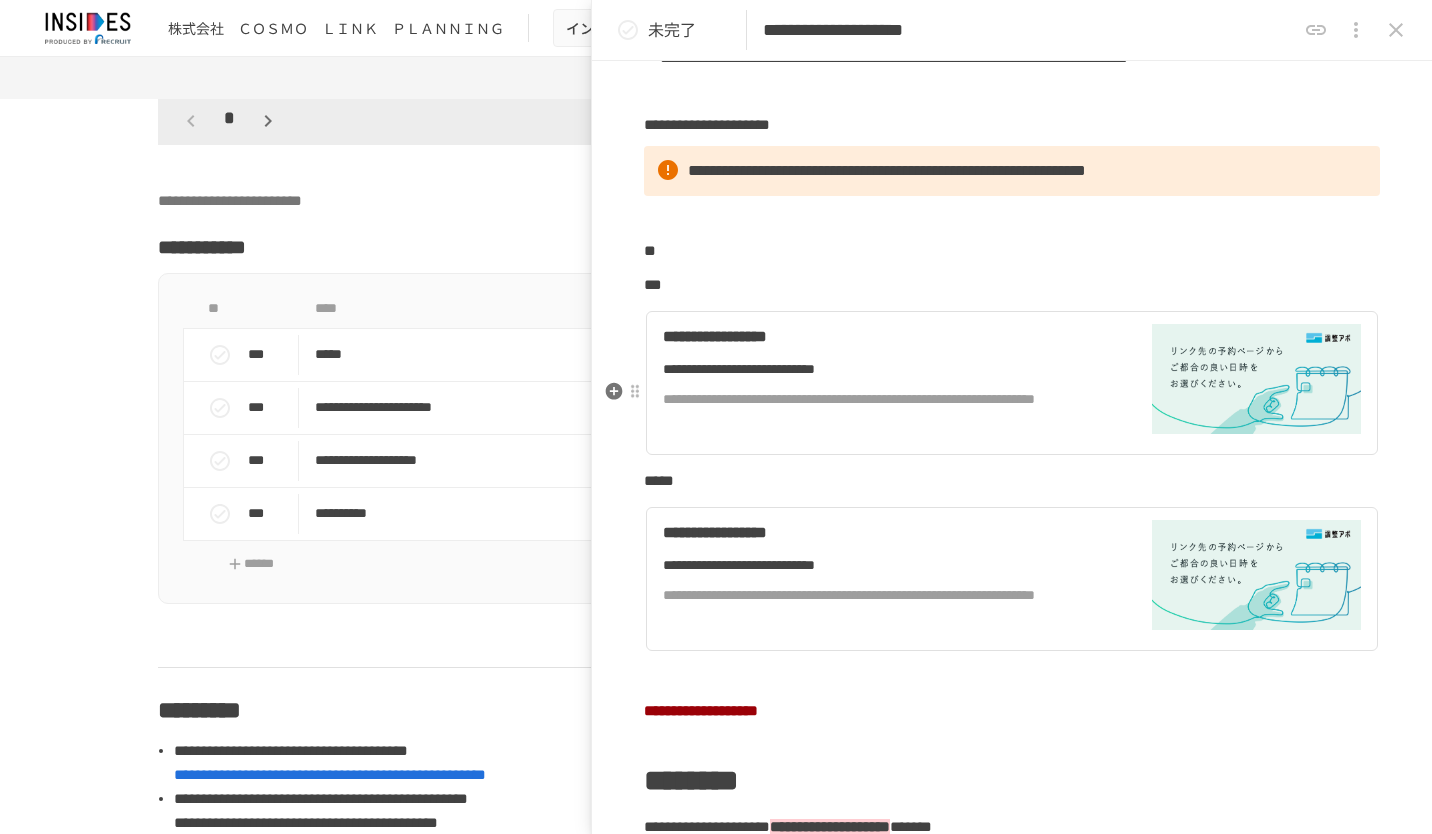 click on "**********" at bounding box center (885, 369) 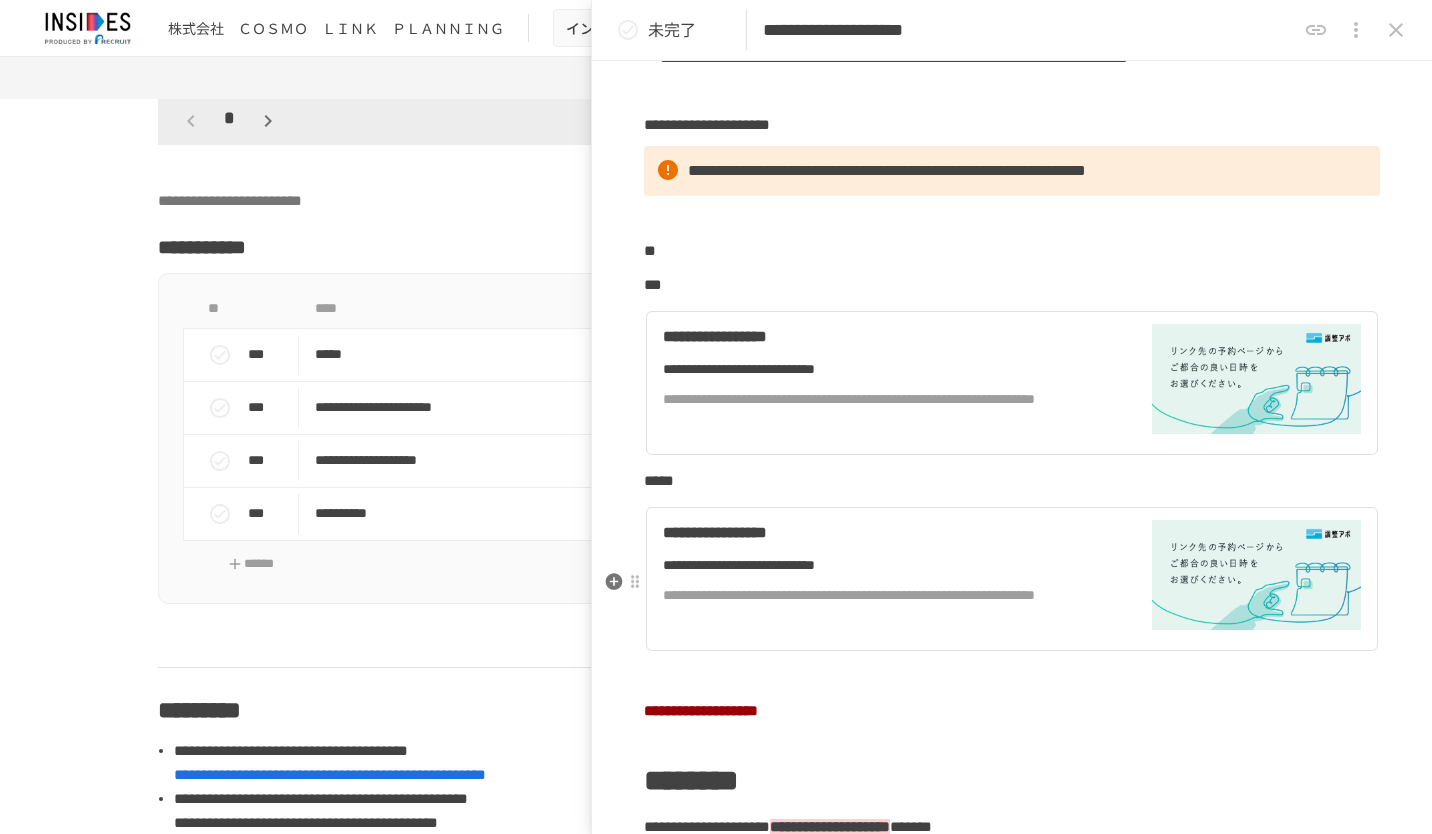 click on "**********" at bounding box center (885, 565) 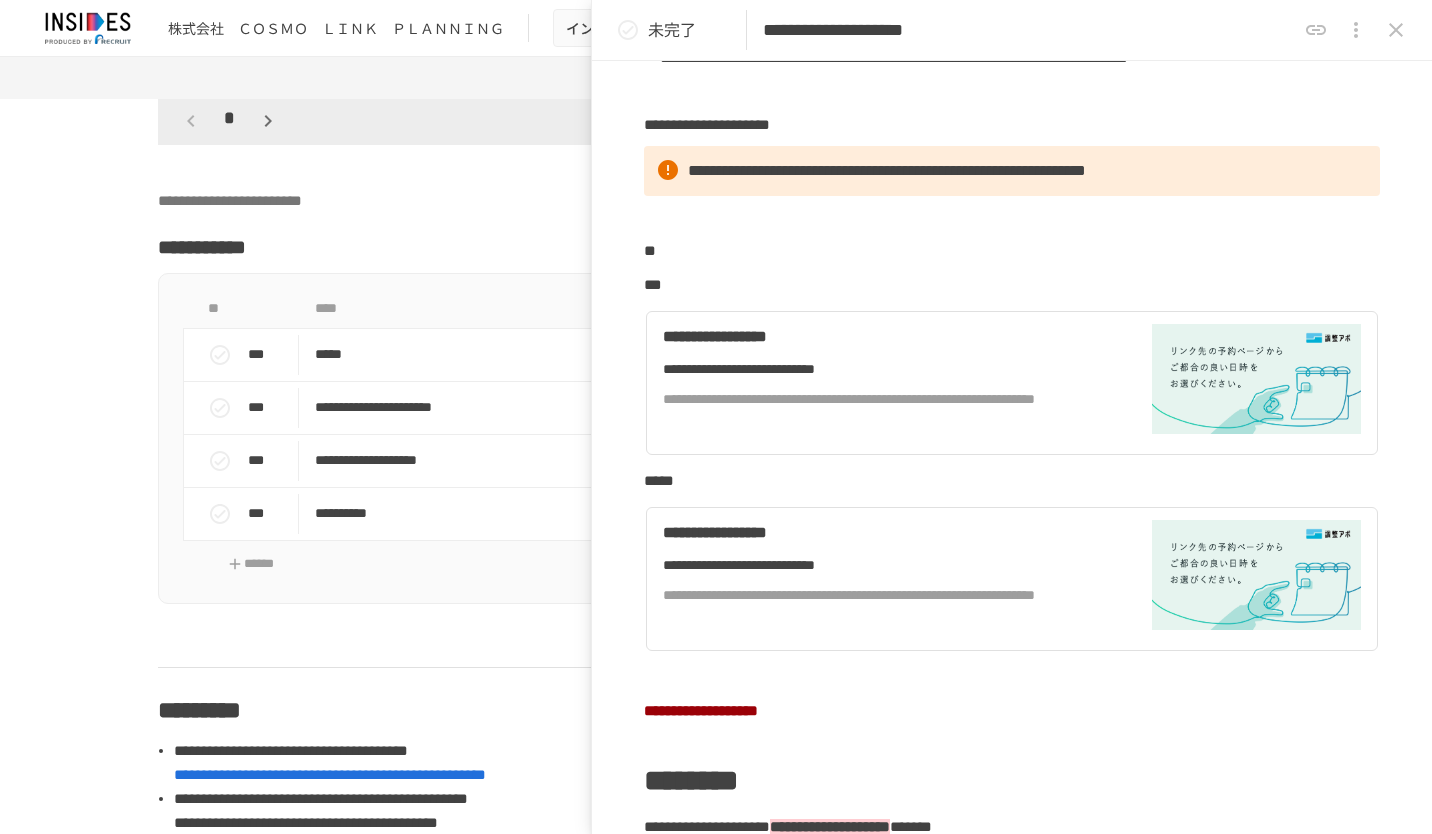 click 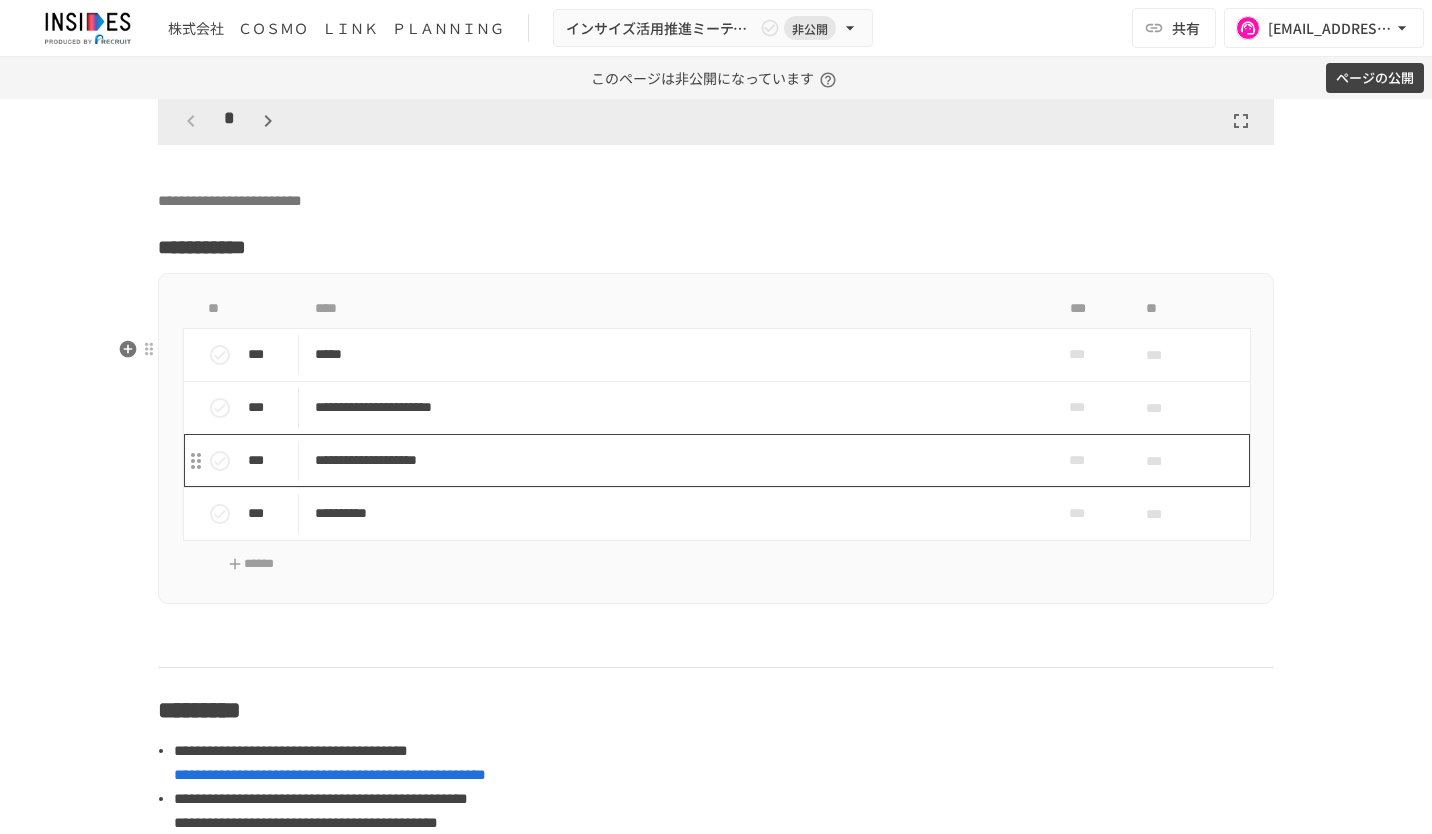 click on "**********" at bounding box center (674, 460) 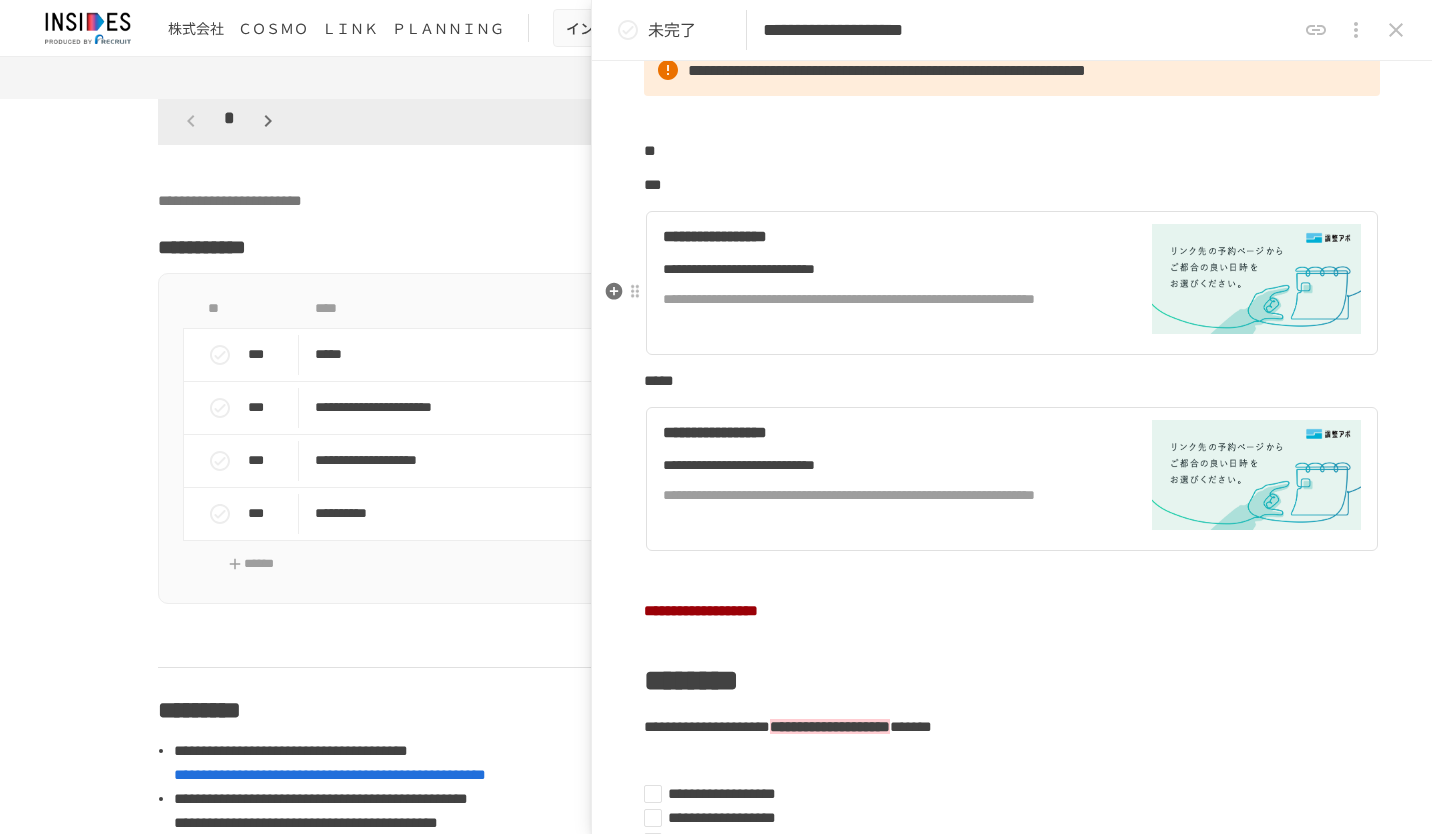 scroll, scrollTop: 200, scrollLeft: 0, axis: vertical 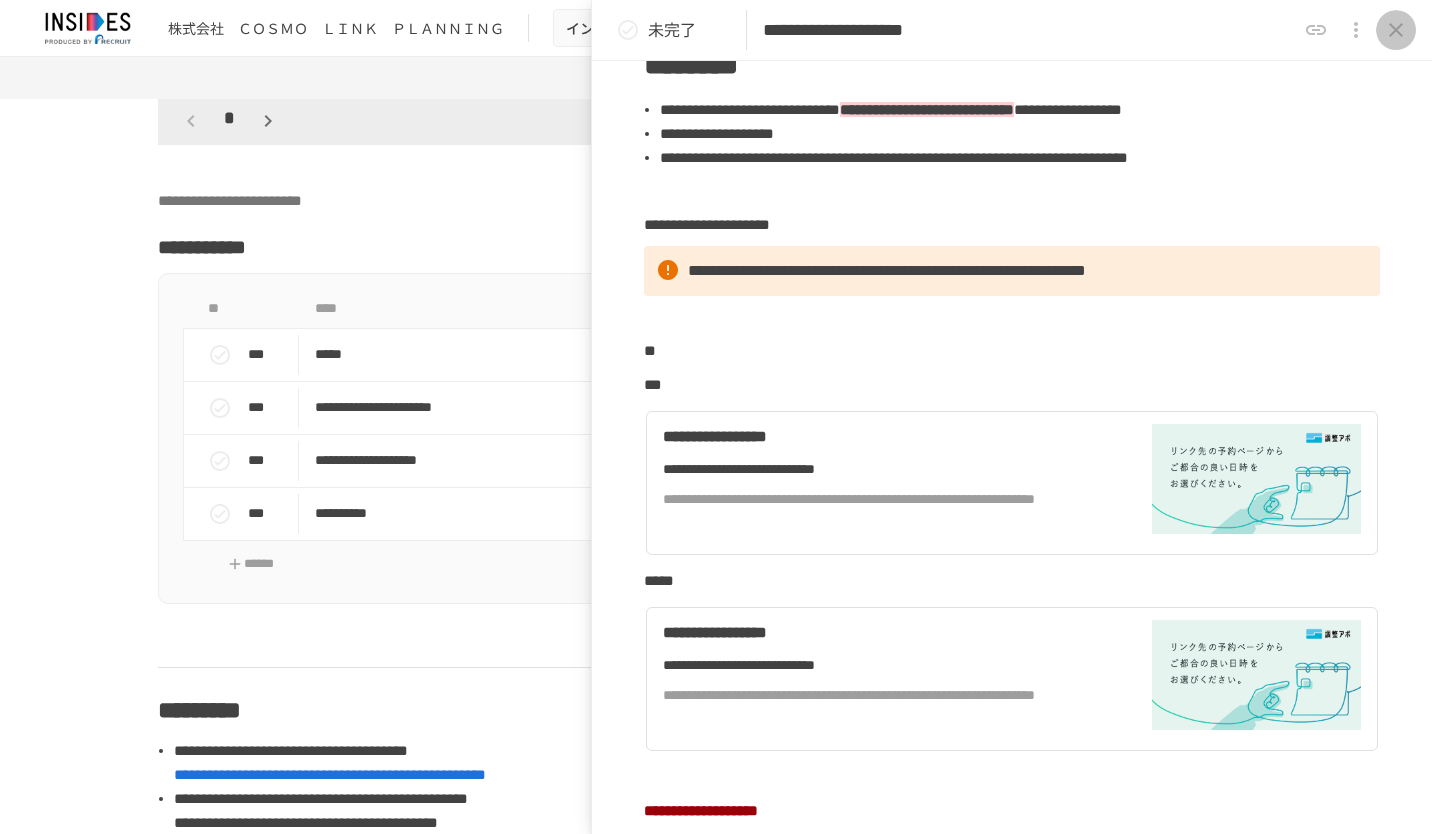 click 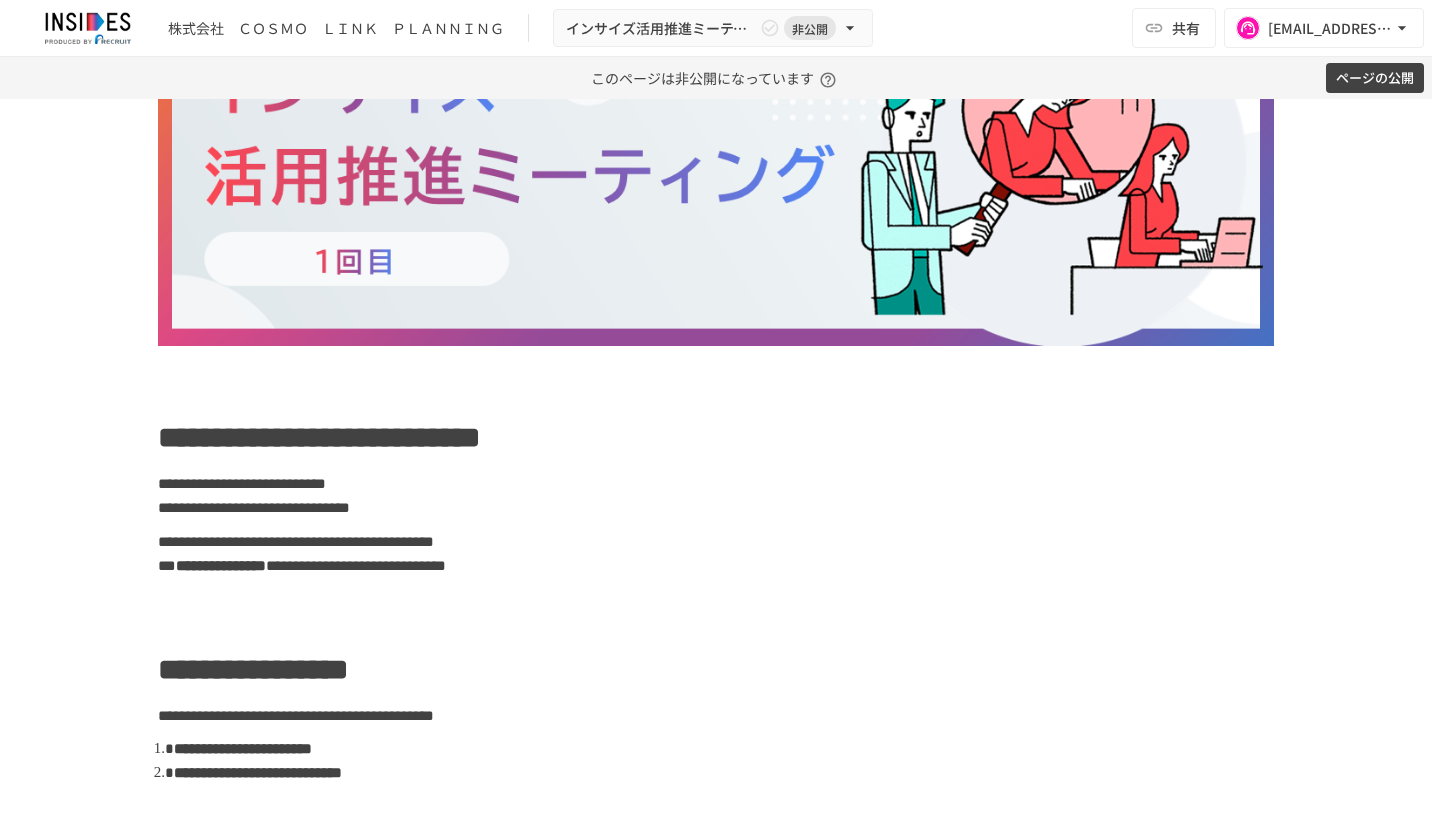 scroll, scrollTop: 0, scrollLeft: 0, axis: both 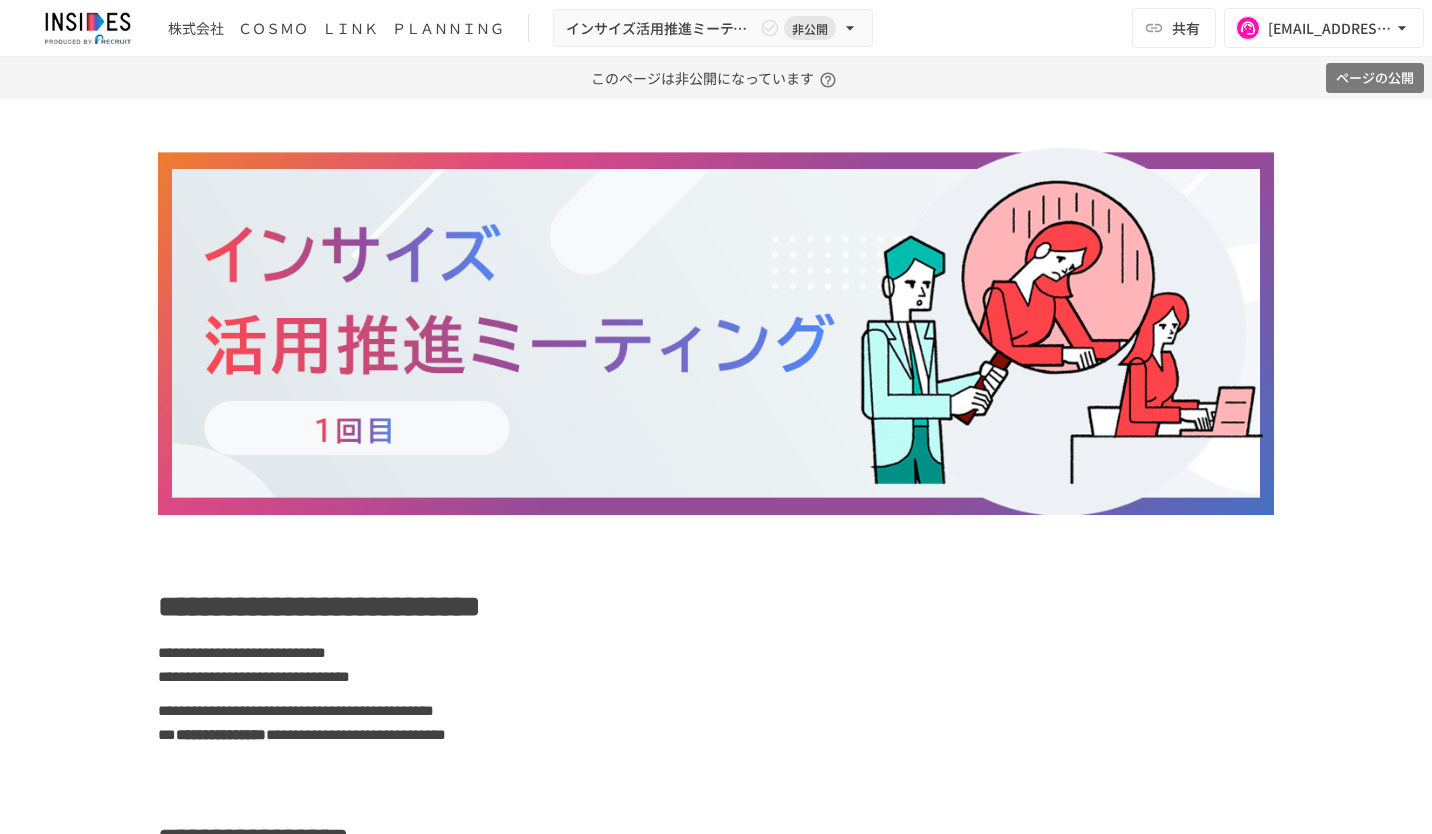 click on "ページの公開" at bounding box center [1375, 78] 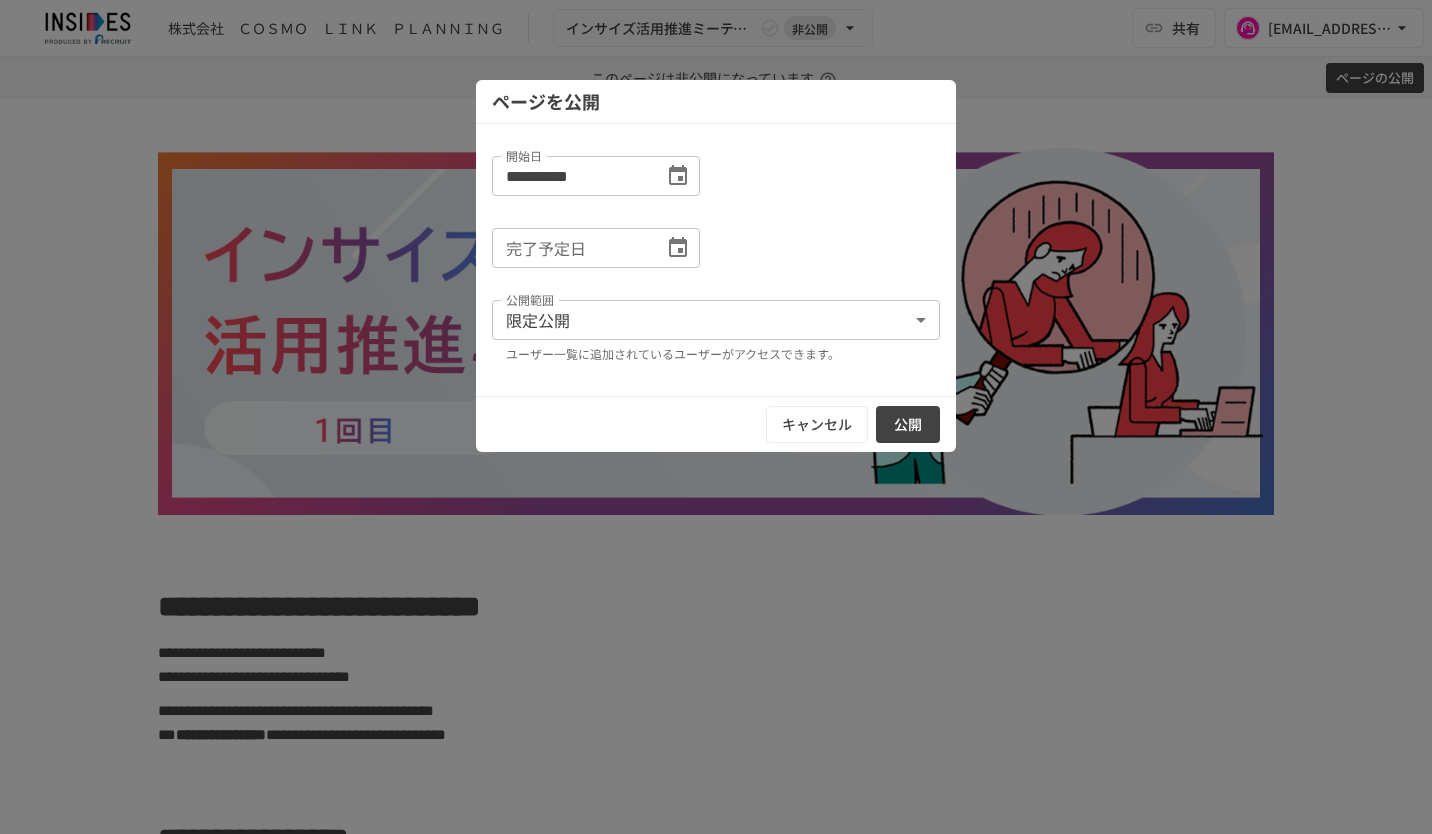 click on "公開" at bounding box center (908, 424) 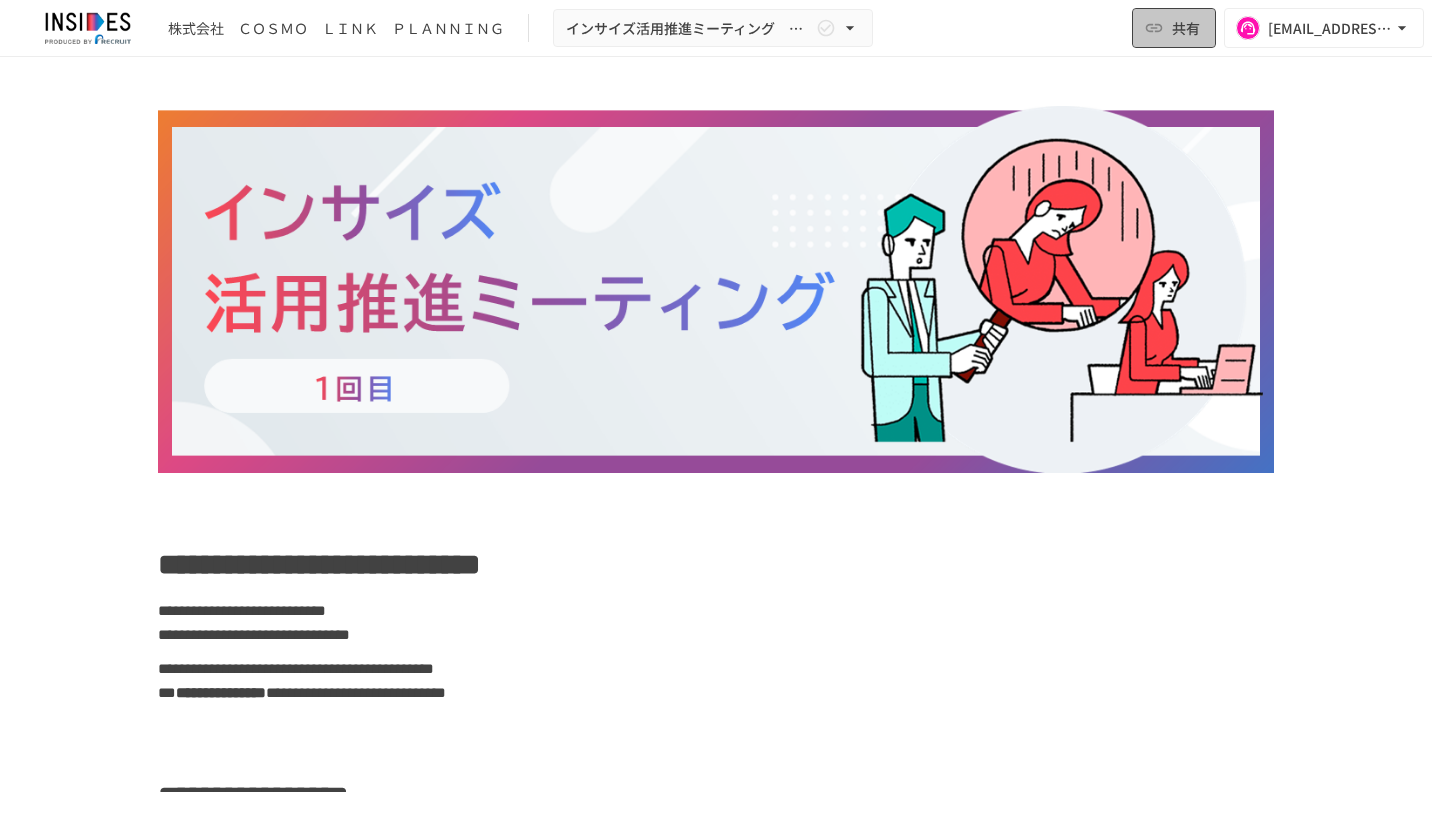 click on "共有" at bounding box center (1174, 28) 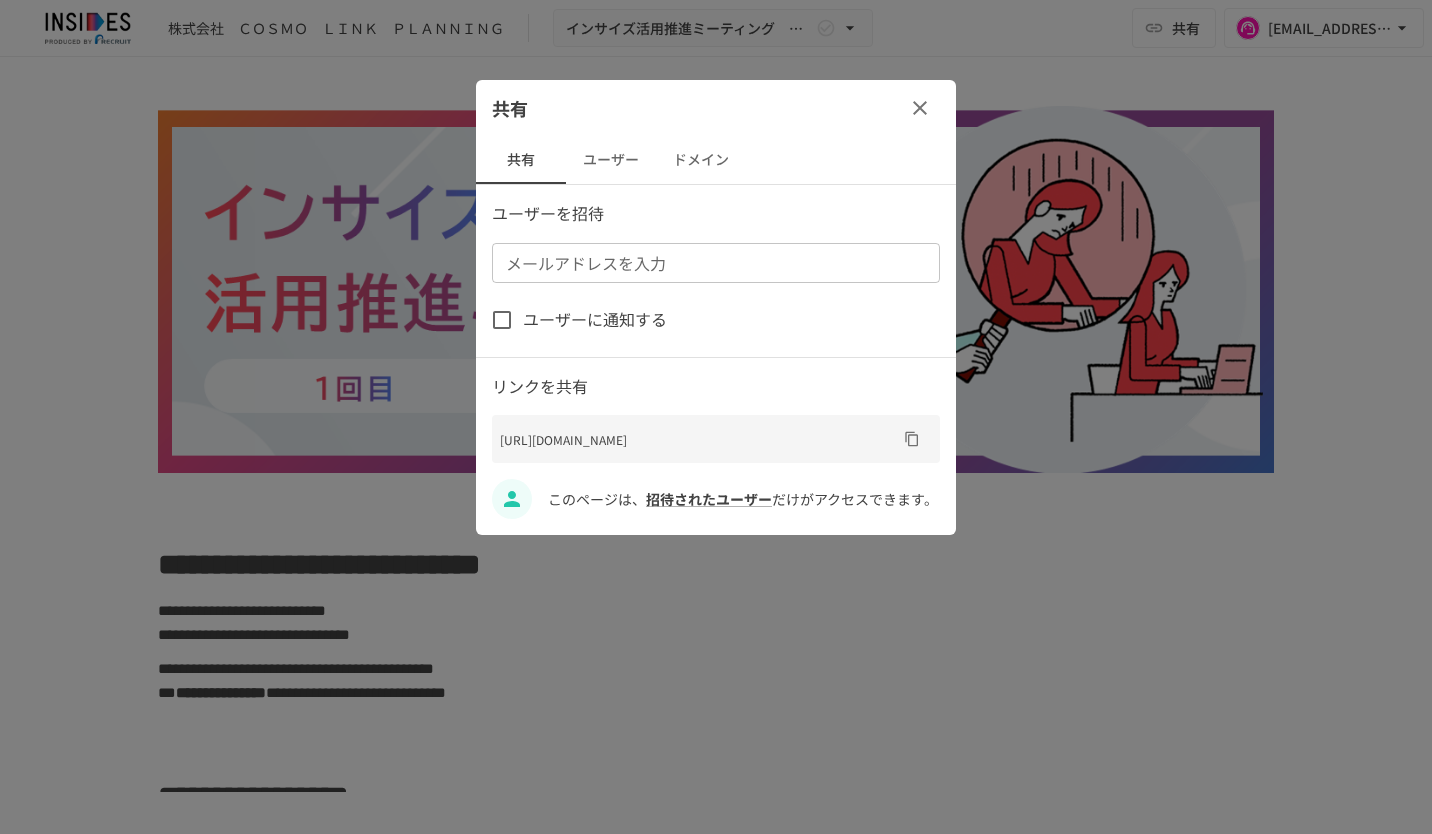 click on "メールアドレスを入力" at bounding box center (714, 263) 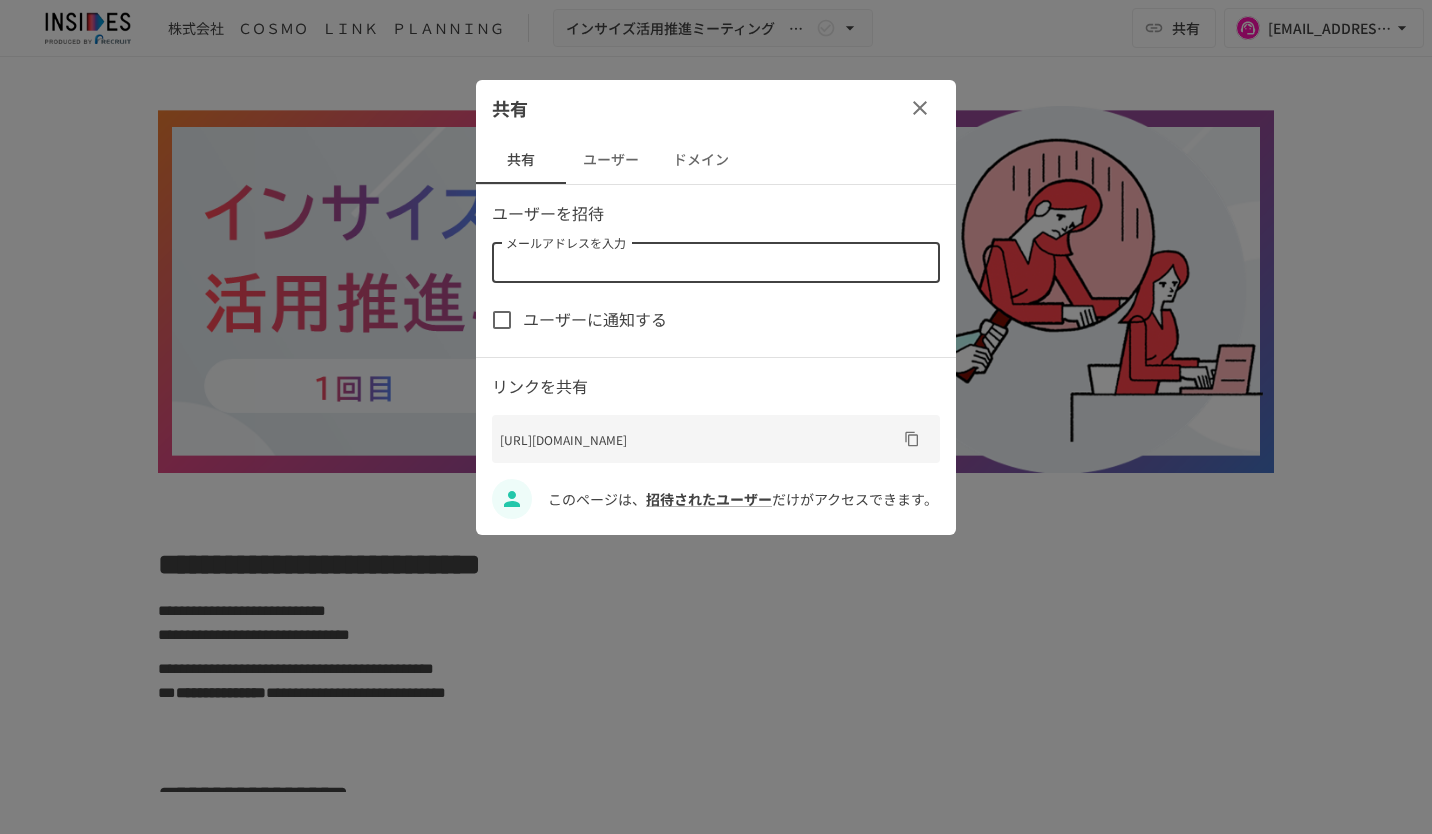 paste on "**********" 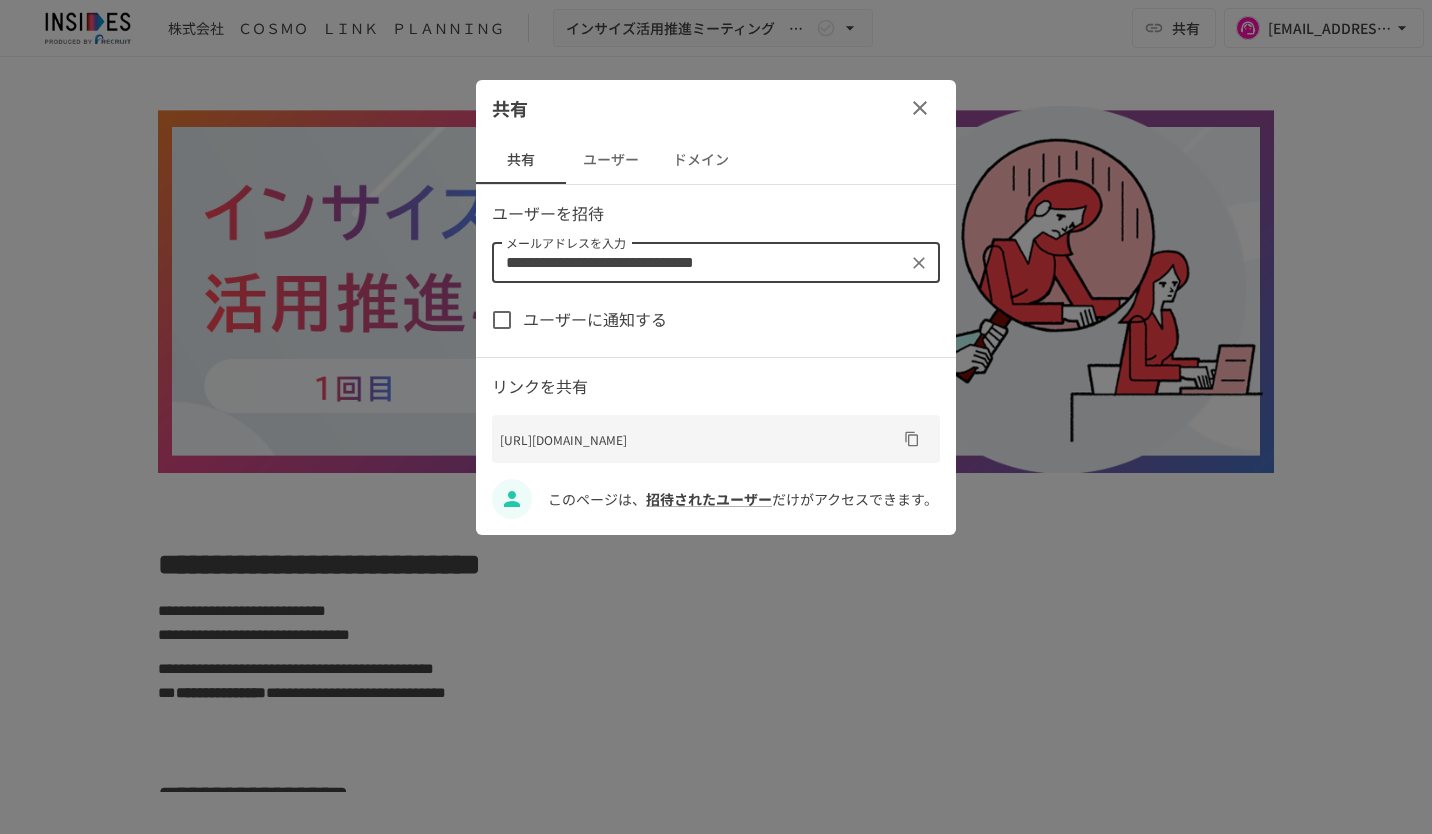 type on "**********" 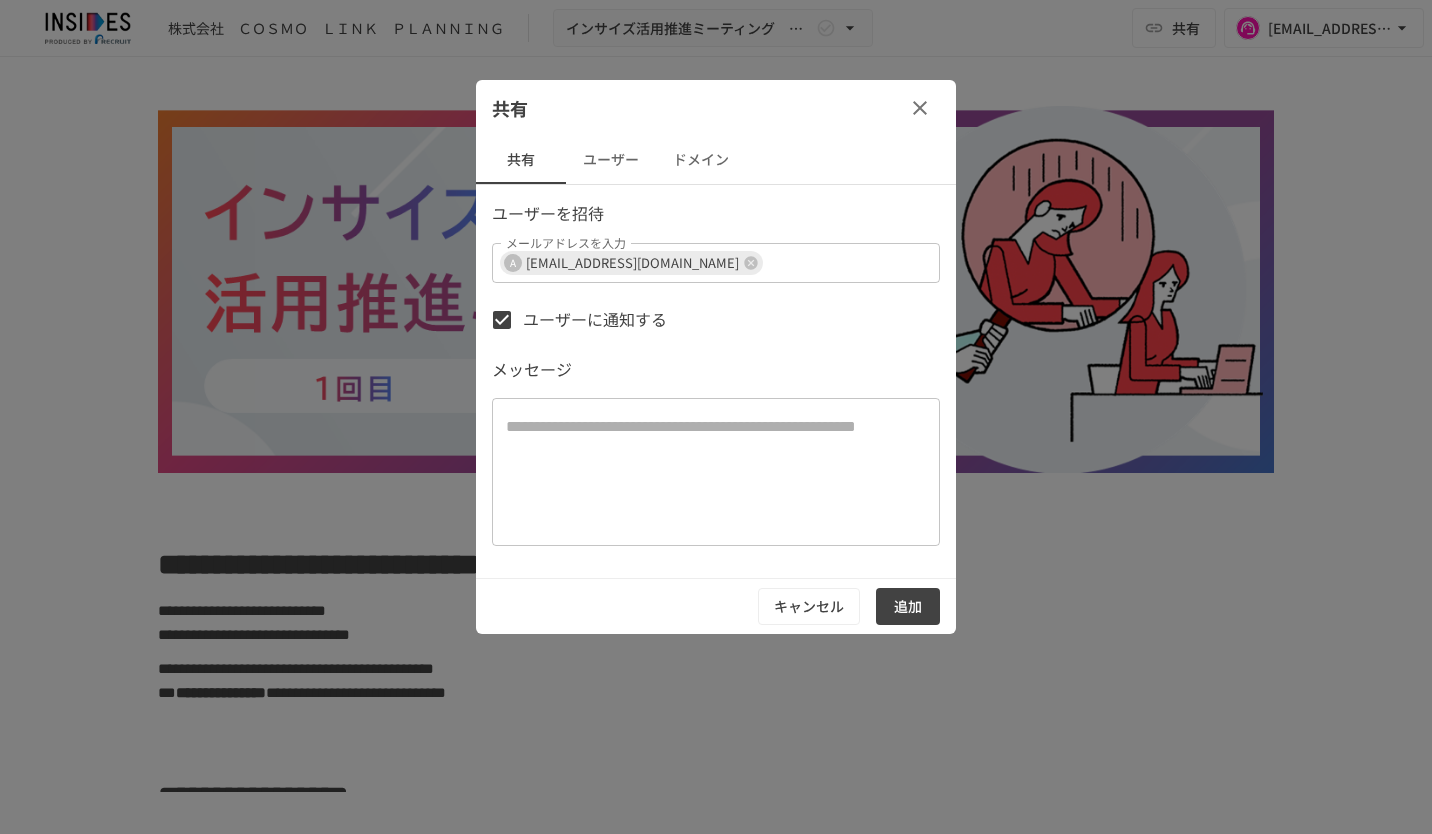 click on "追加" at bounding box center (908, 606) 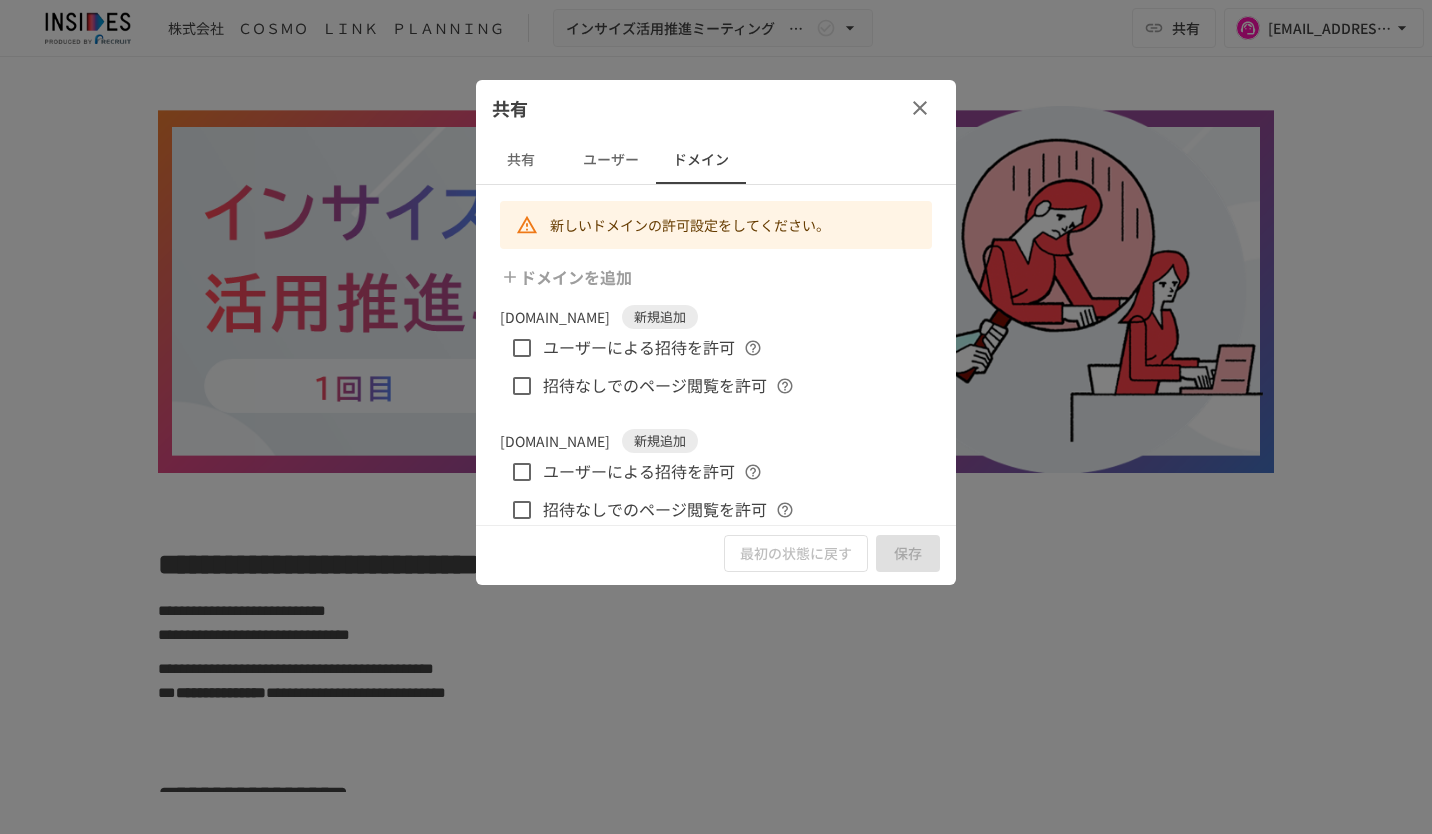 click 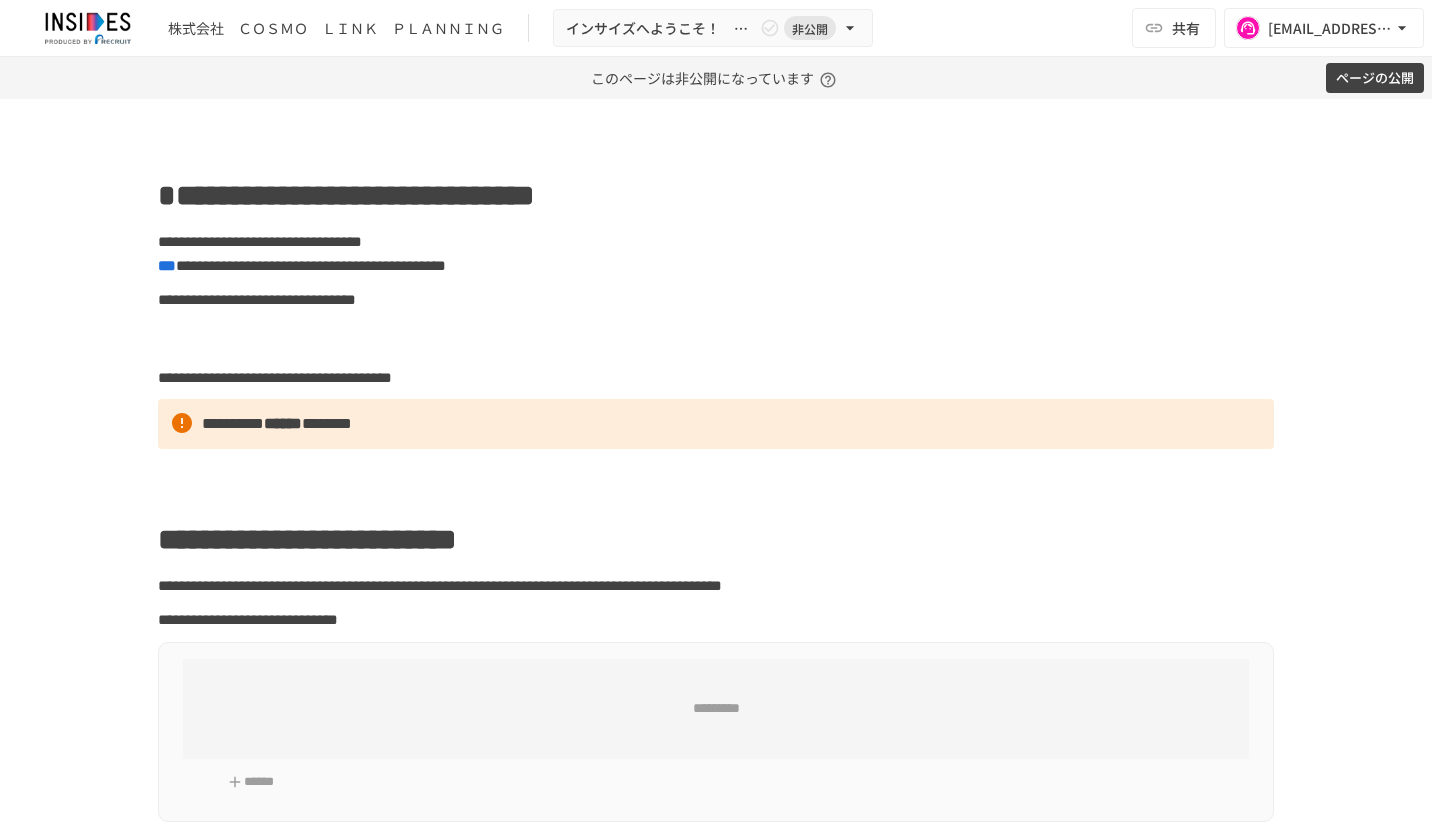 scroll, scrollTop: 0, scrollLeft: 0, axis: both 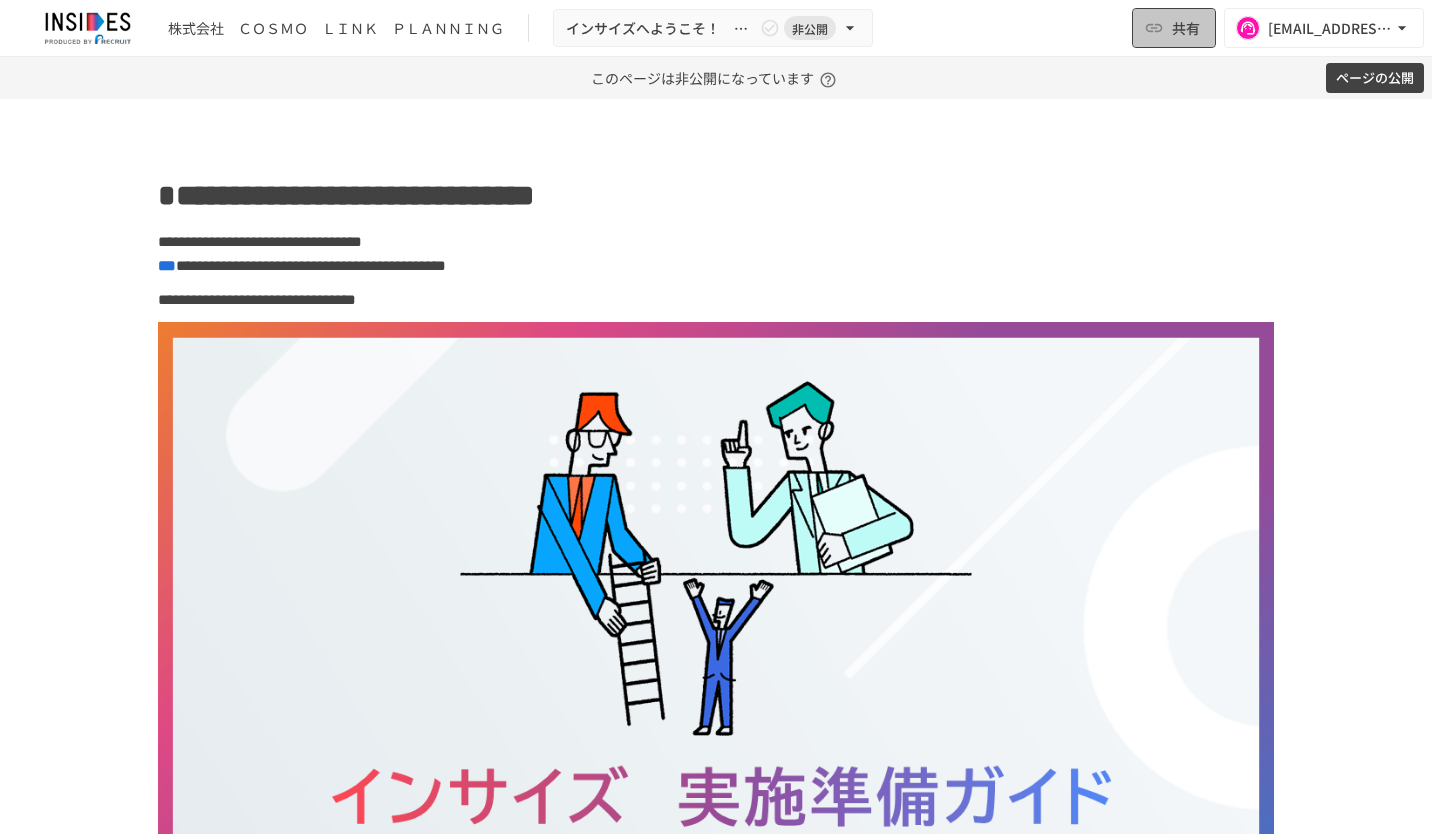 click on "共有" at bounding box center (1174, 28) 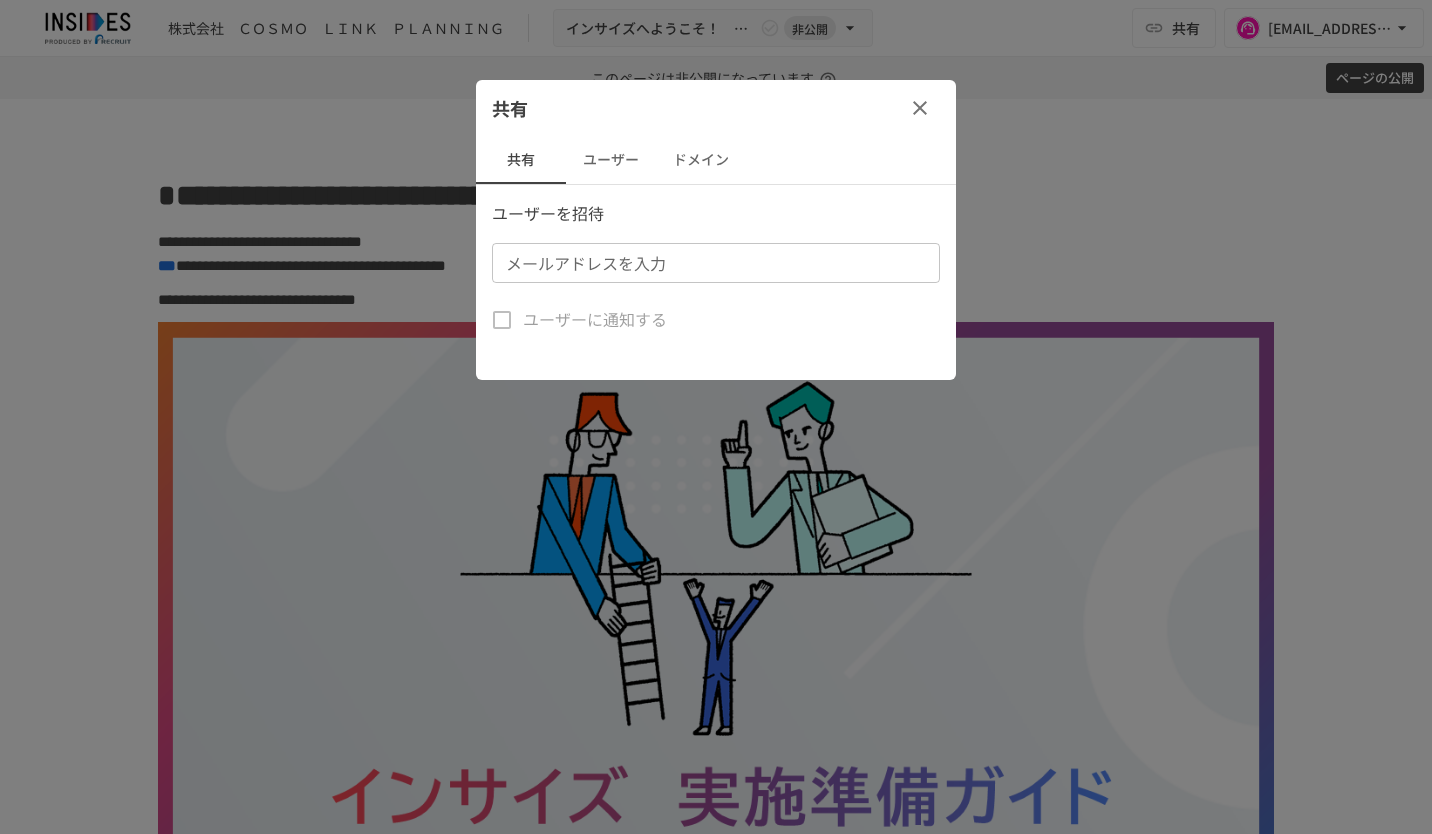 click on "メールアドレスを入力" at bounding box center (714, 263) 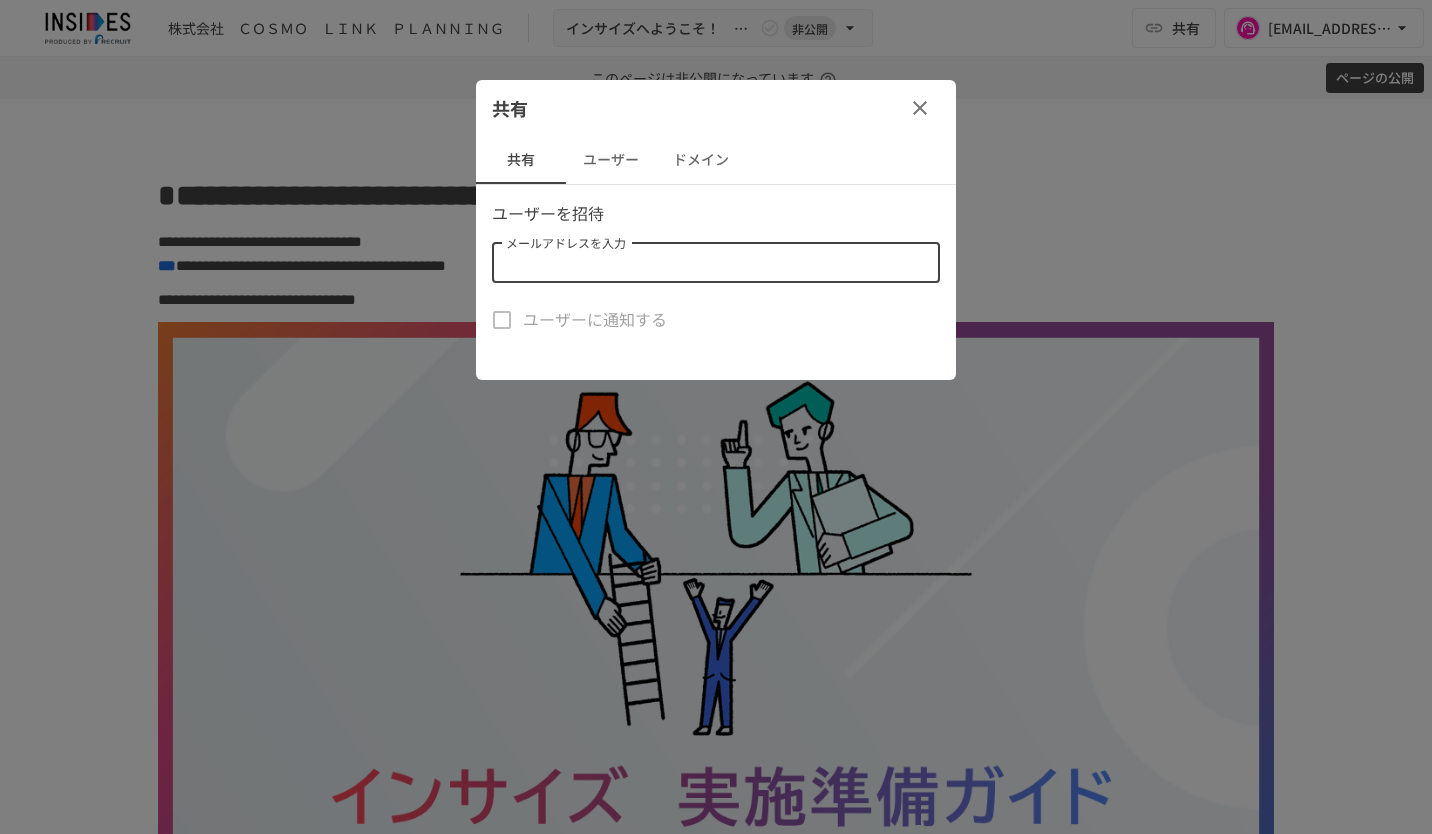 paste on "**********" 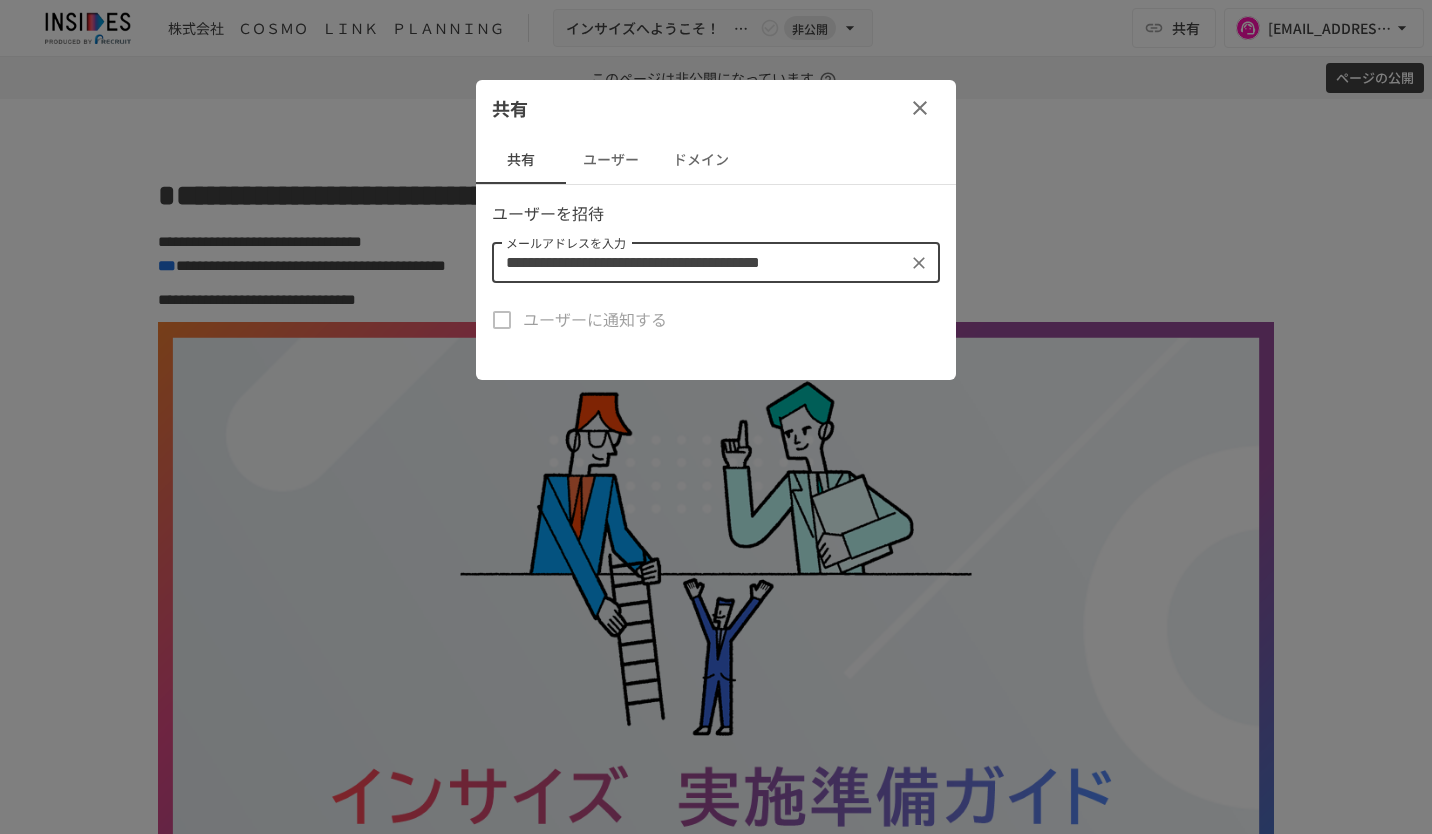 type on "**********" 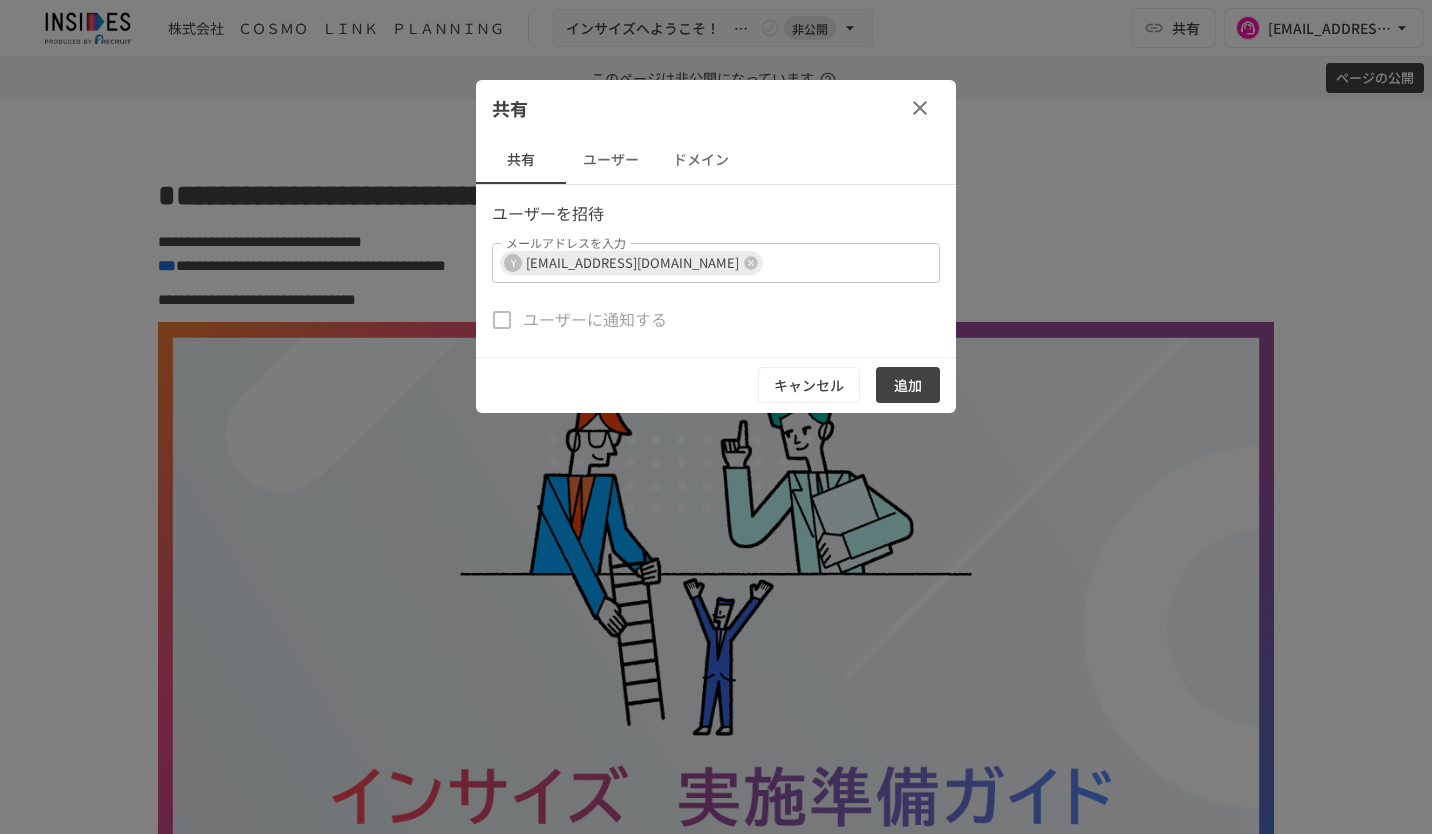 click on "共有" at bounding box center (716, 108) 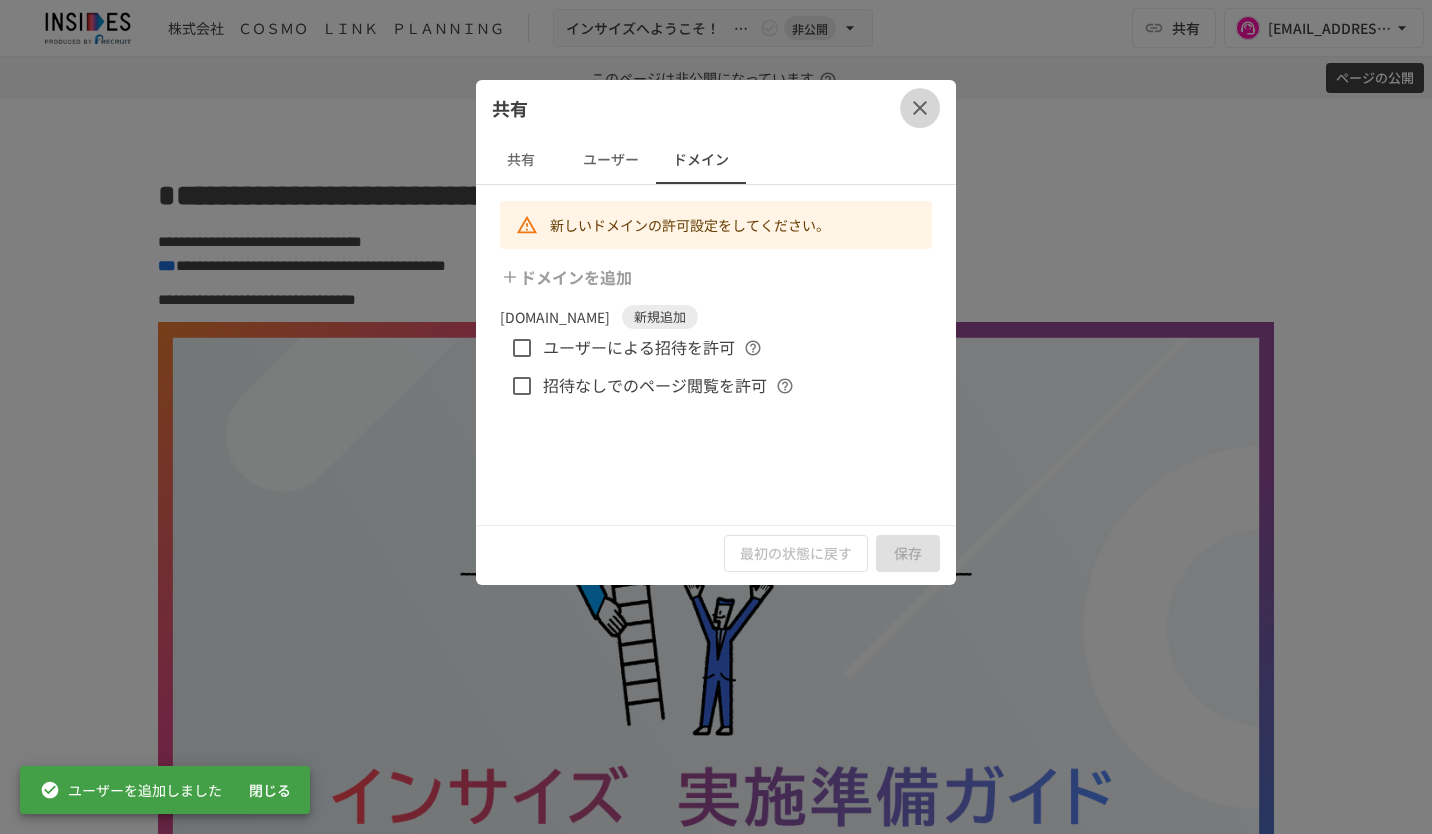 click 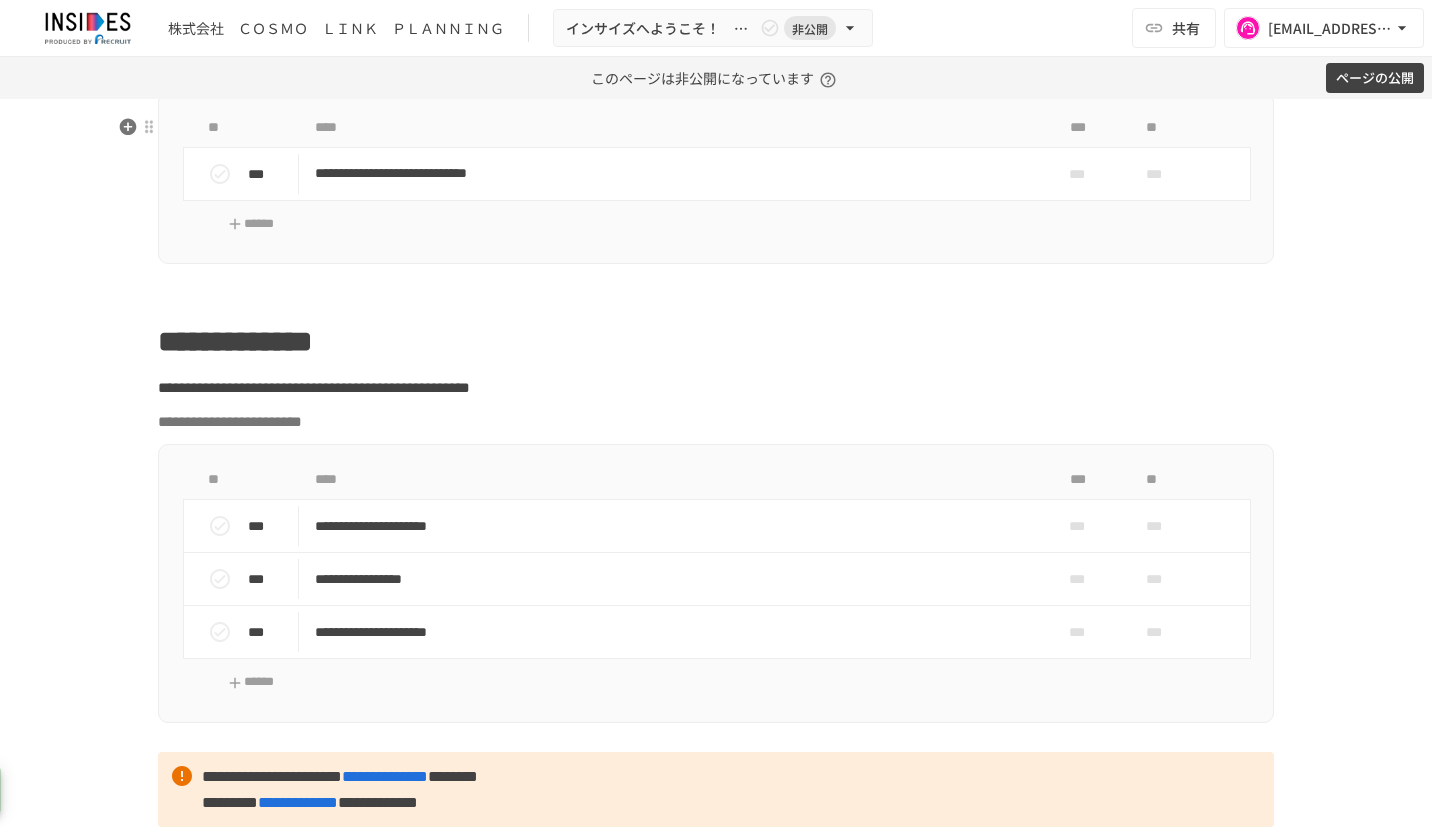 scroll, scrollTop: 1200, scrollLeft: 0, axis: vertical 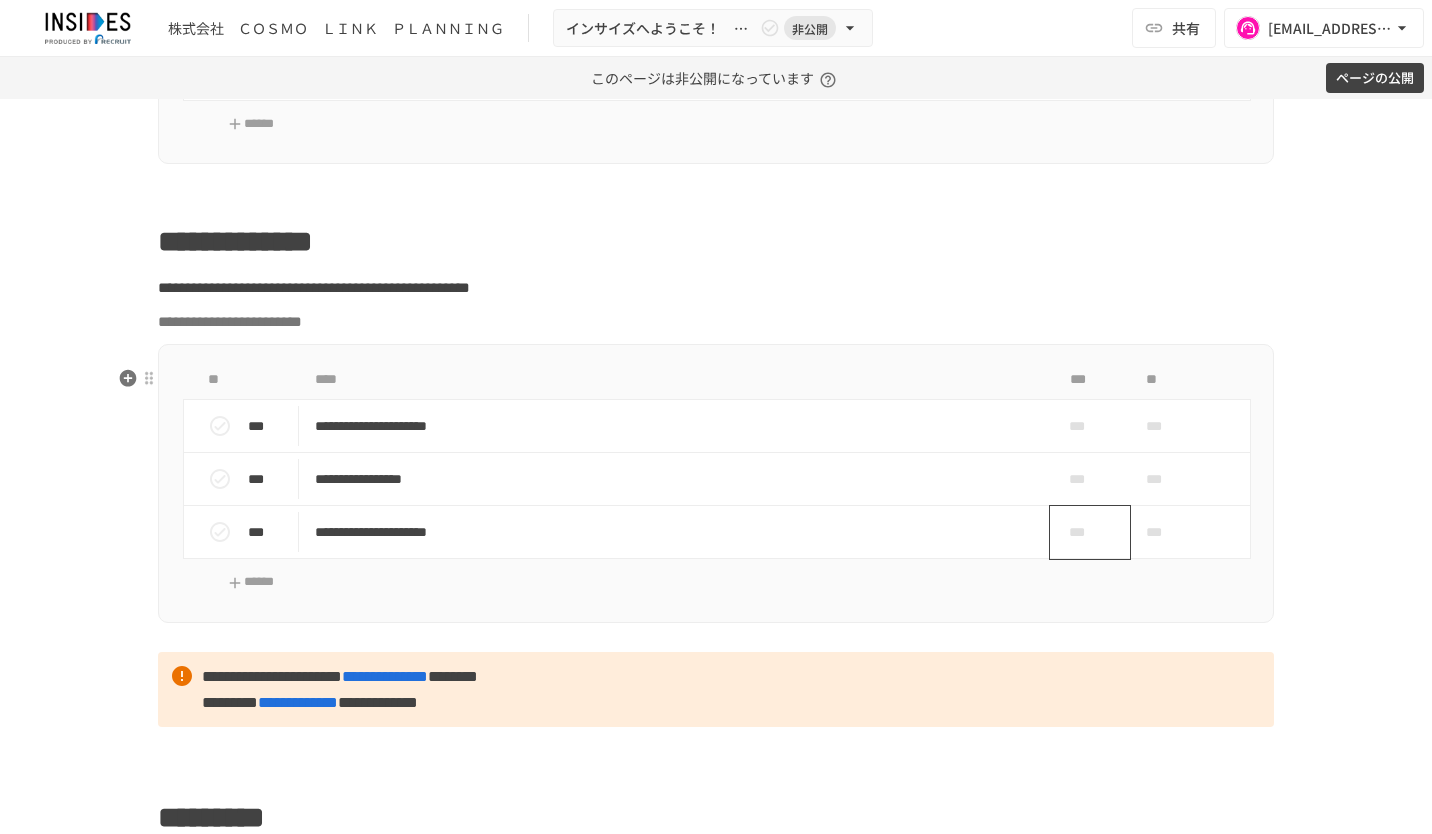 click on "***" at bounding box center (1082, 532) 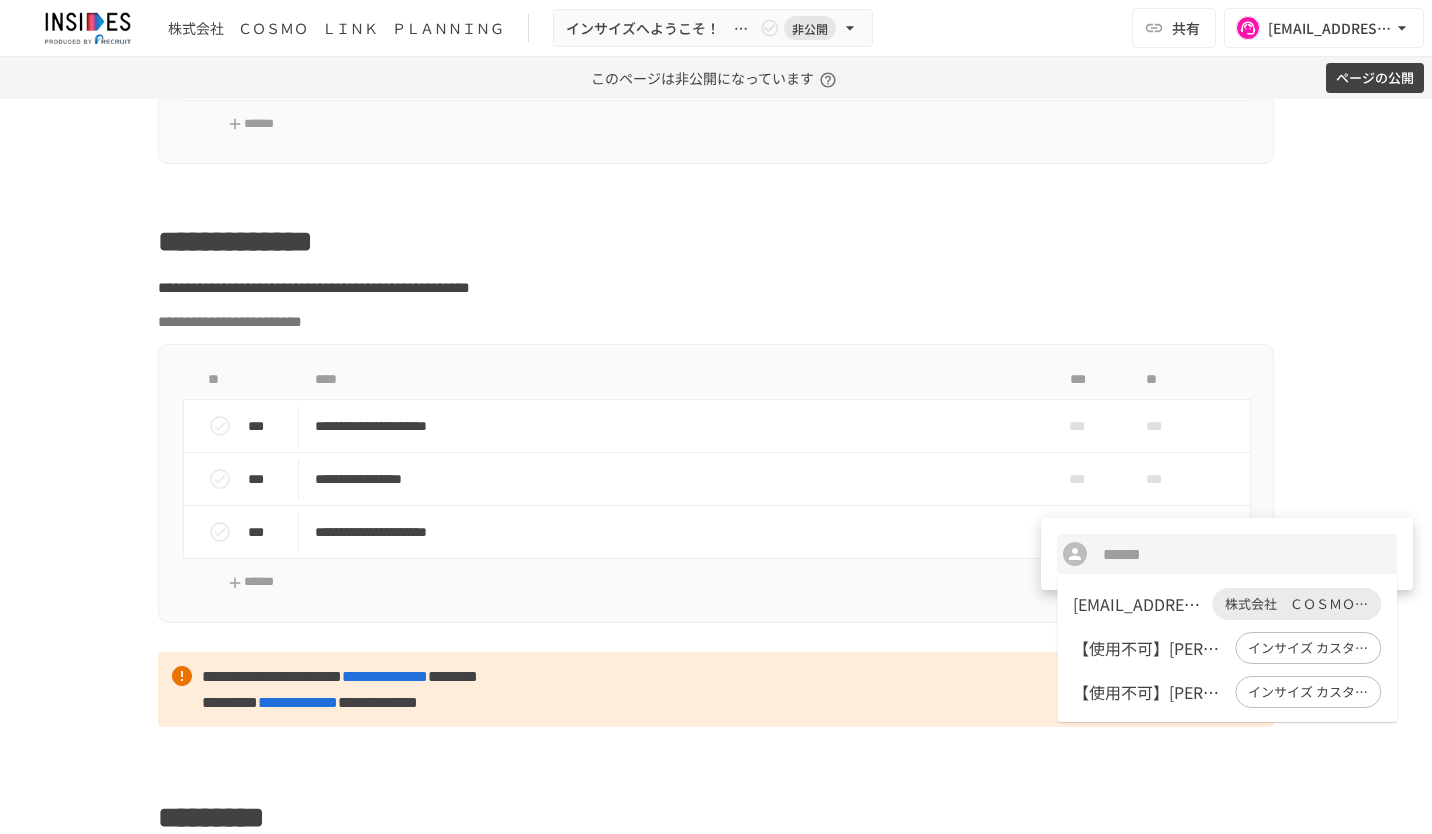 click on "[EMAIL_ADDRESS][DOMAIN_NAME]" at bounding box center [1138, 604] 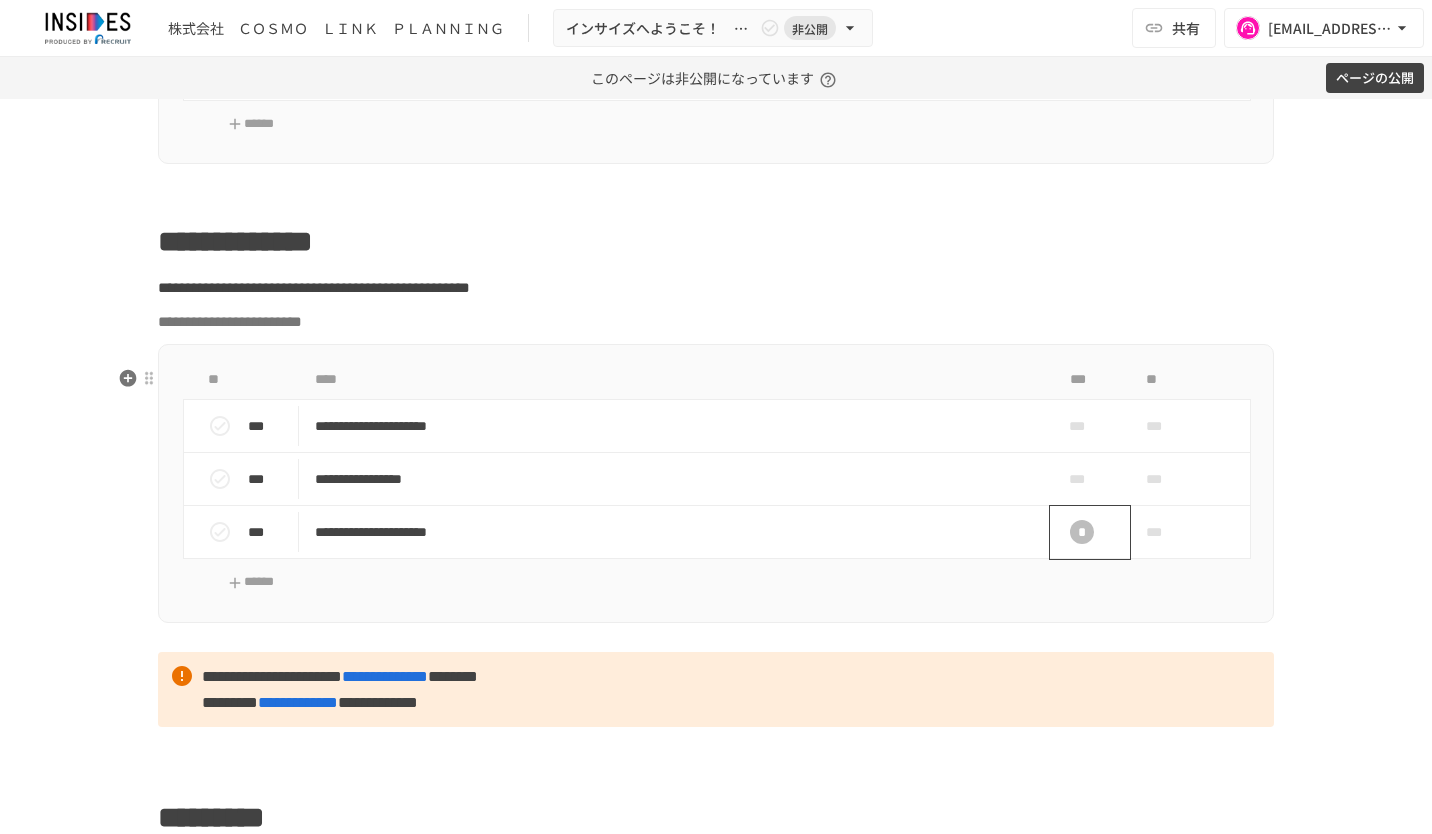 click on "*" at bounding box center [1082, 532] 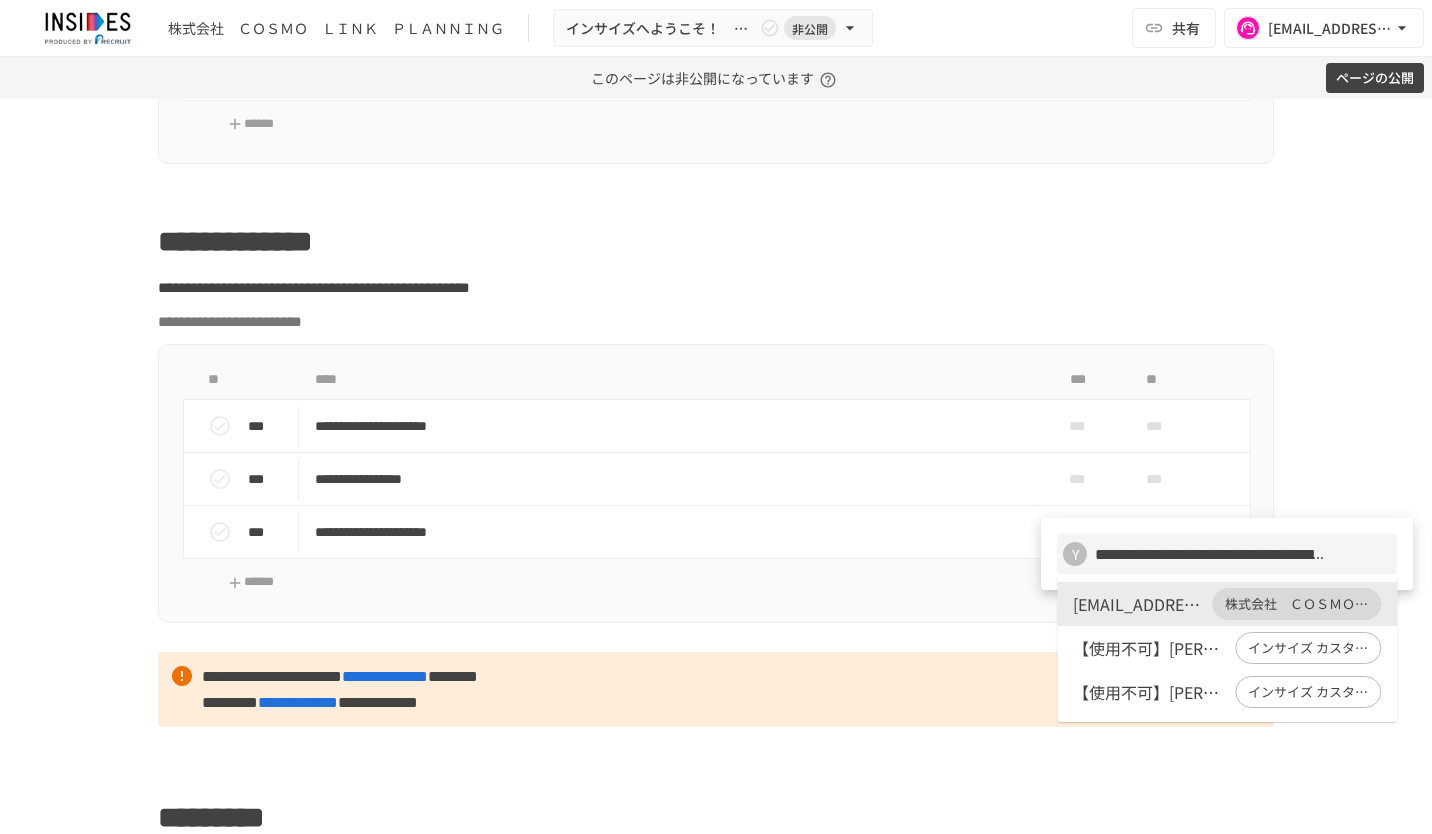 click at bounding box center [716, 417] 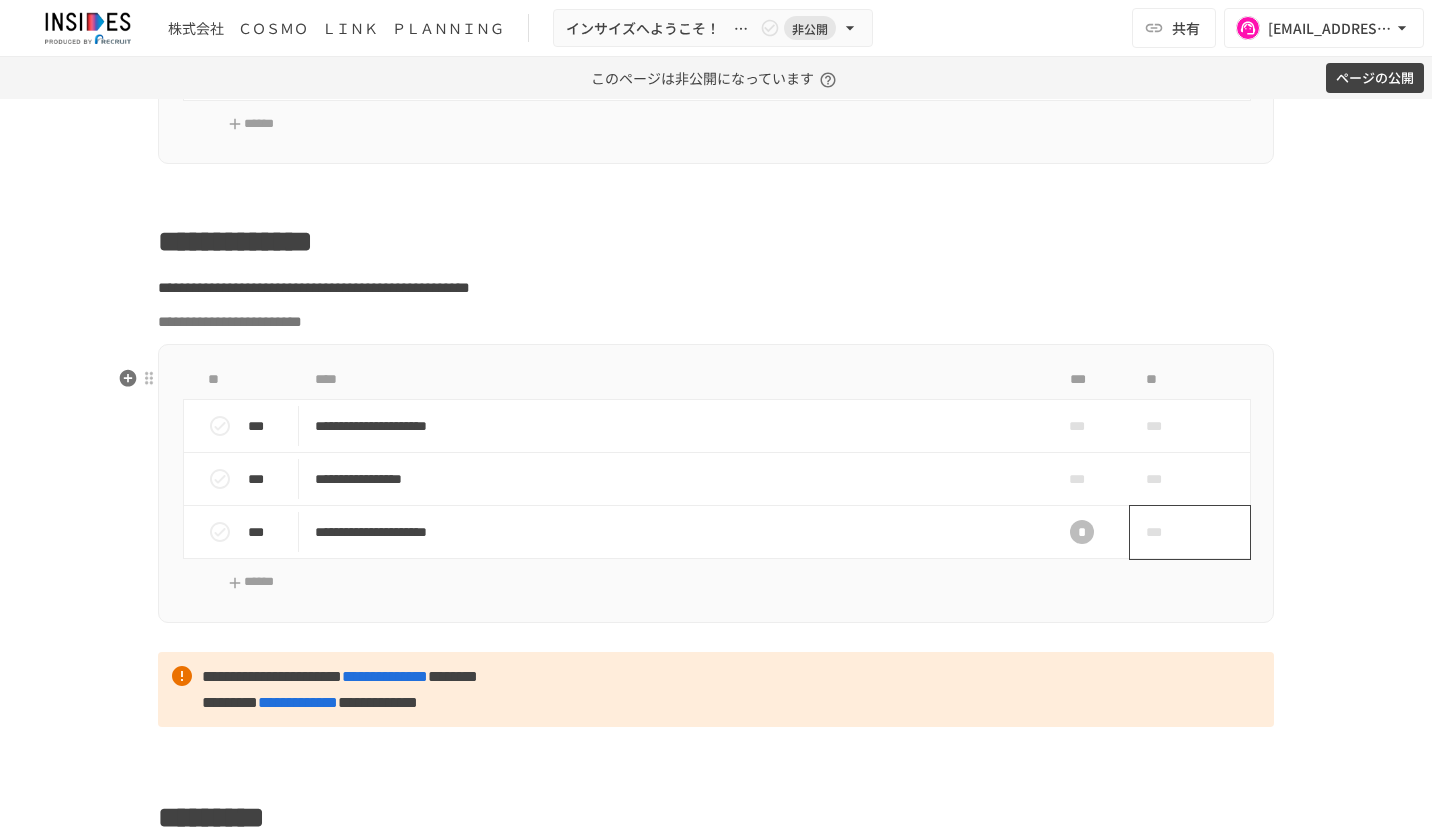 click on "***" at bounding box center (1167, 532) 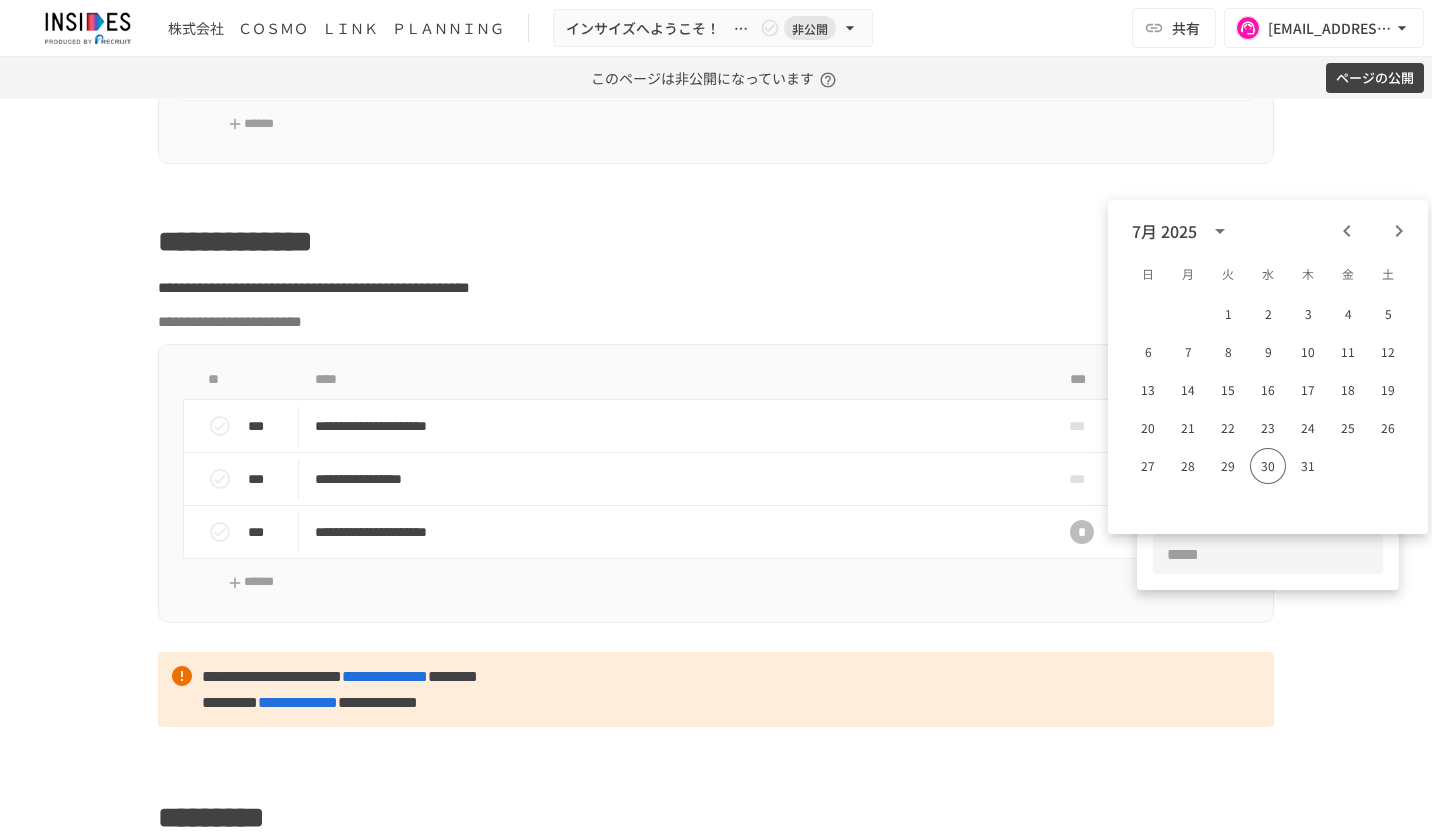 click 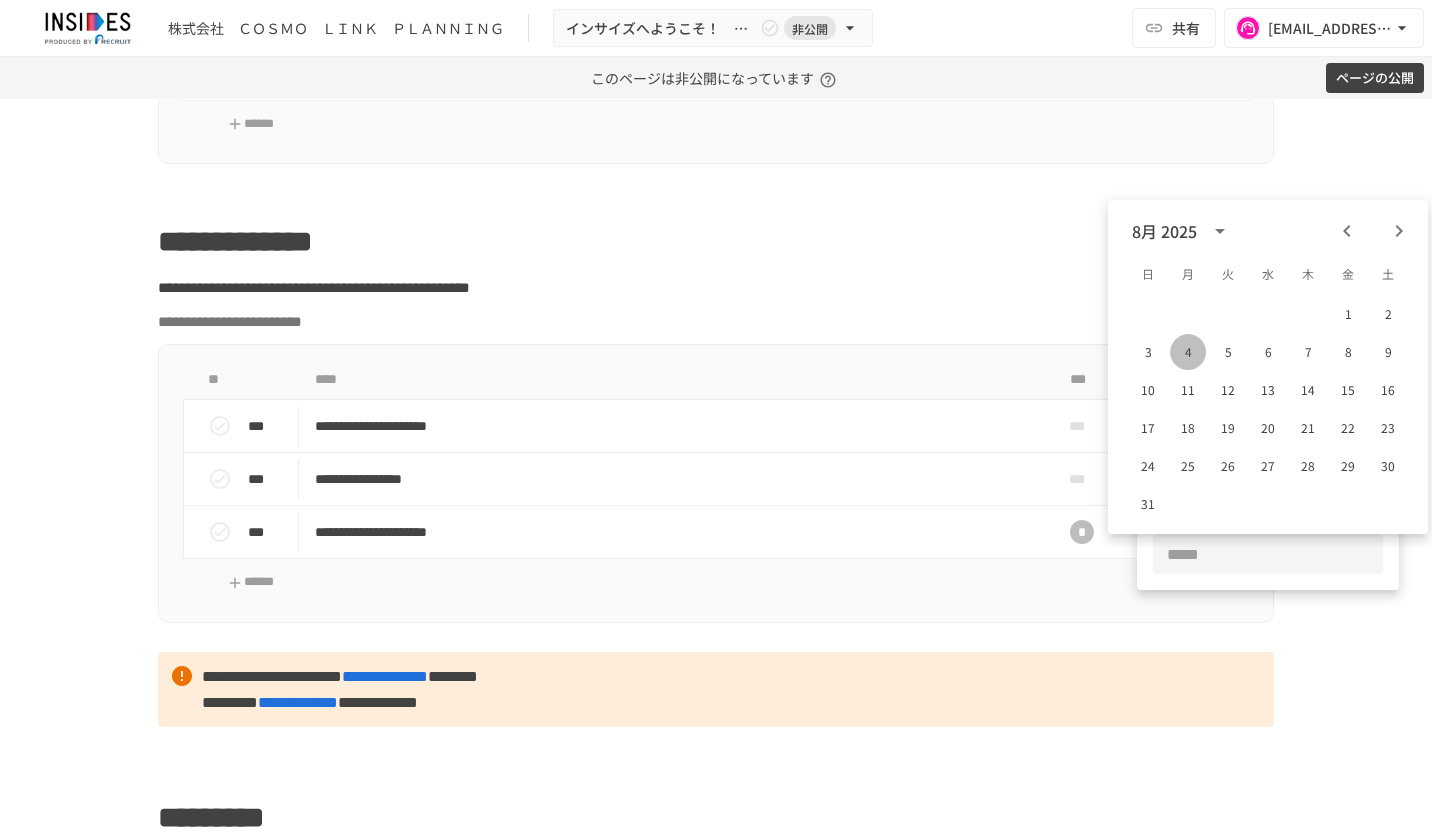 click on "4" at bounding box center [1188, 352] 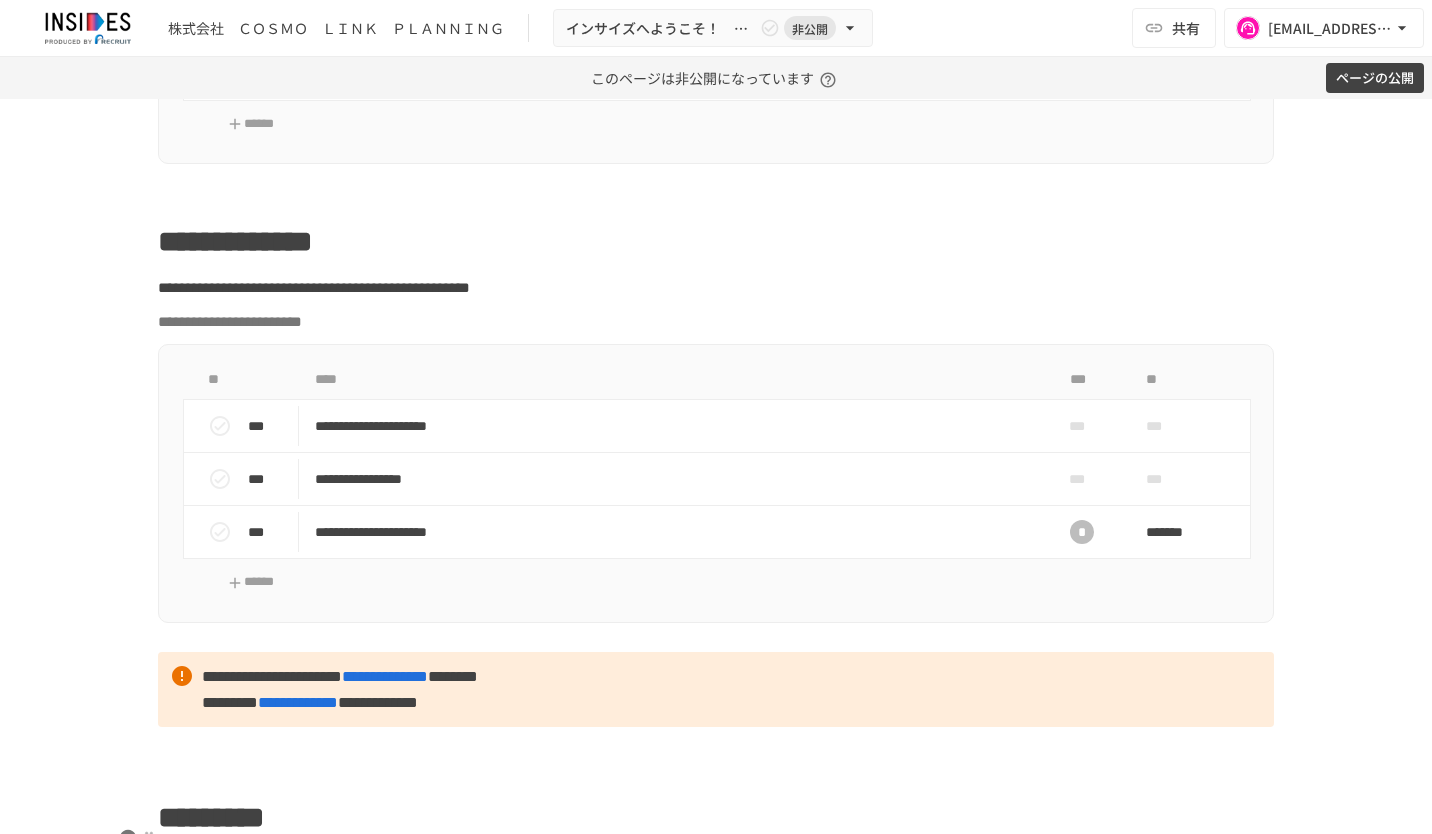 click on "**********" at bounding box center [716, 1439] 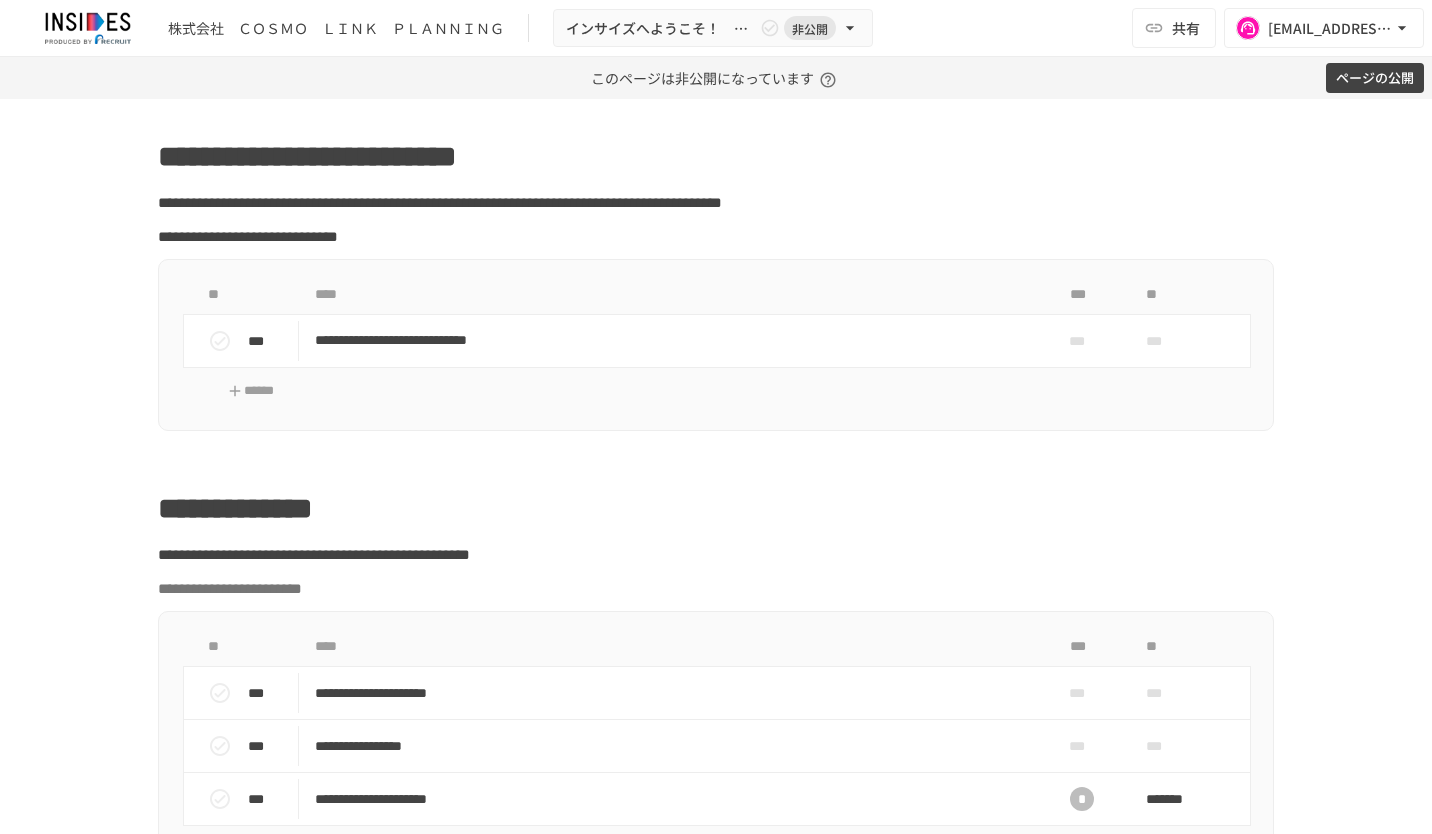 scroll, scrollTop: 0, scrollLeft: 0, axis: both 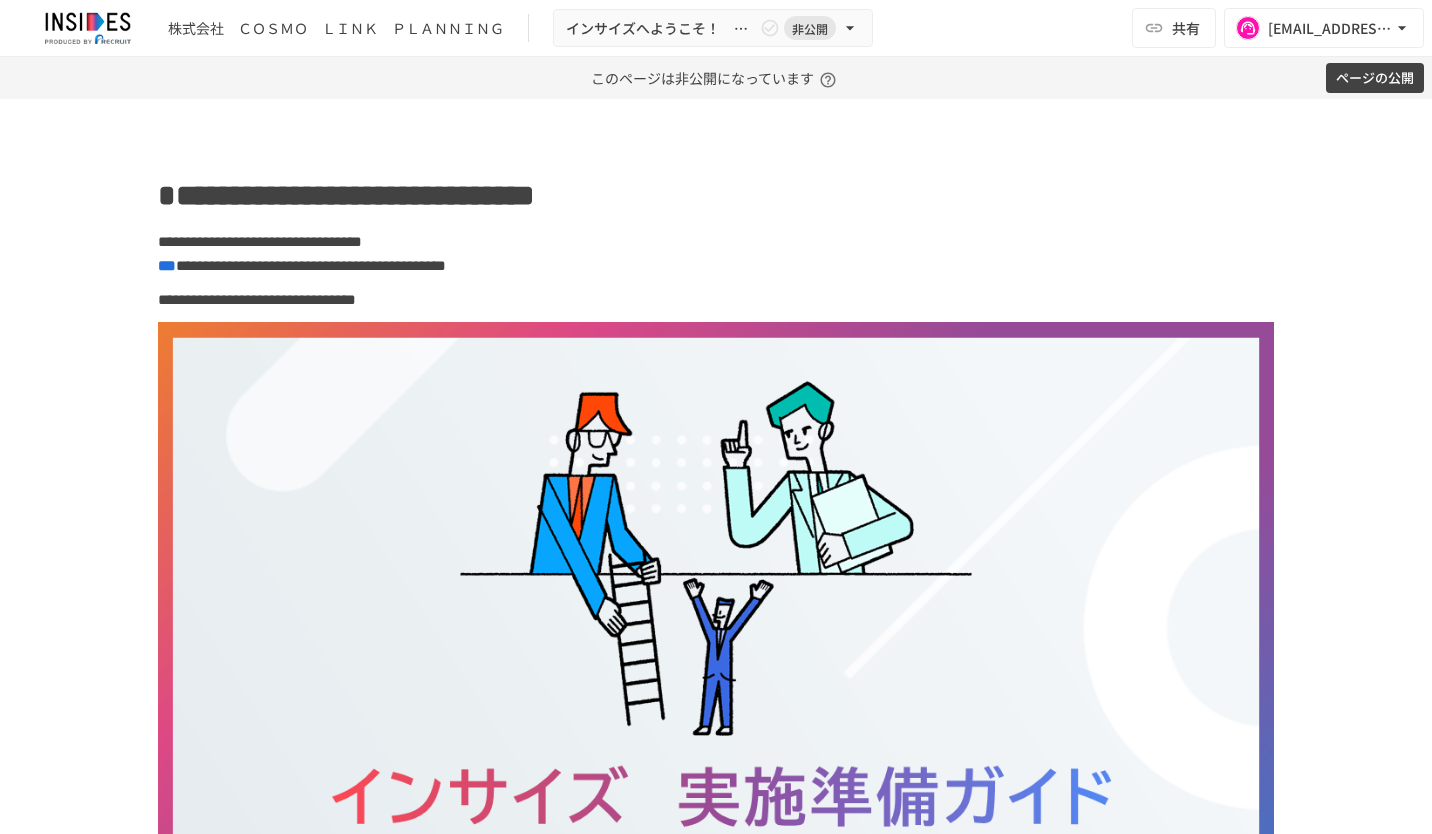 click on "ページの公開" at bounding box center (1375, 78) 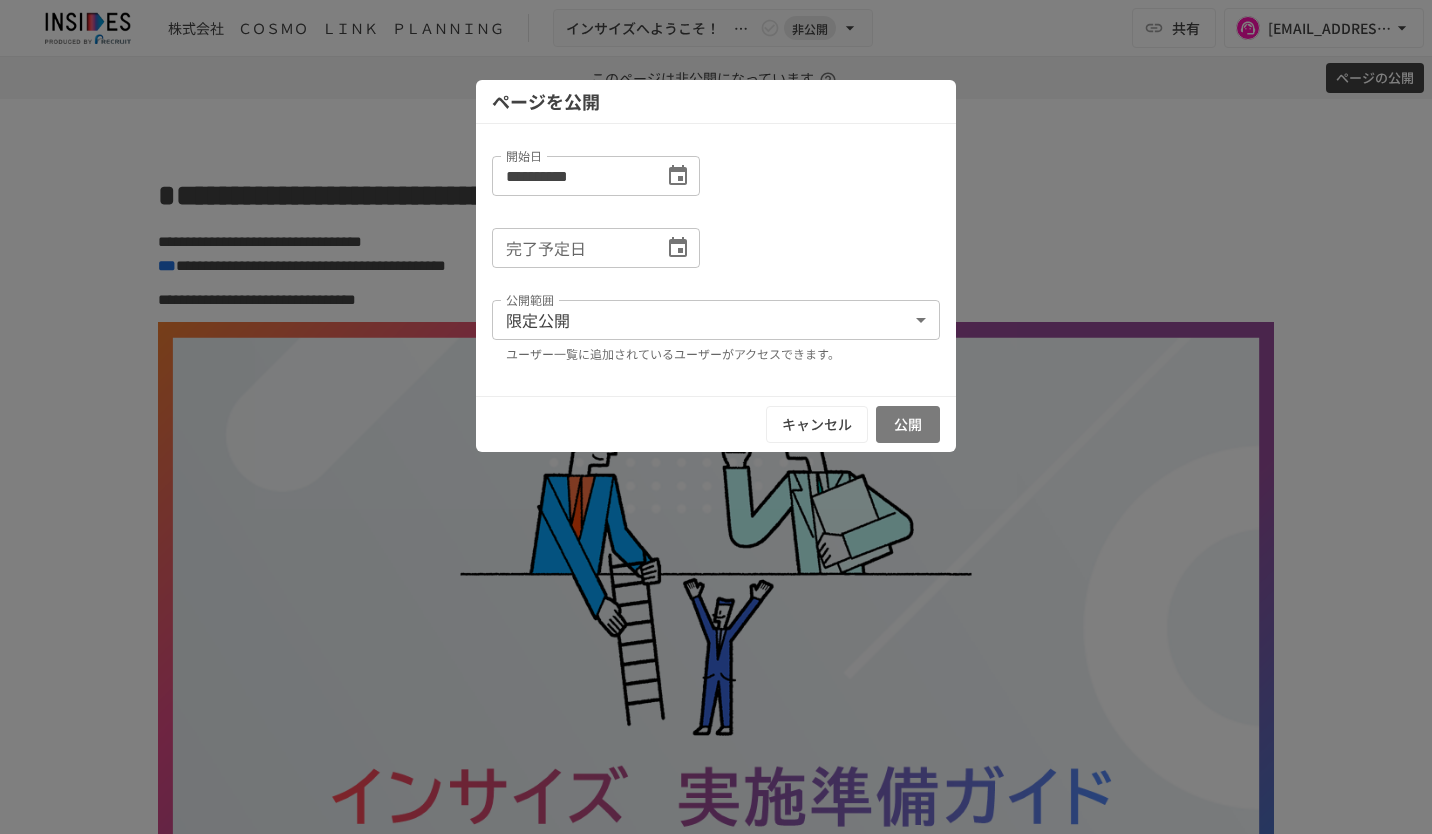 click on "公開" at bounding box center (908, 424) 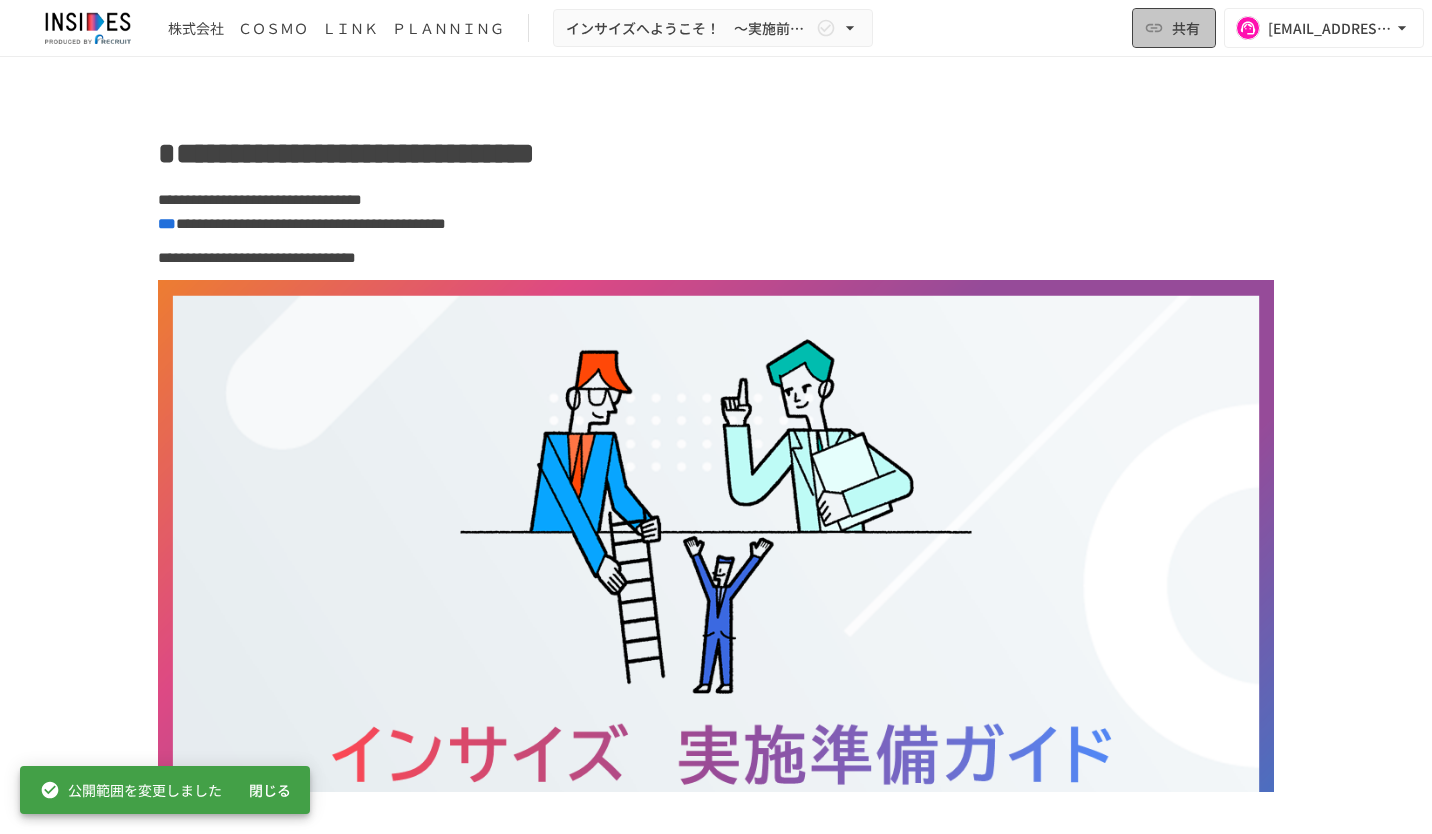 click on "共有" at bounding box center [1174, 28] 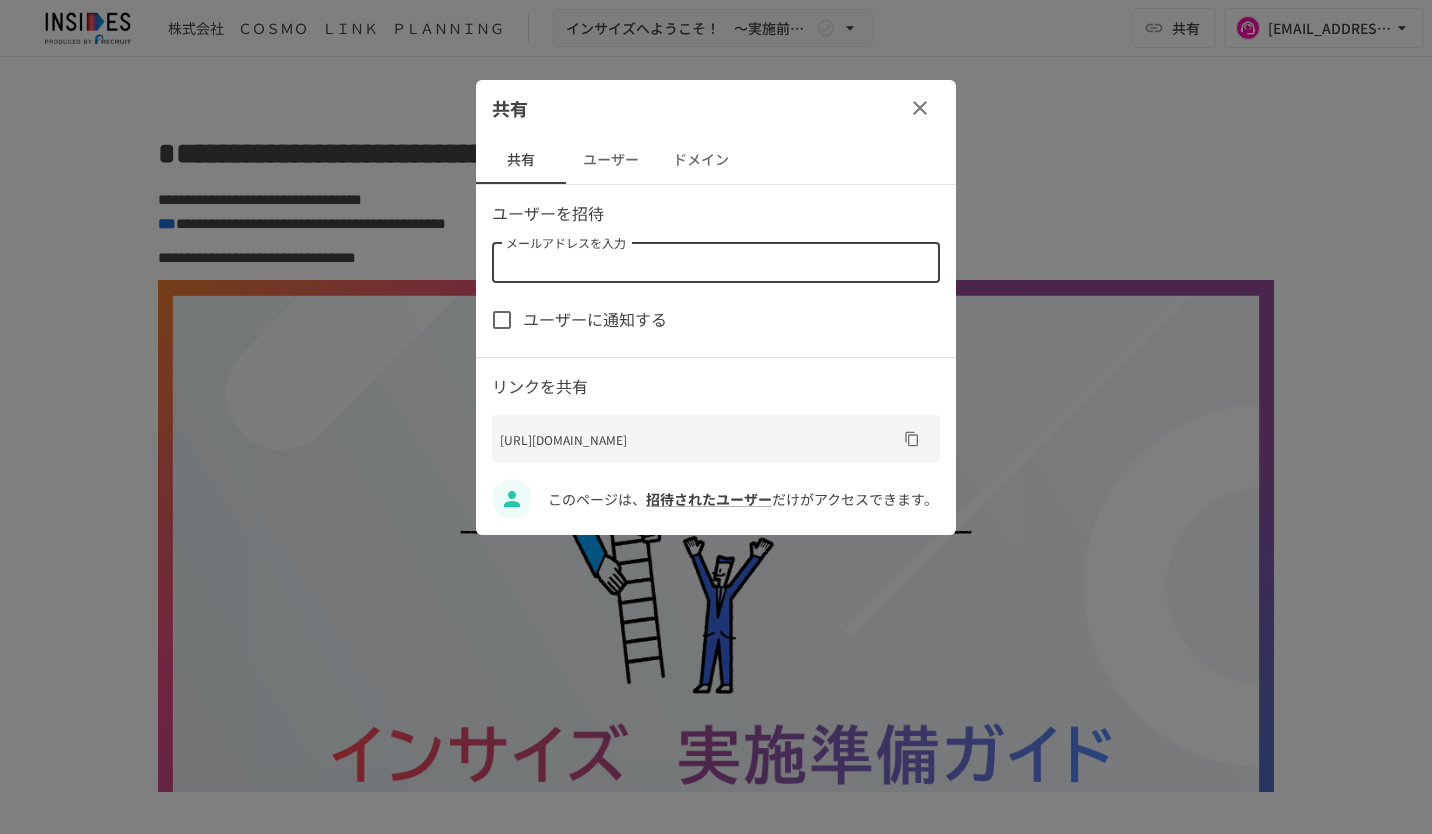 click on "メールアドレスを入力" at bounding box center (714, 263) 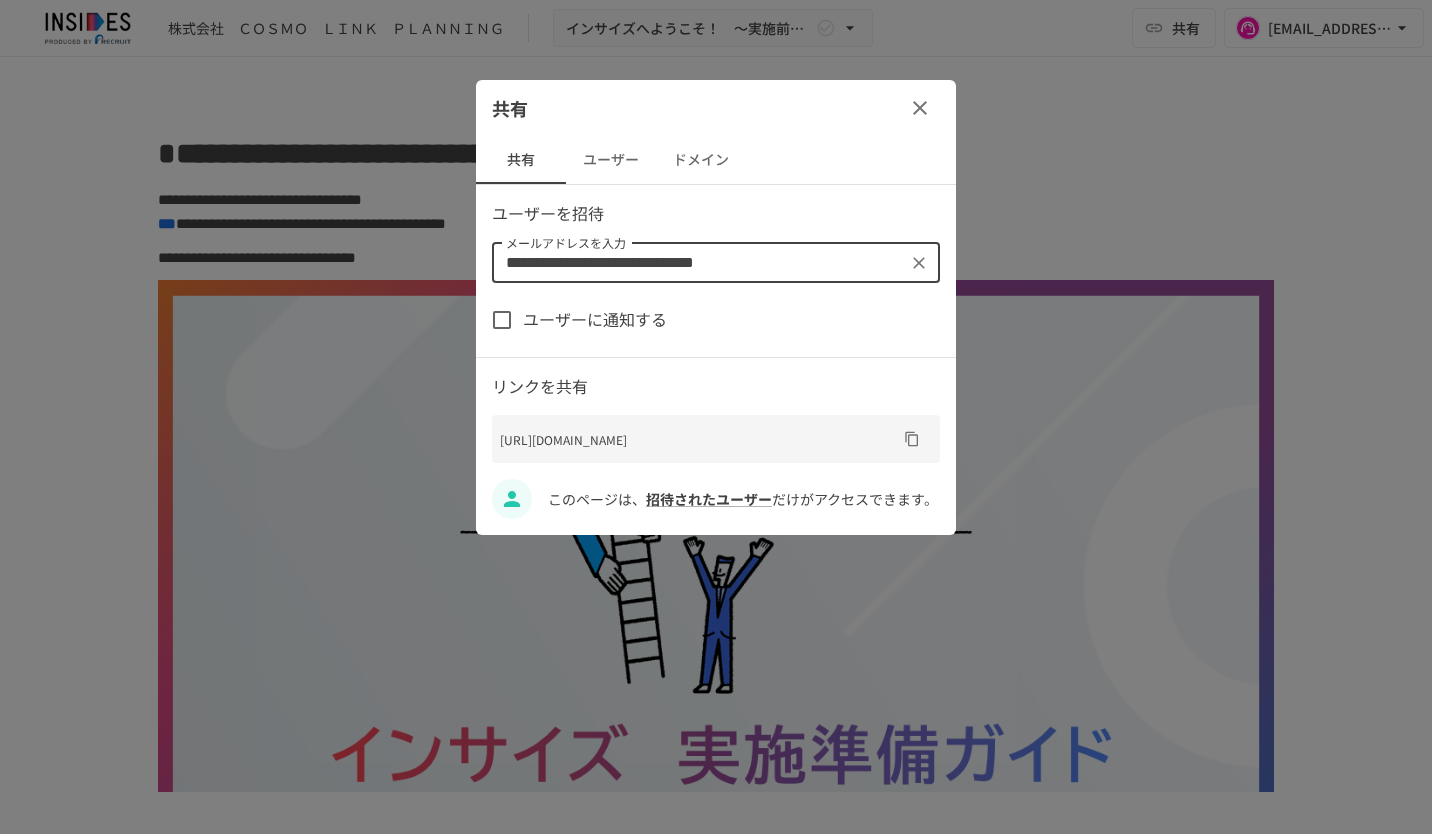 type on "**********" 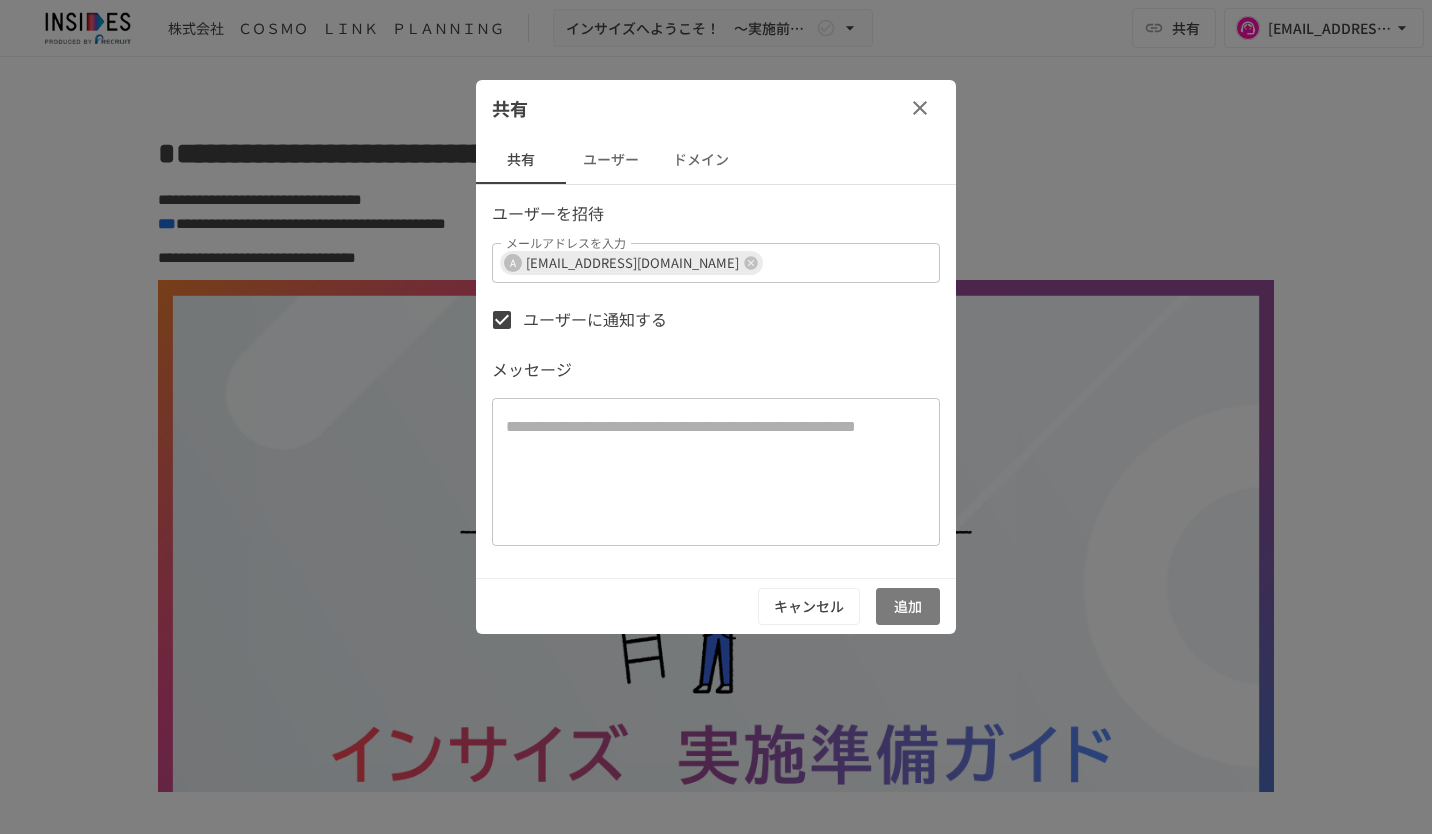 click on "追加" at bounding box center (908, 606) 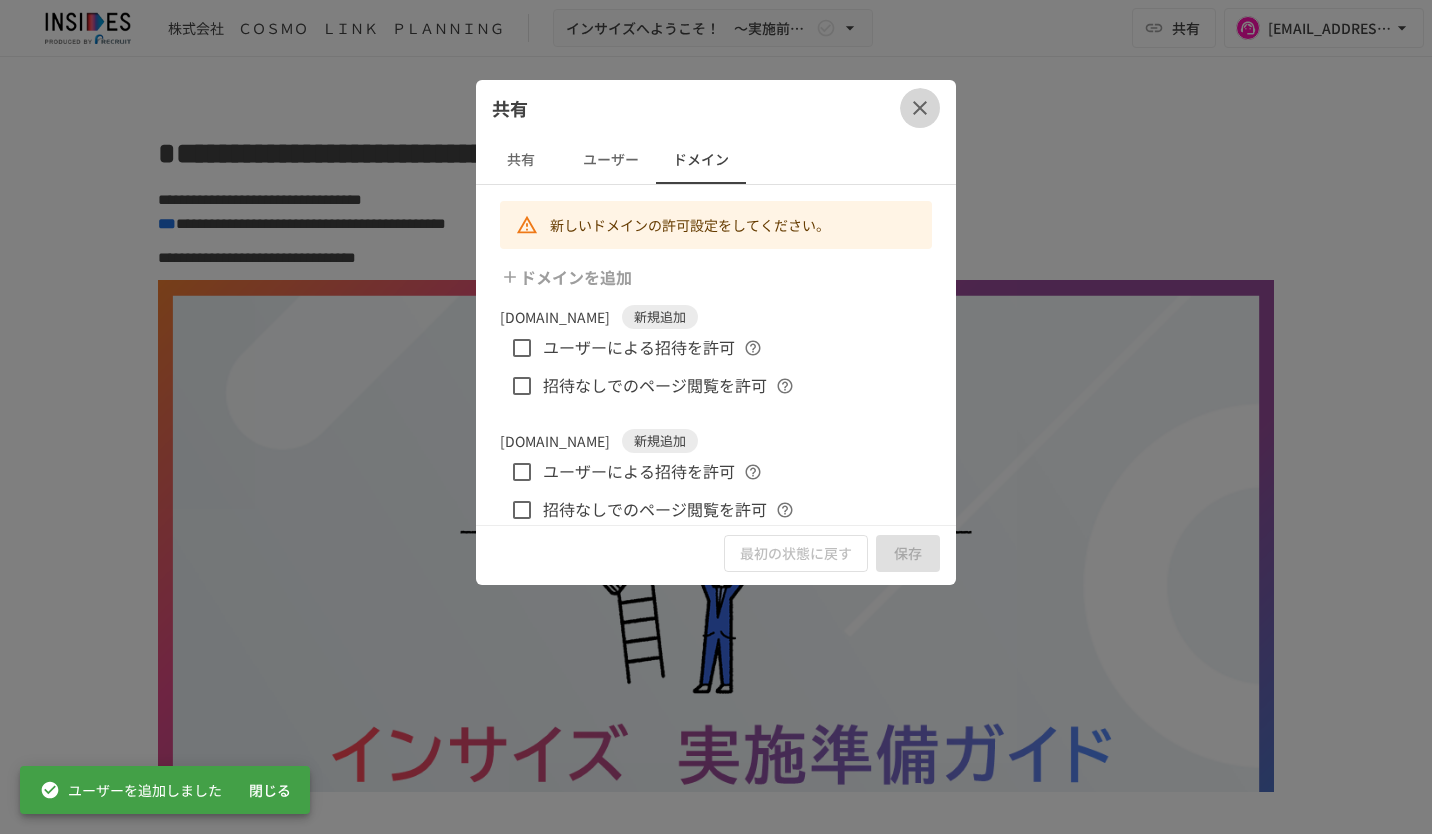 click 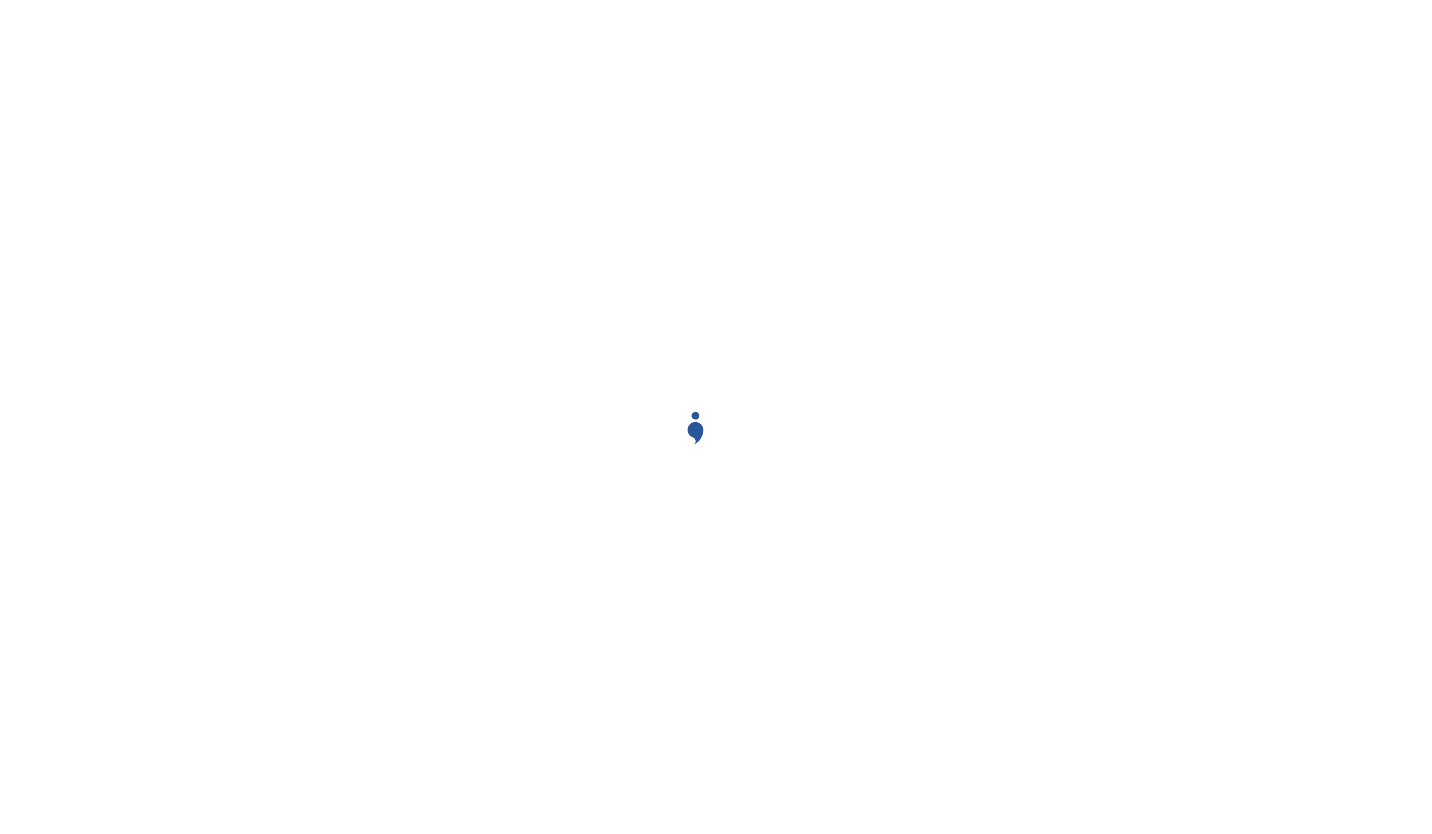 scroll, scrollTop: 0, scrollLeft: 0, axis: both 